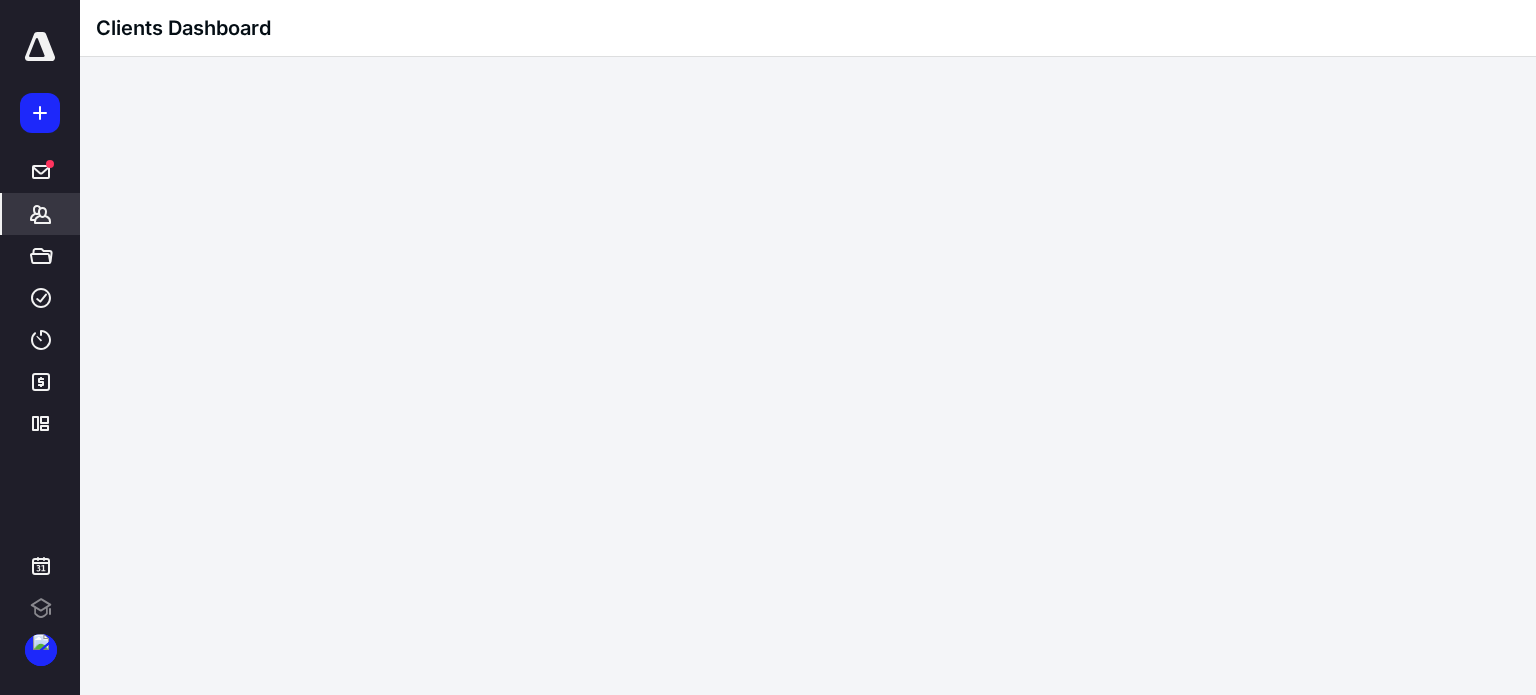 scroll, scrollTop: 0, scrollLeft: 0, axis: both 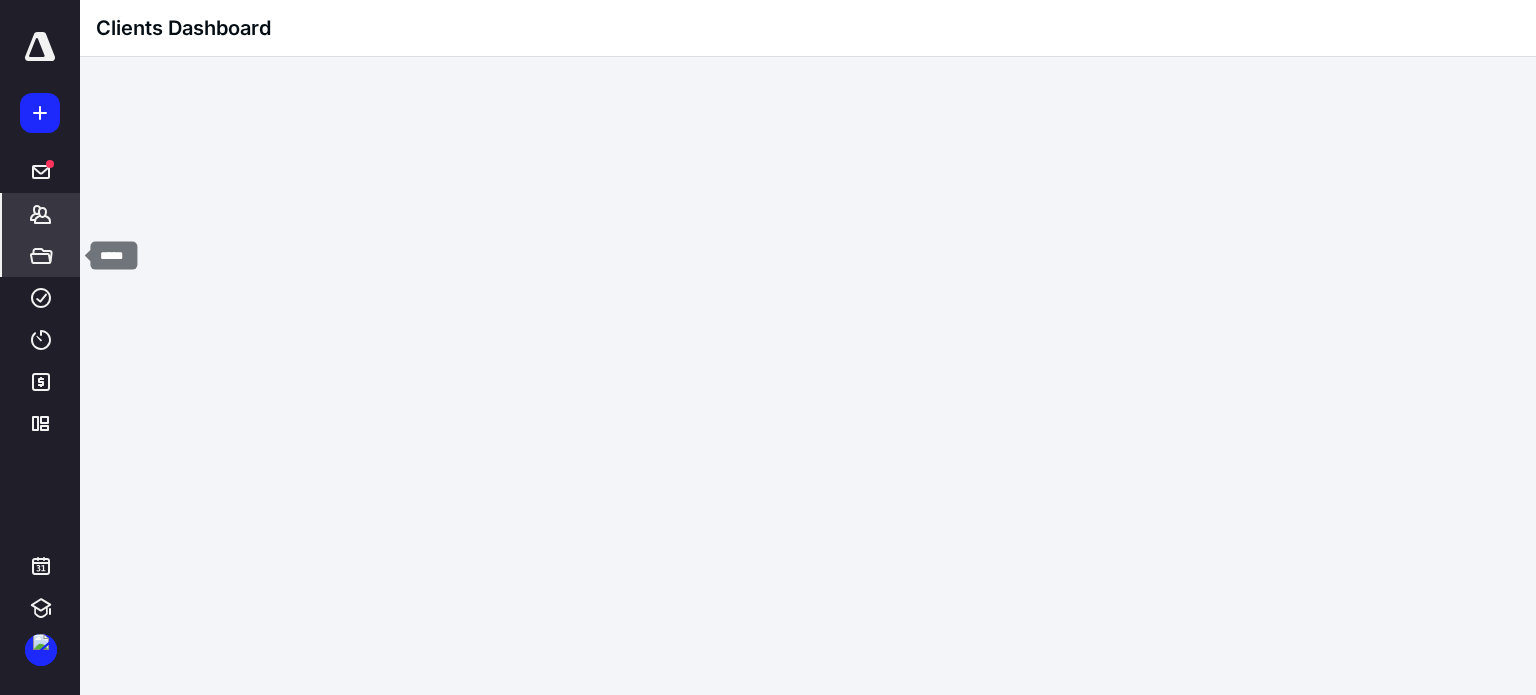 click 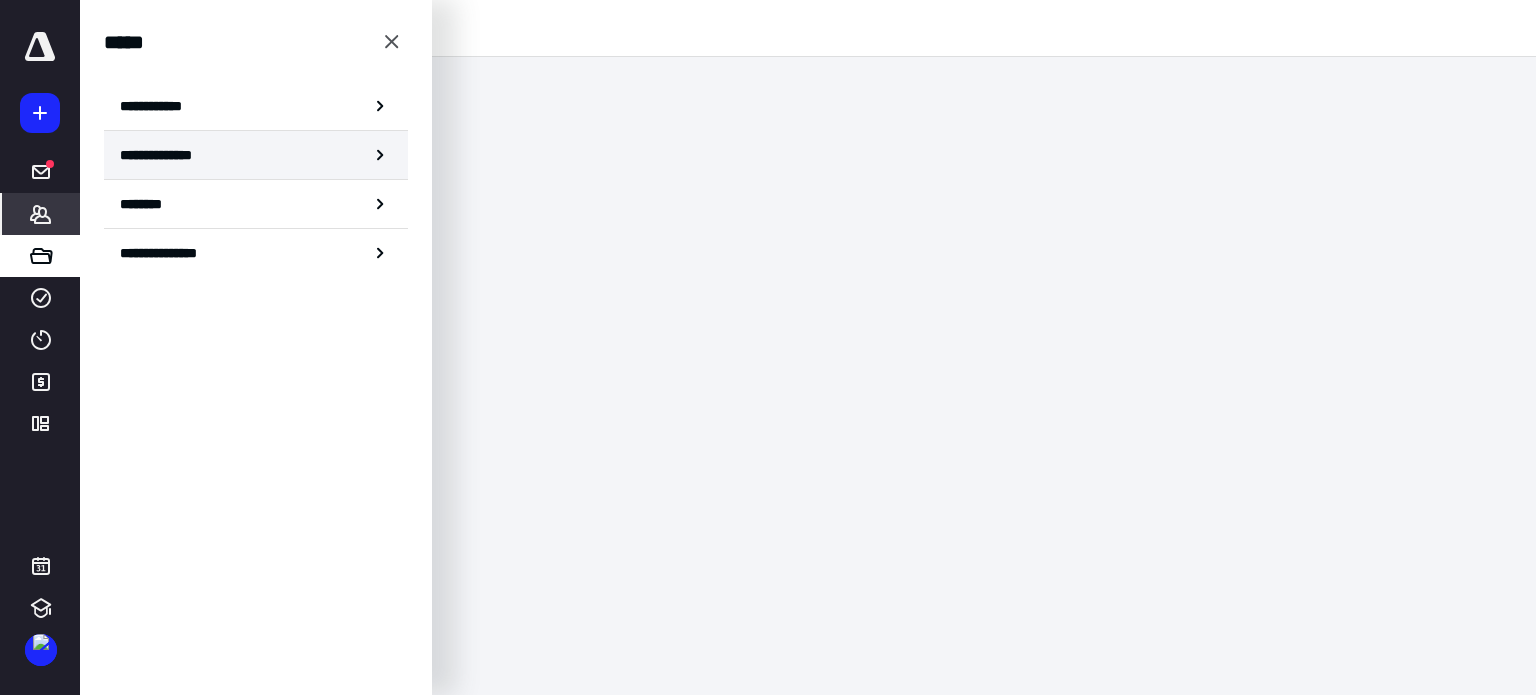 click on "**********" at bounding box center [163, 155] 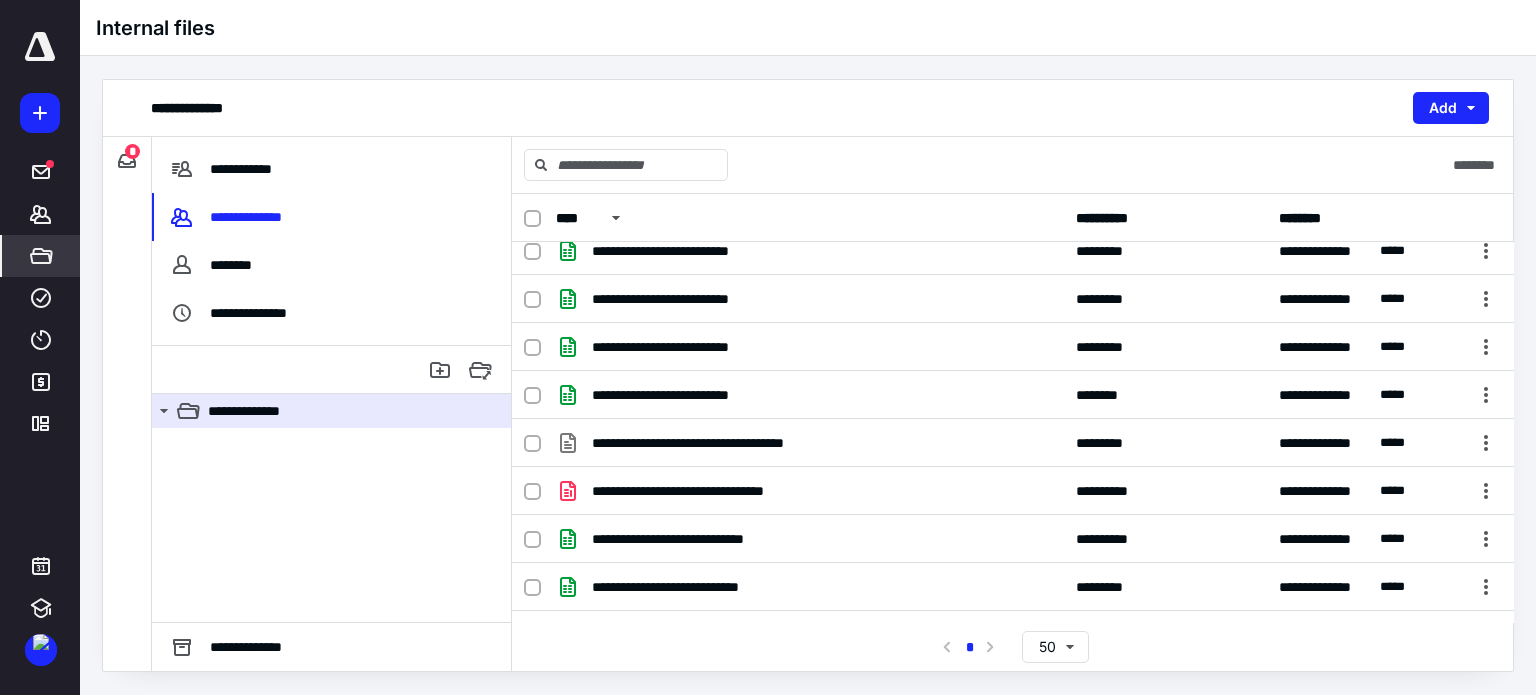 scroll, scrollTop: 0, scrollLeft: 0, axis: both 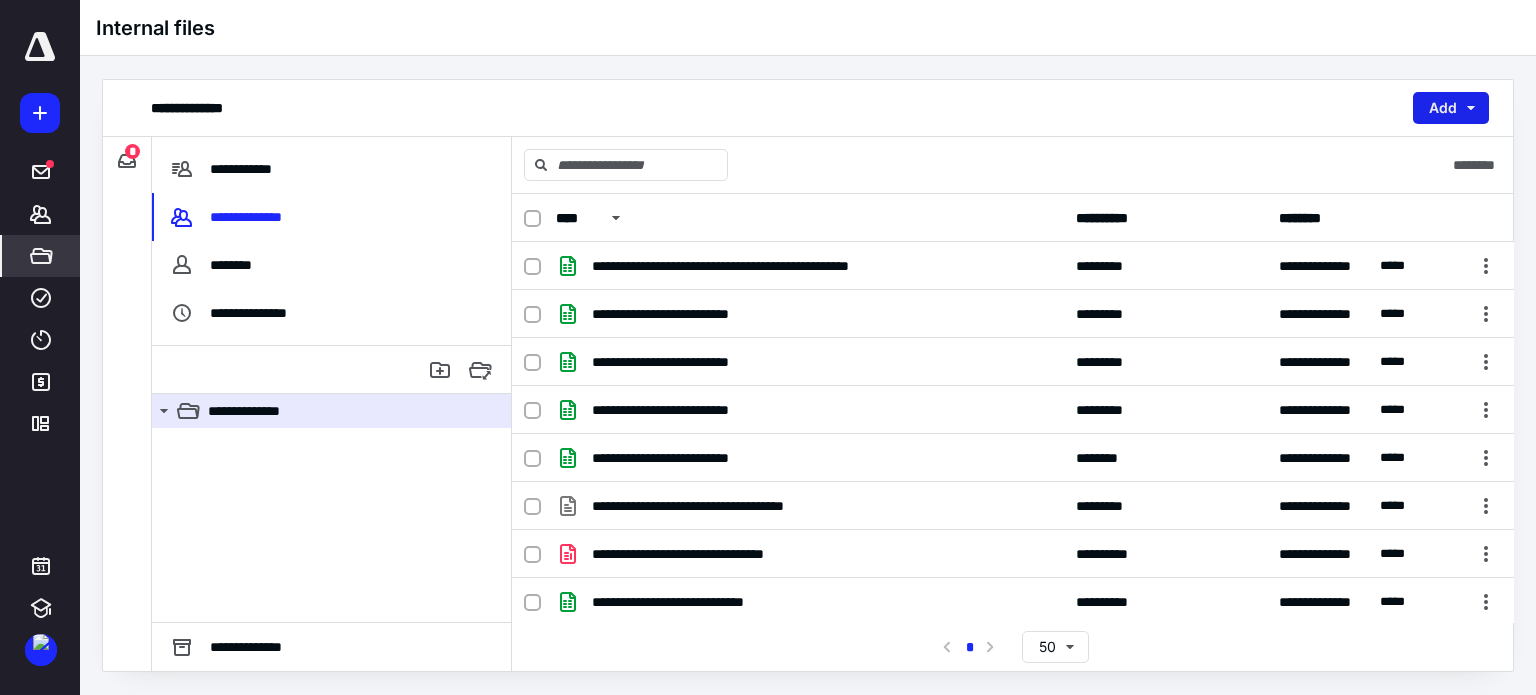 click on "Add" at bounding box center [1451, 108] 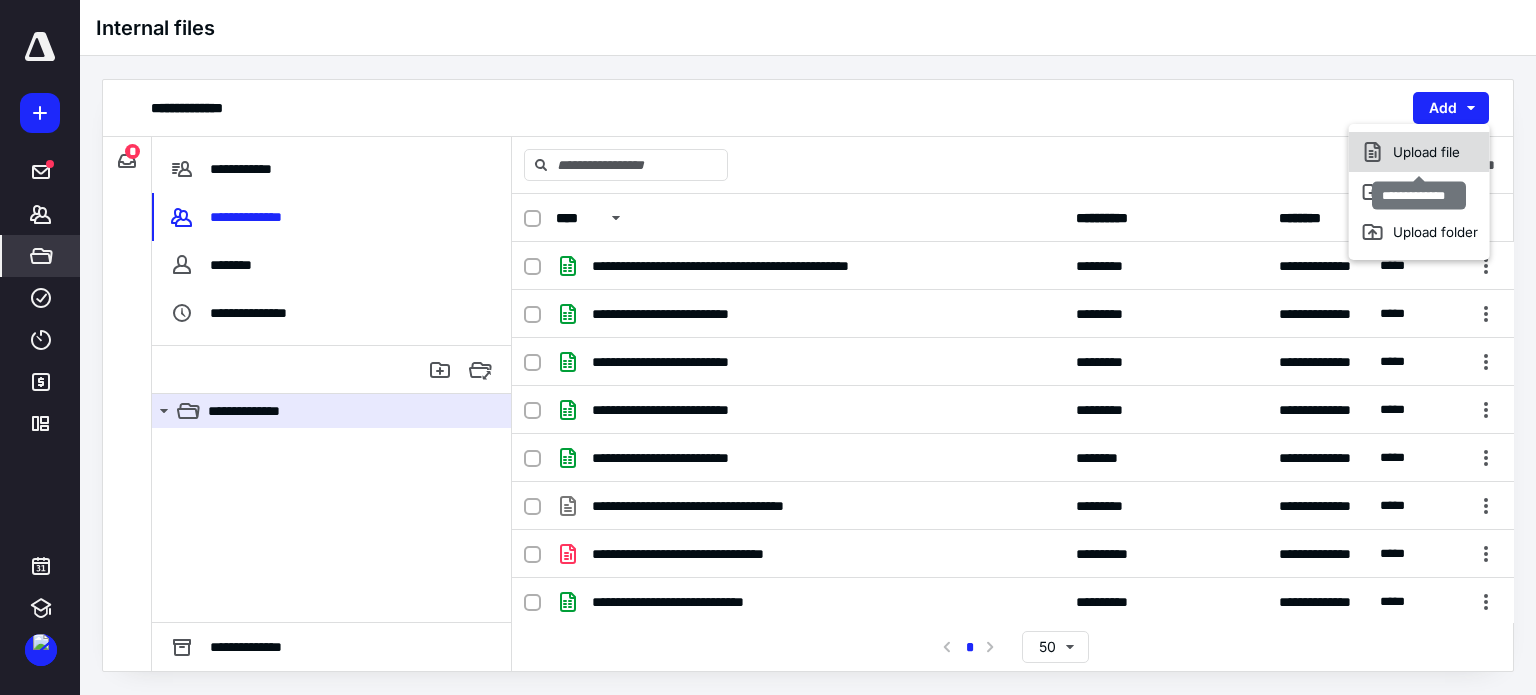 click on "Upload file" at bounding box center (1419, 152) 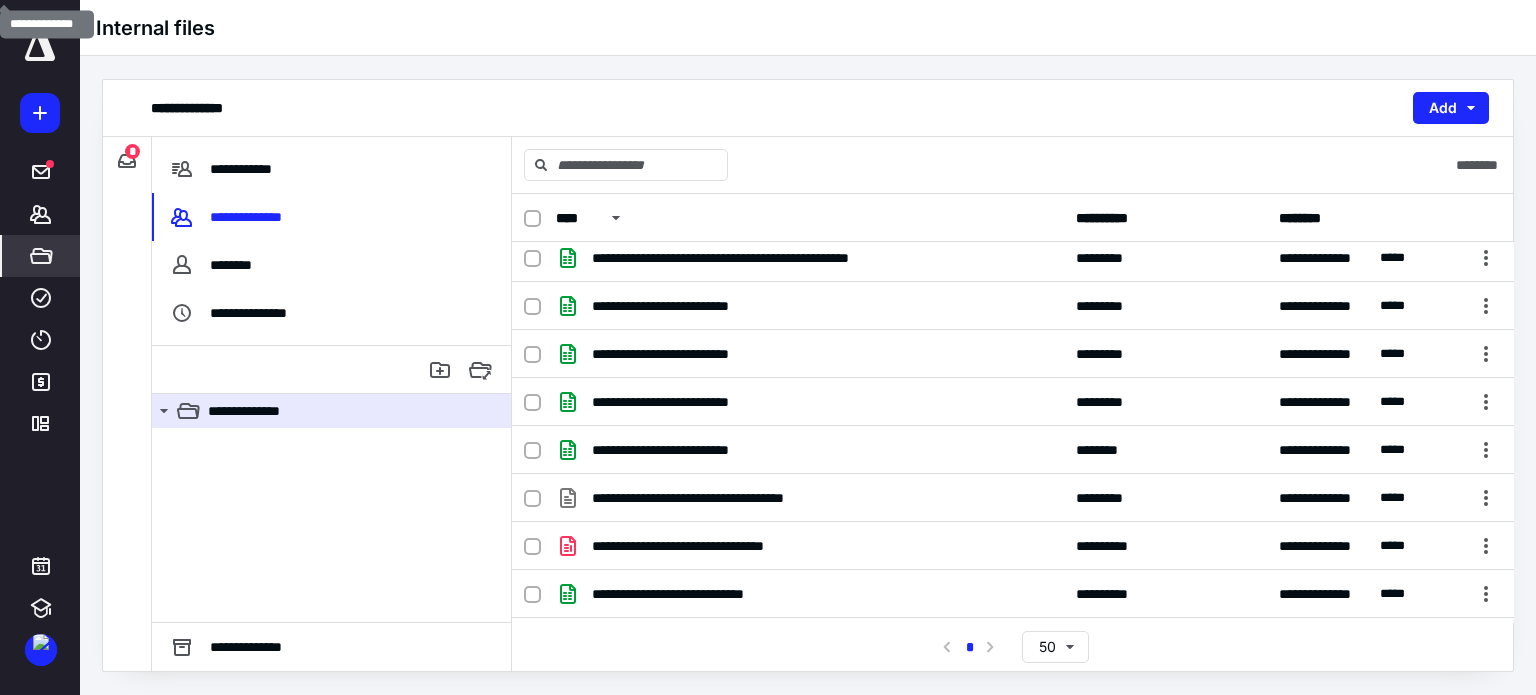 scroll, scrollTop: 0, scrollLeft: 0, axis: both 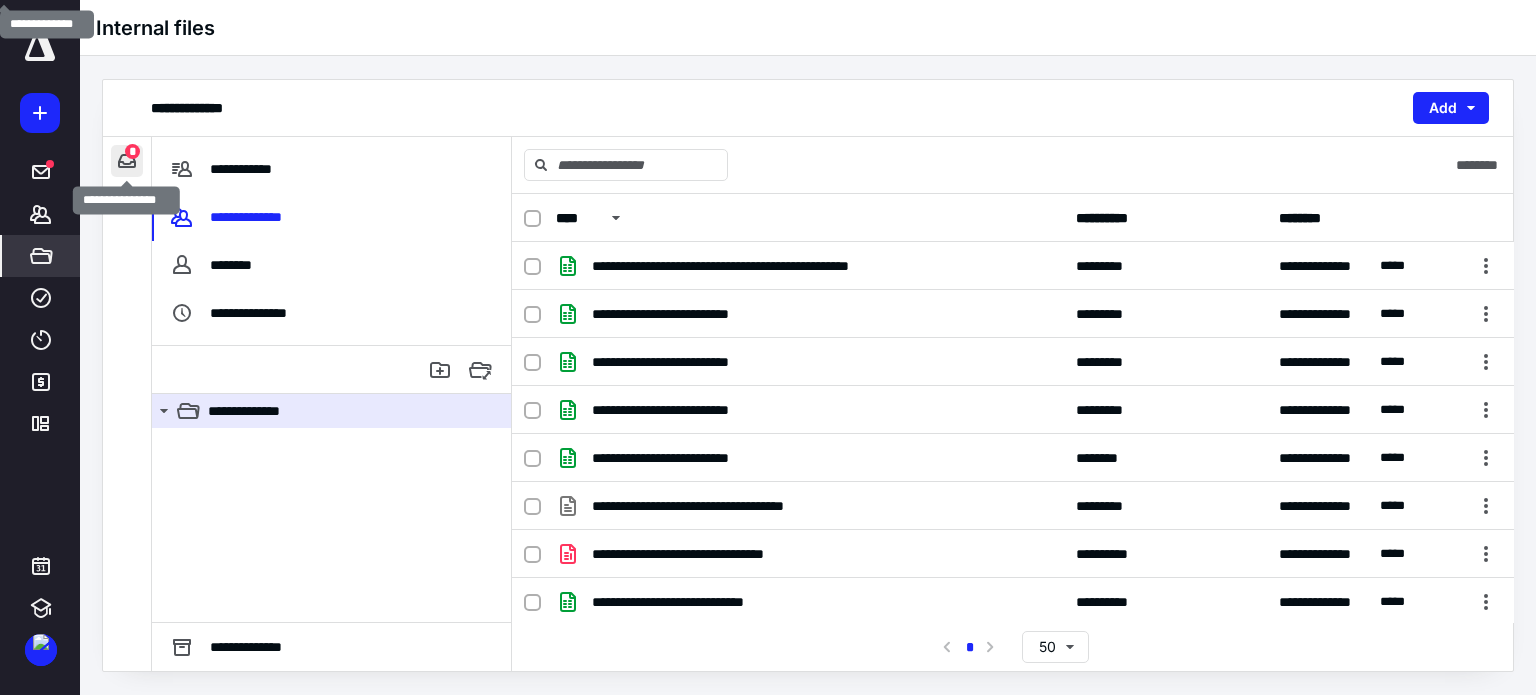 click at bounding box center [127, 161] 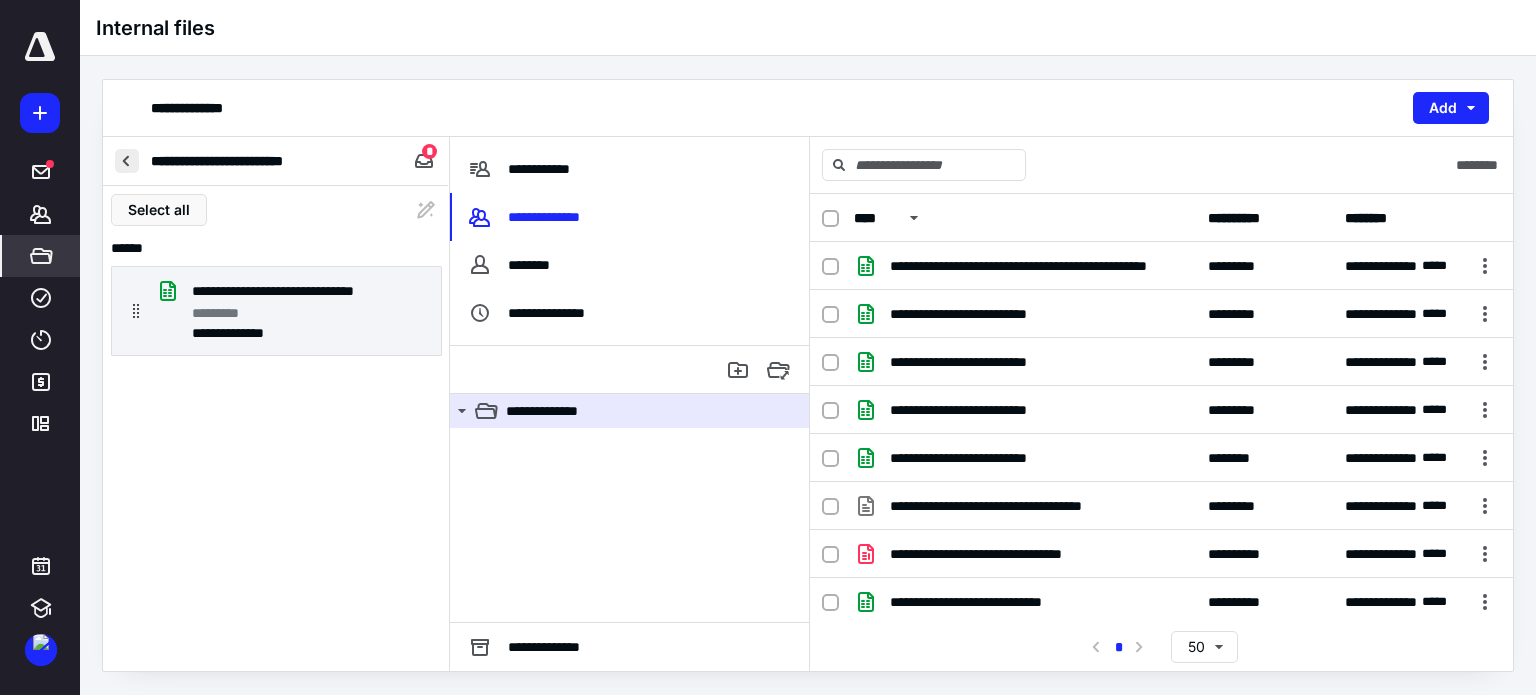 click at bounding box center (127, 161) 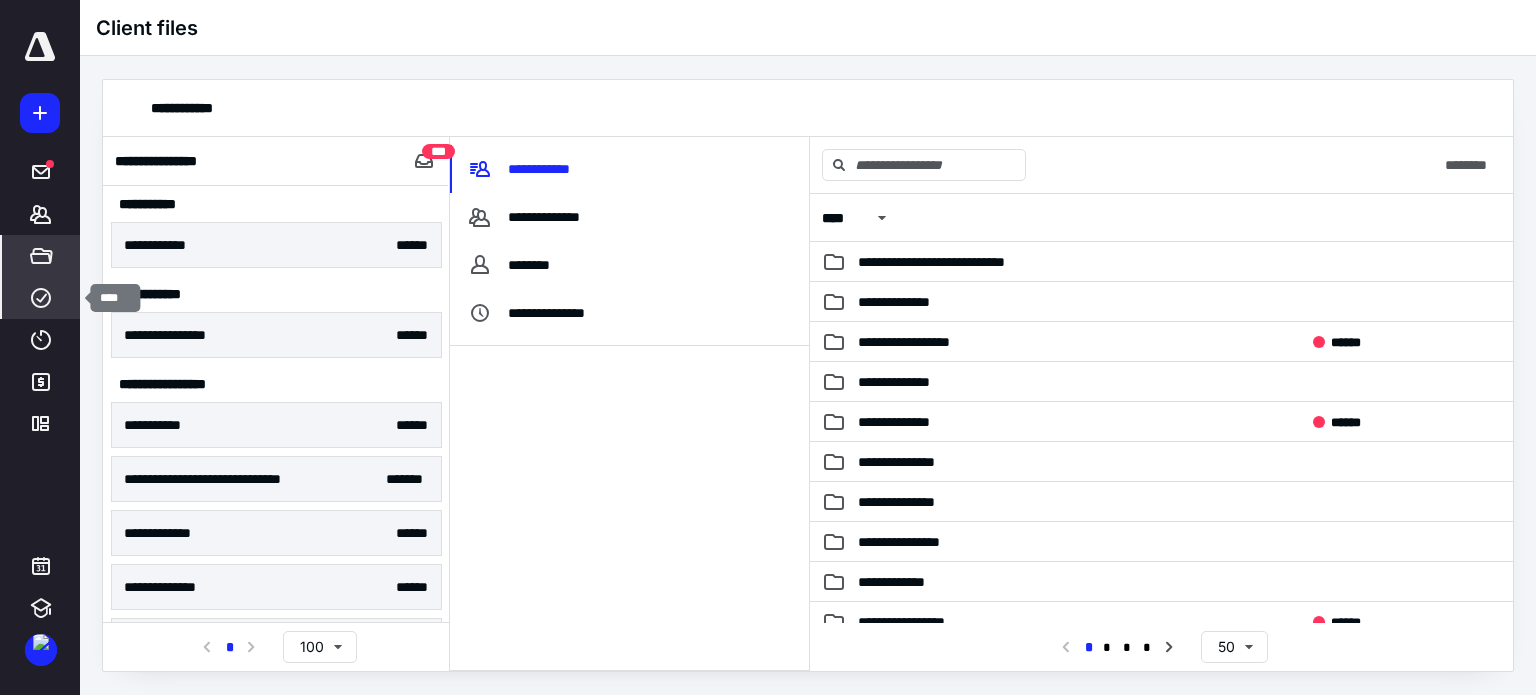 click 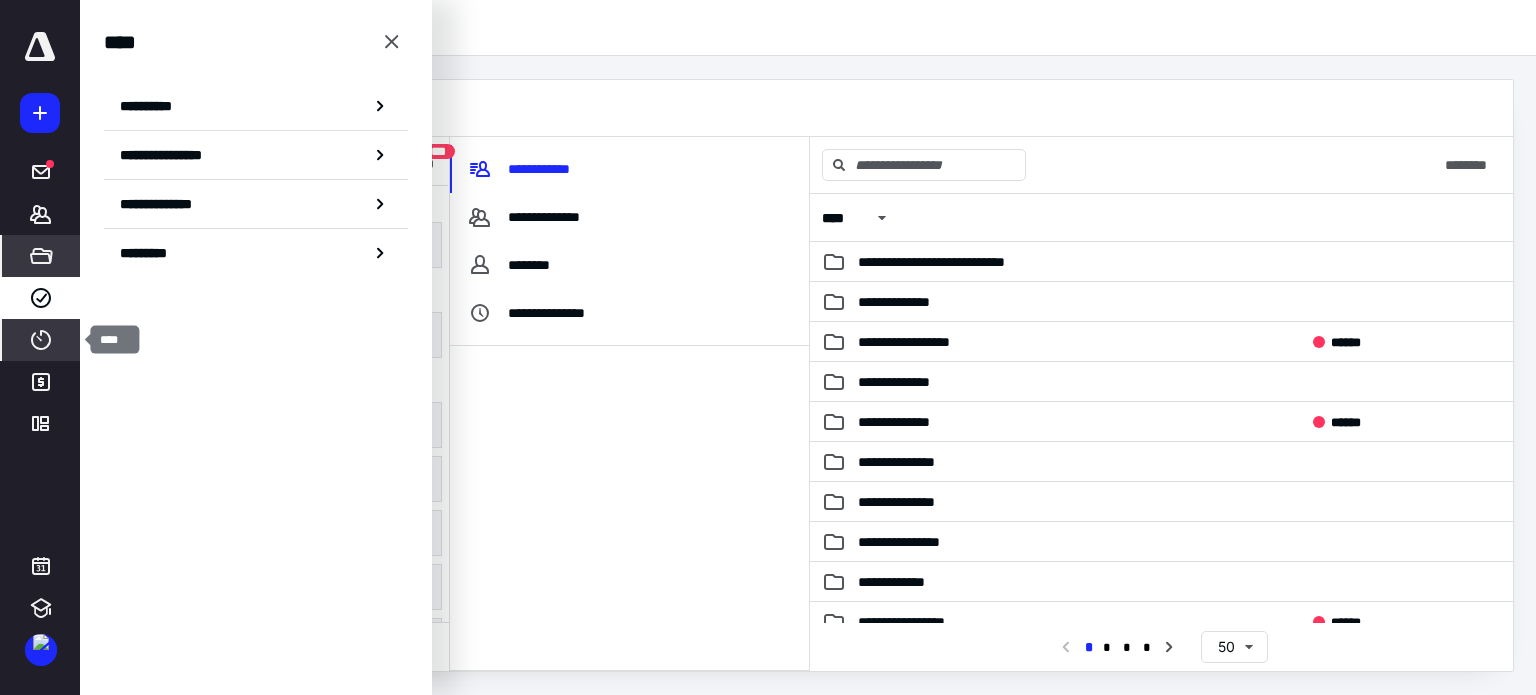 click 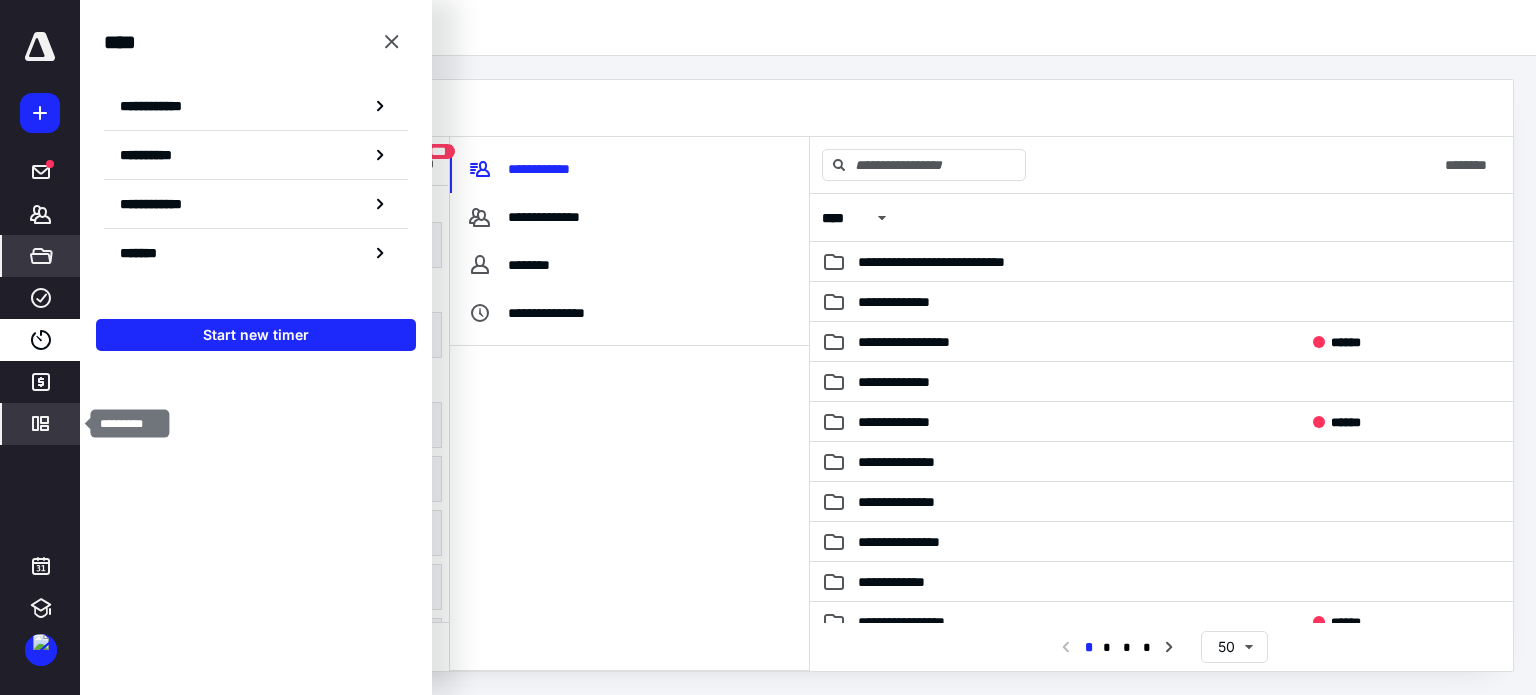 click 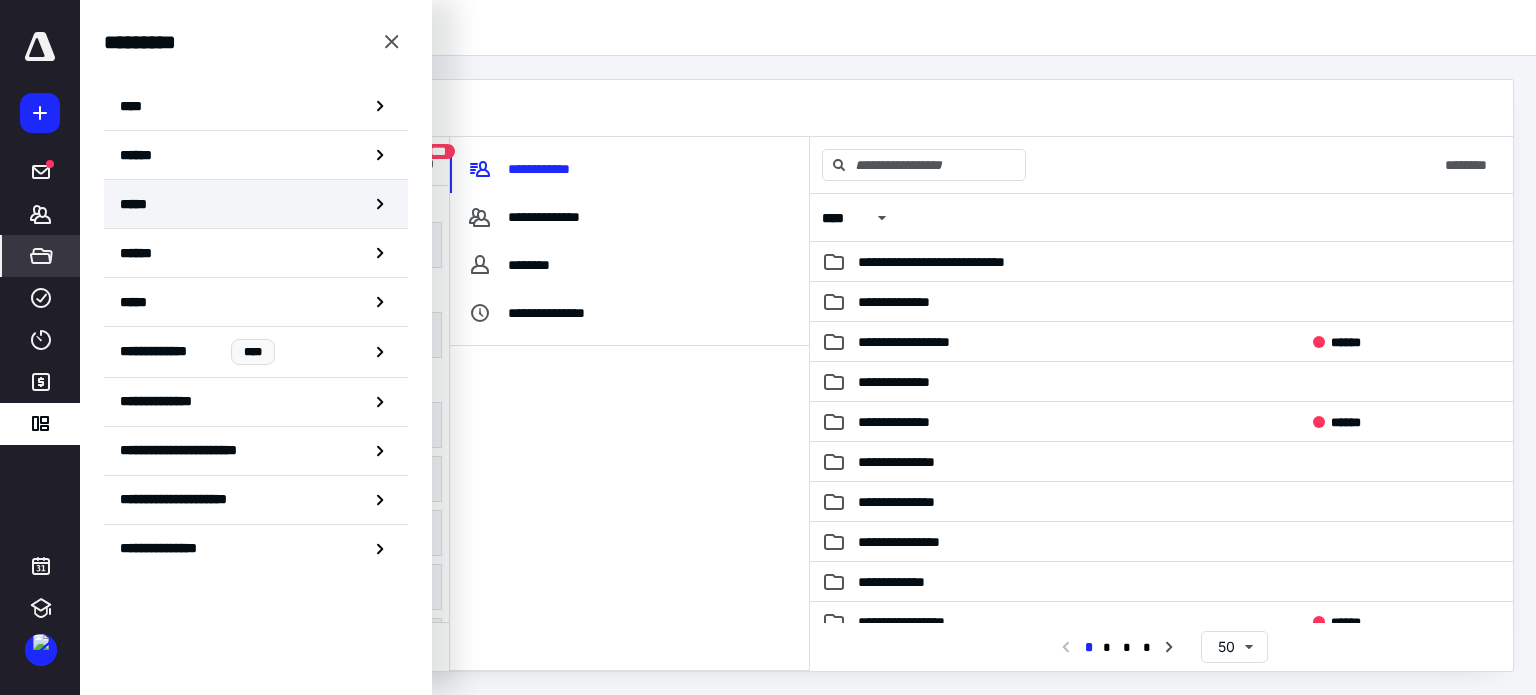 click on "*****" at bounding box center (256, 204) 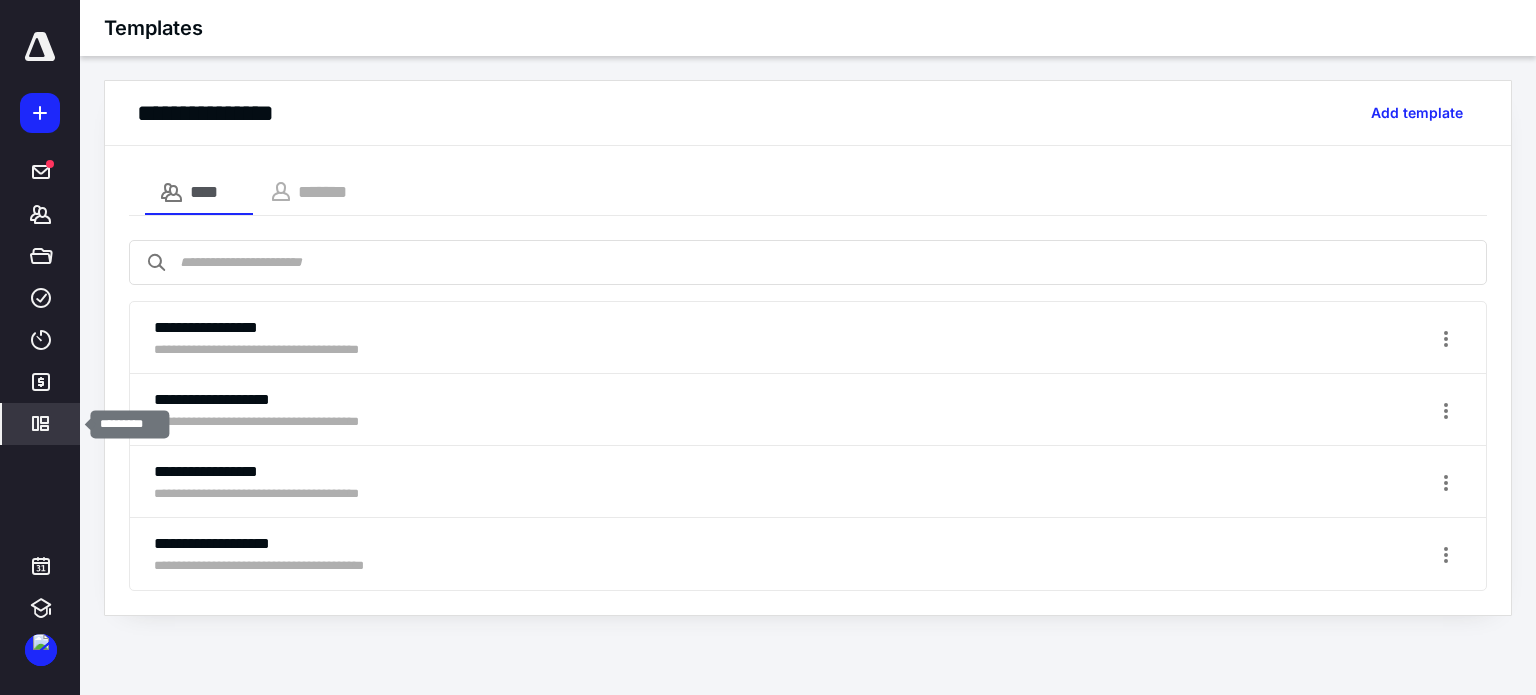 click on "*********" at bounding box center [41, 424] 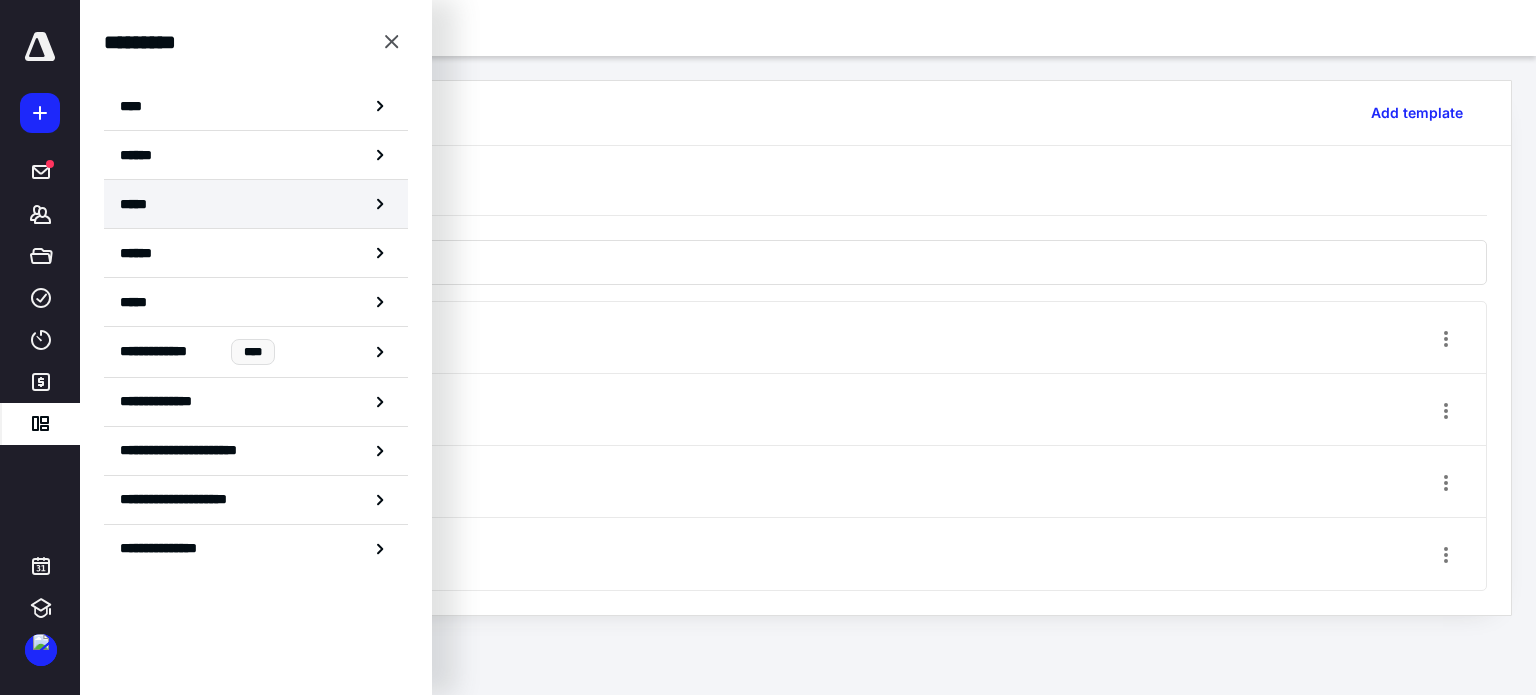 click on "*****" at bounding box center [256, 204] 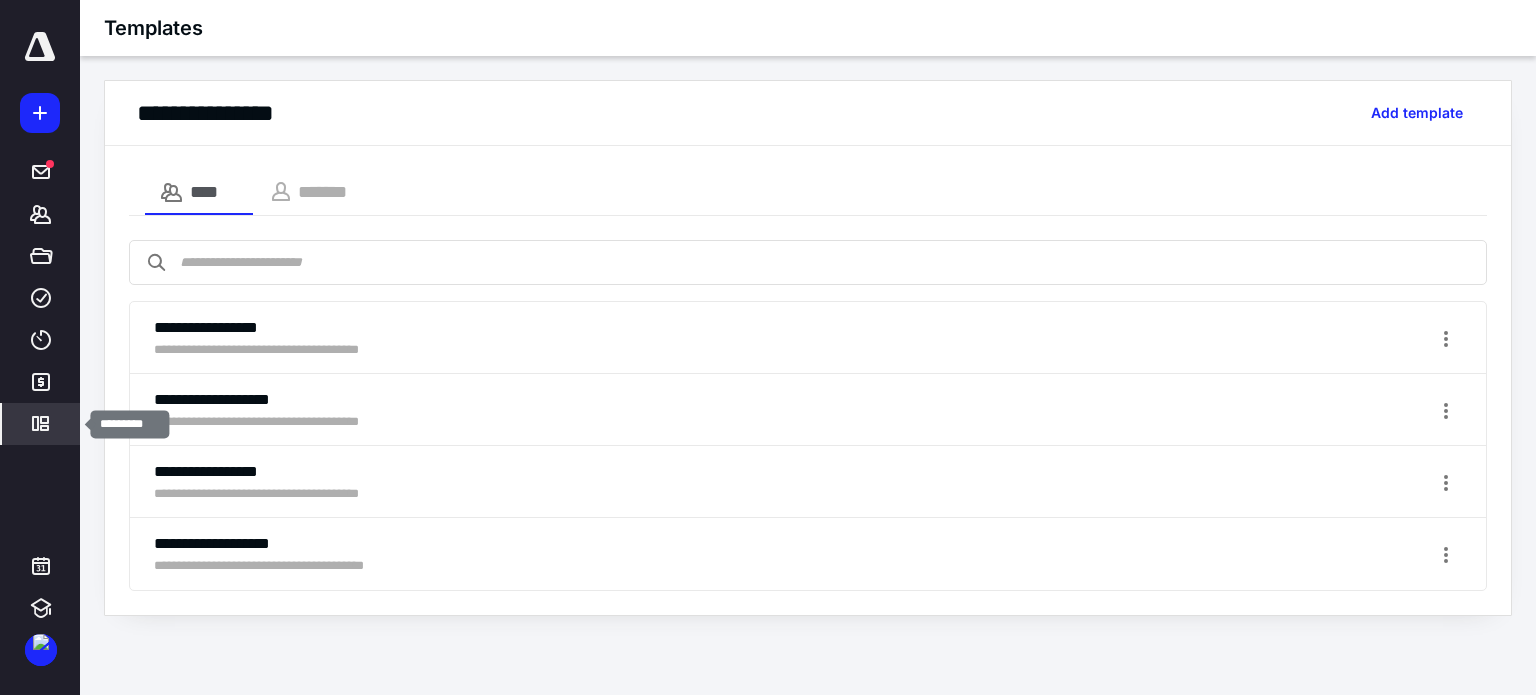 click 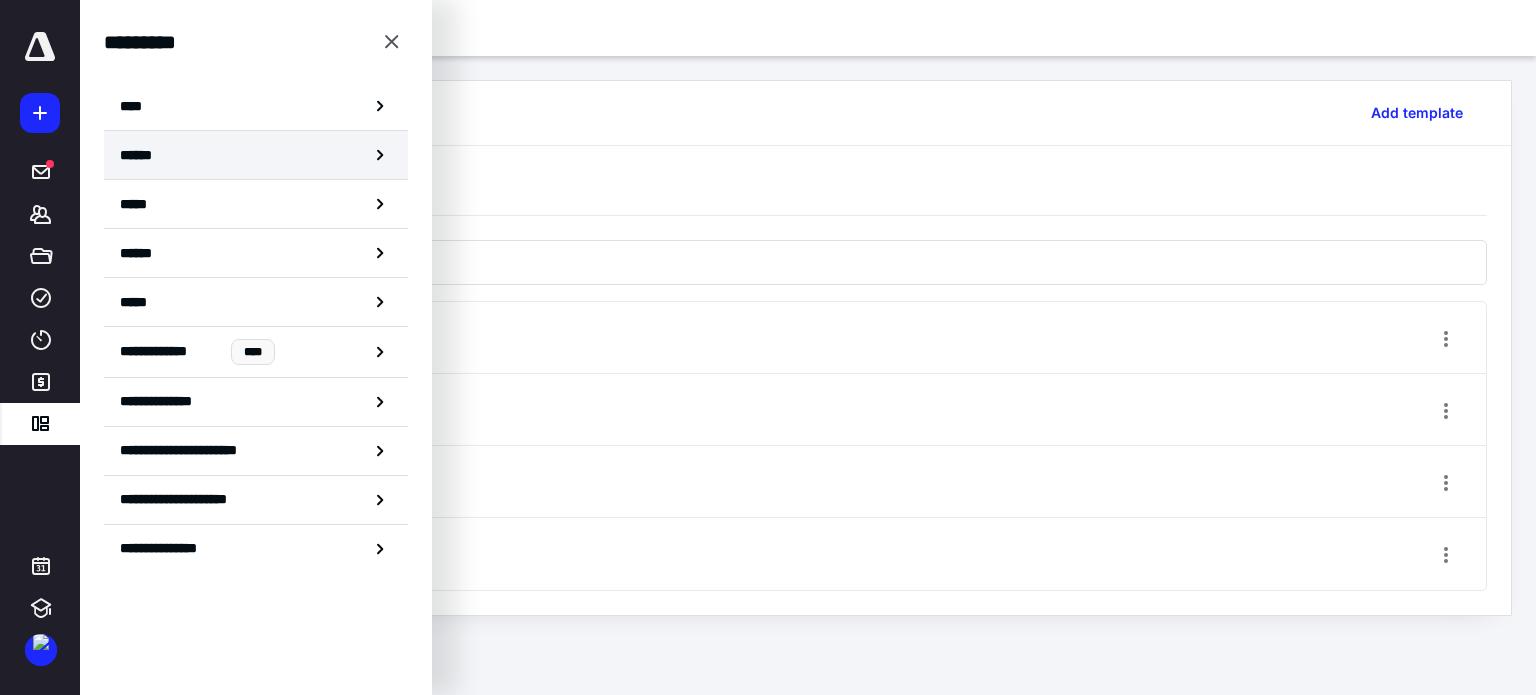 click on "******" at bounding box center (141, 155) 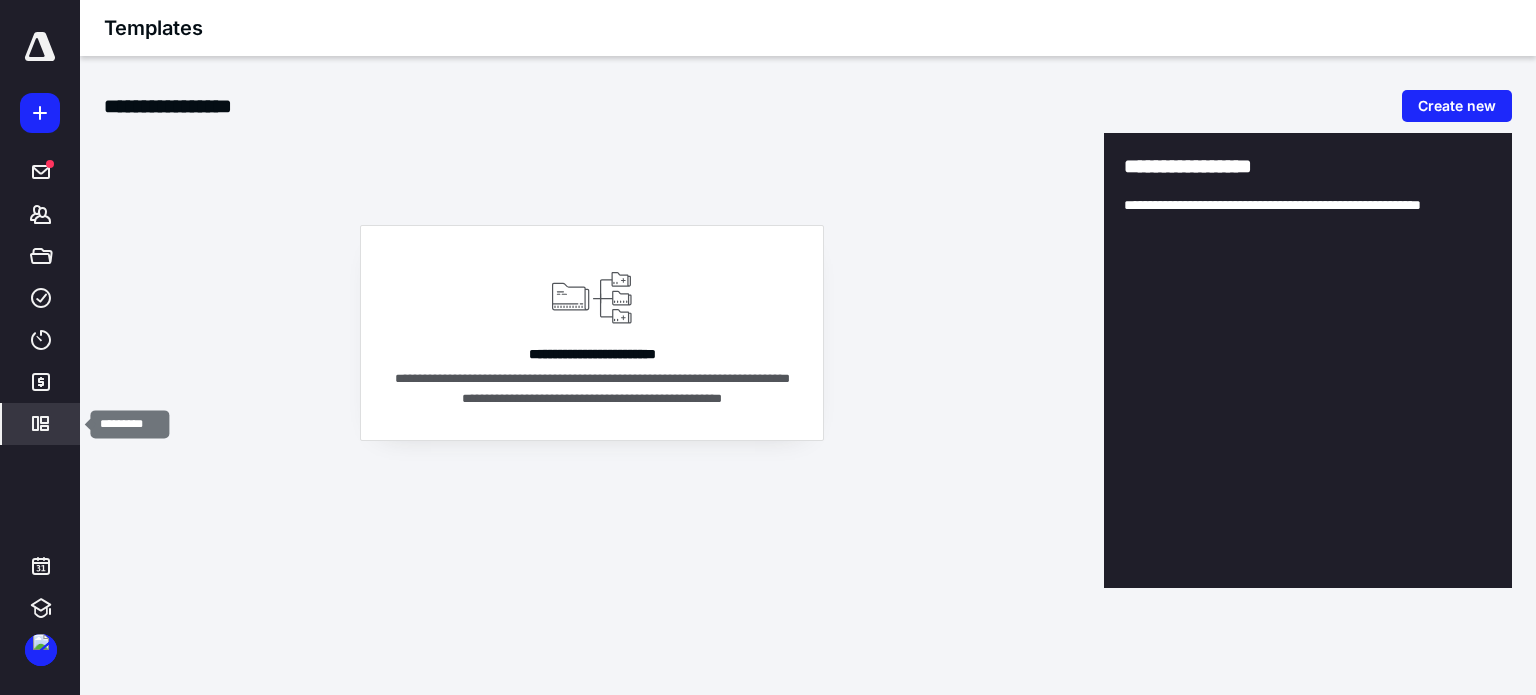 click 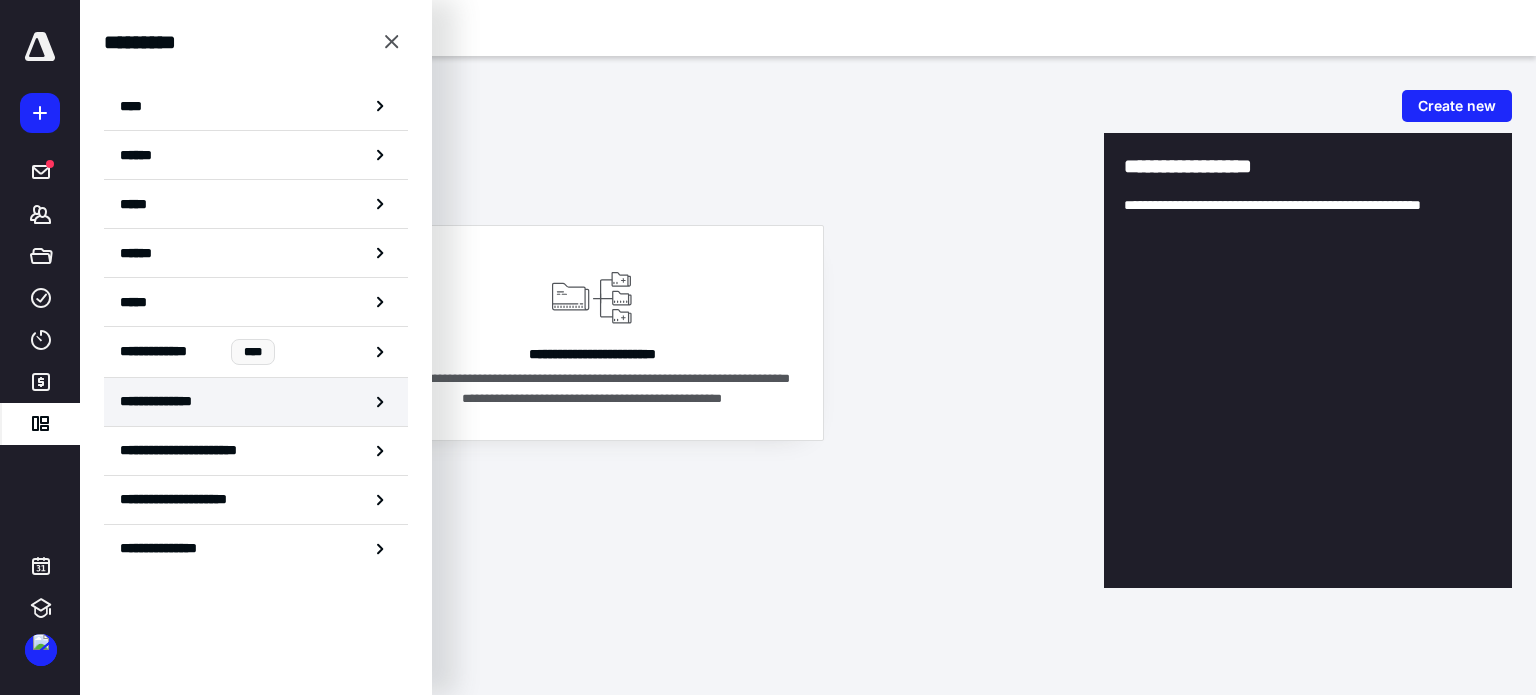click on "**********" at bounding box center [169, 401] 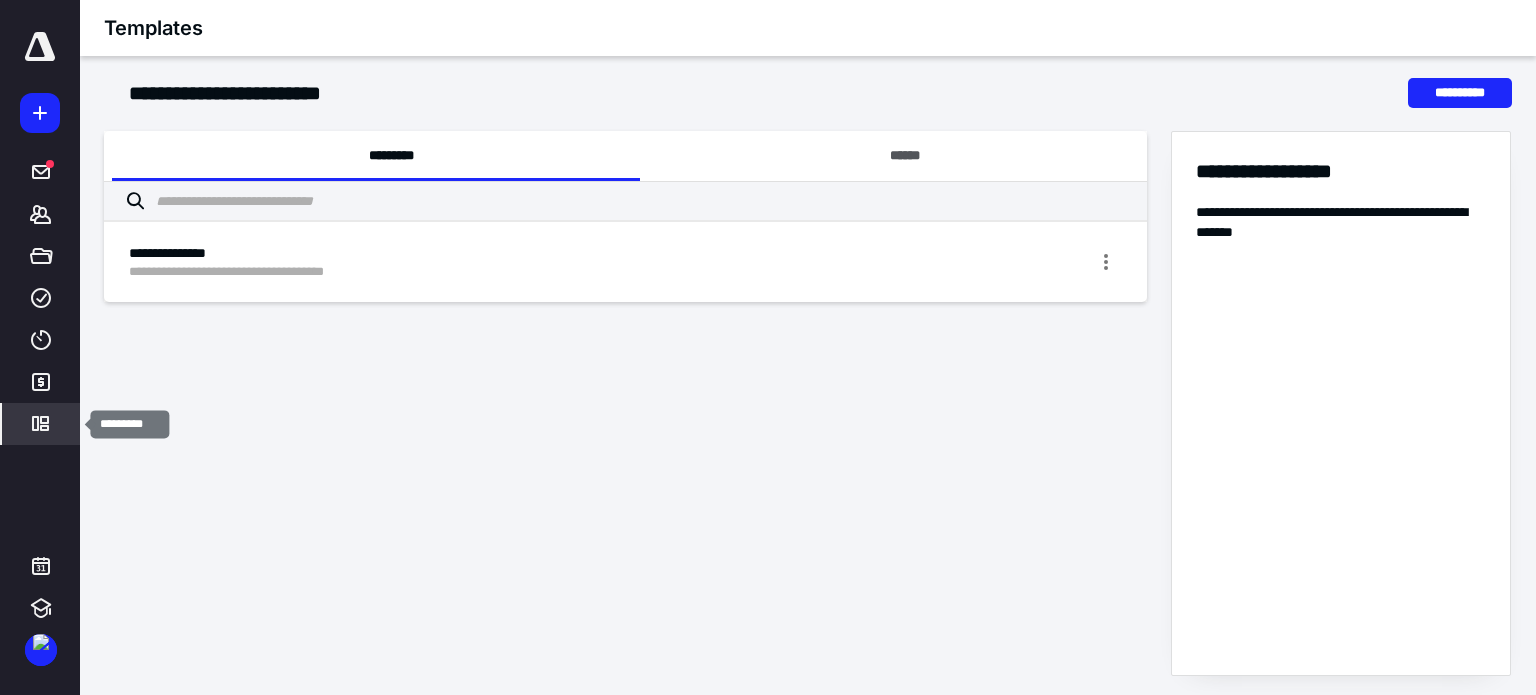 click 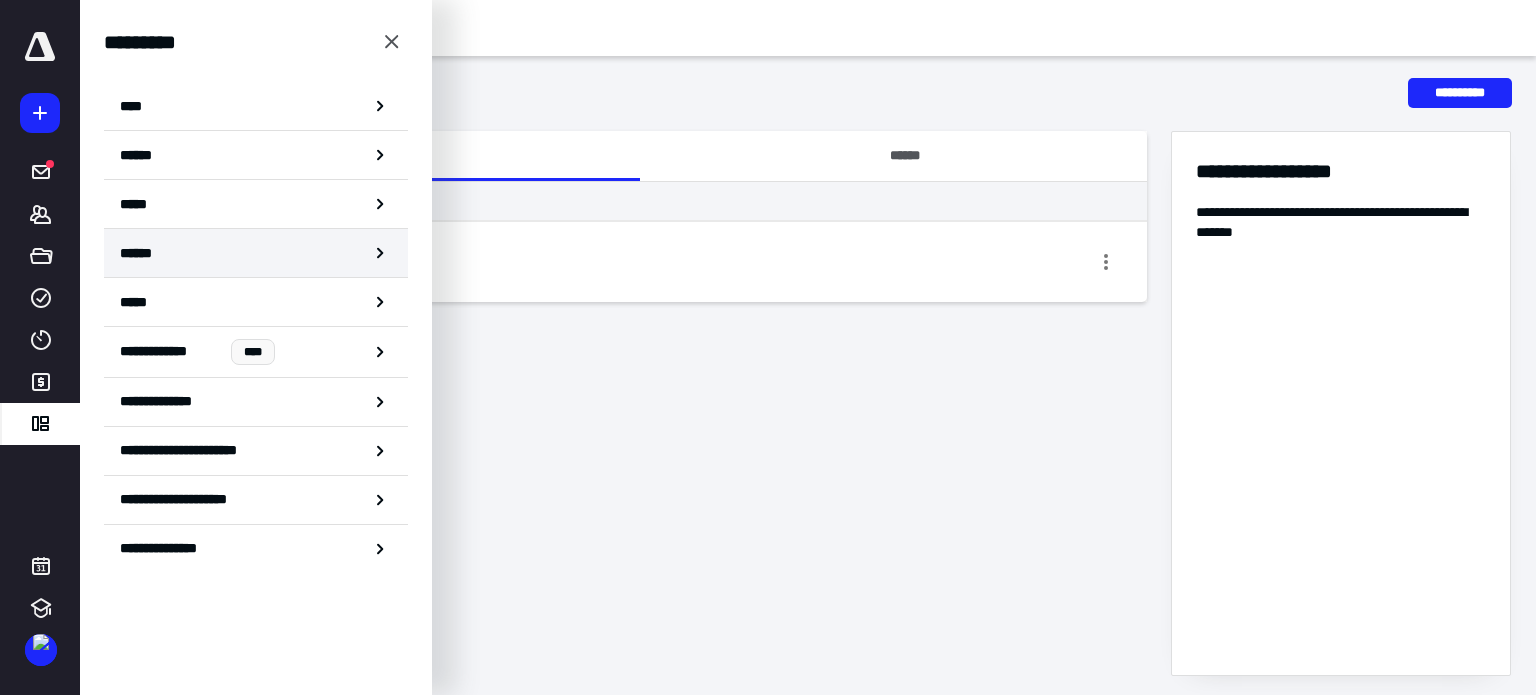 click on "******" at bounding box center [256, 253] 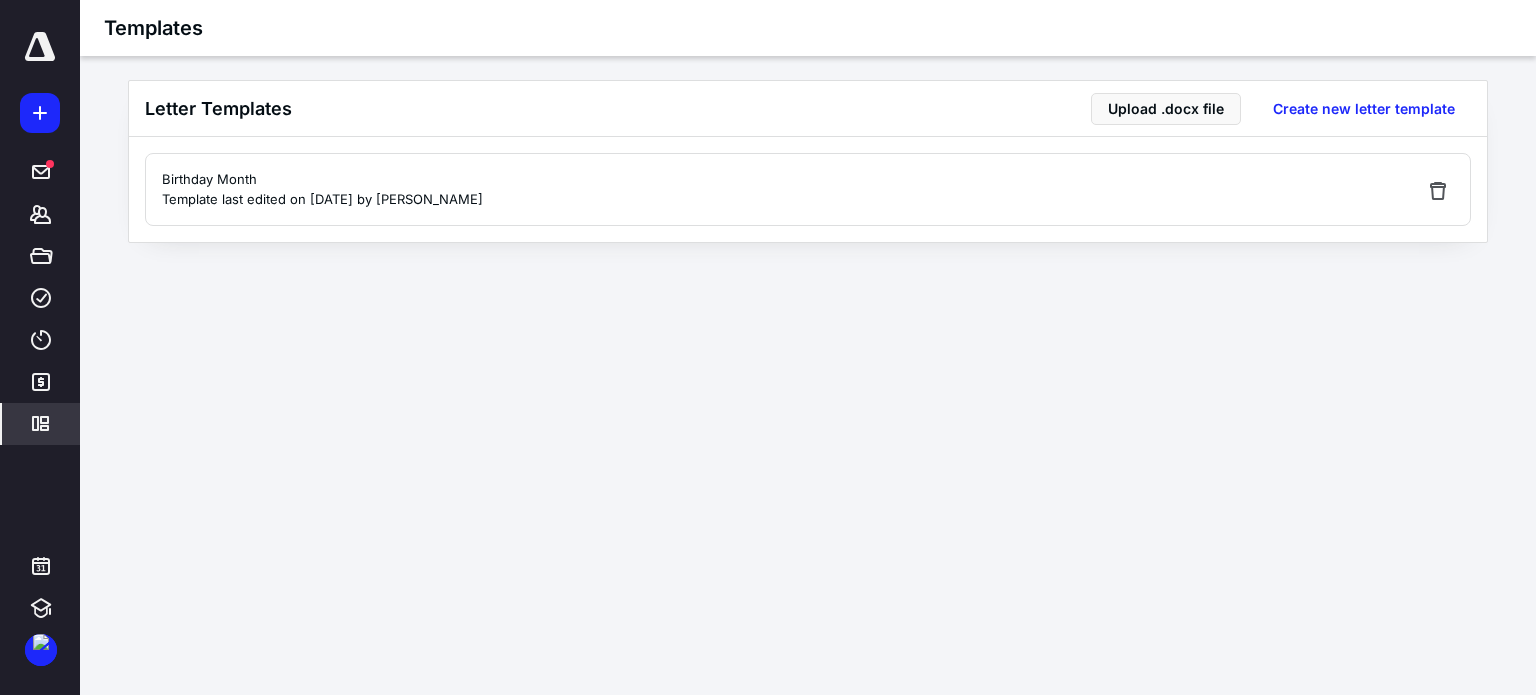 click on "Birthday Month" at bounding box center (322, 180) 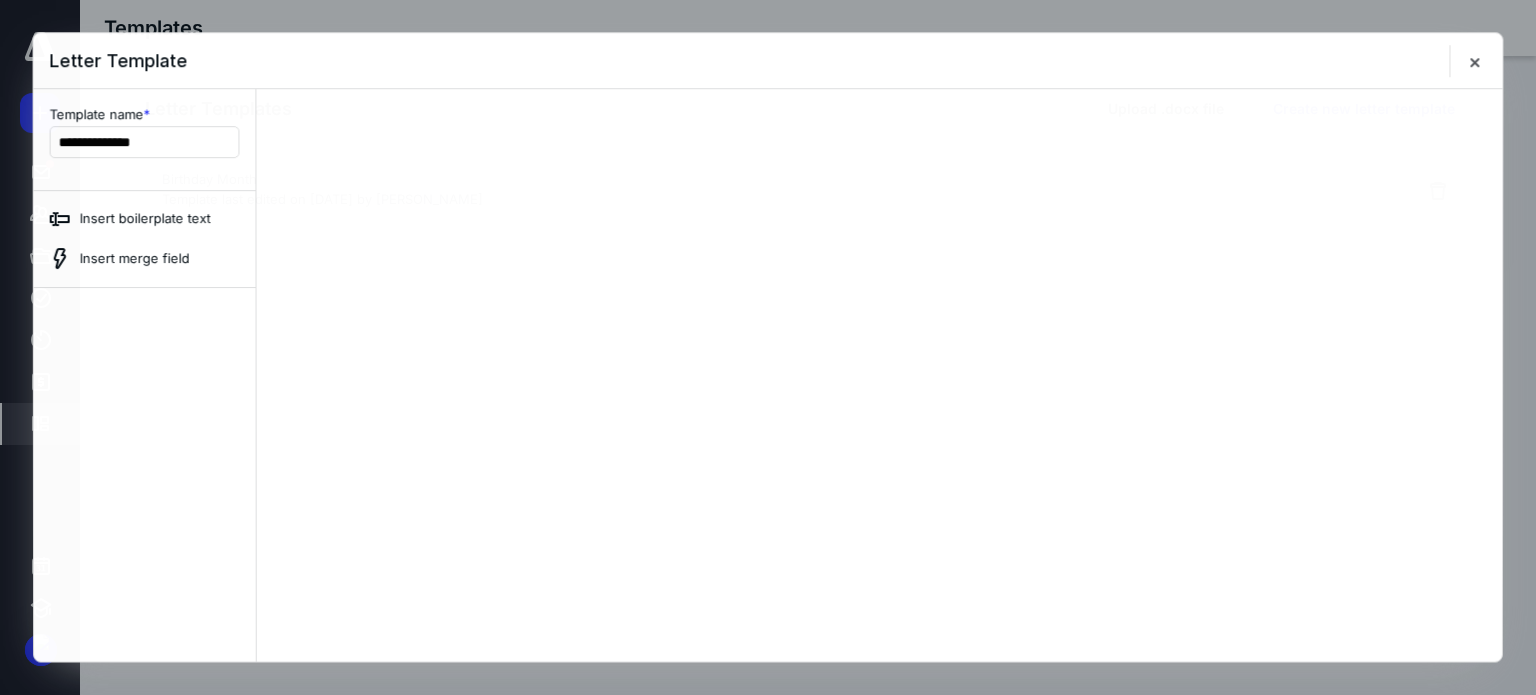 scroll, scrollTop: 0, scrollLeft: 0, axis: both 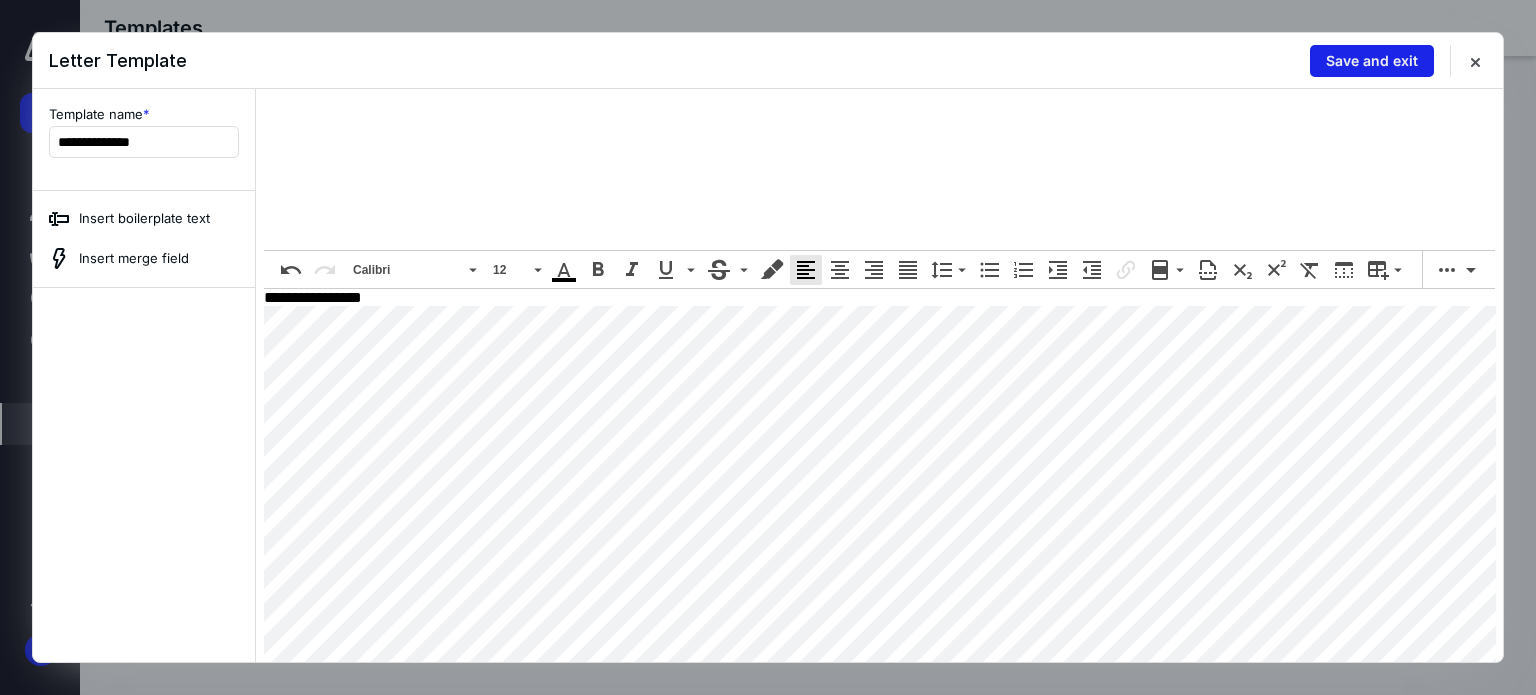click on "Save and exit" at bounding box center (1372, 61) 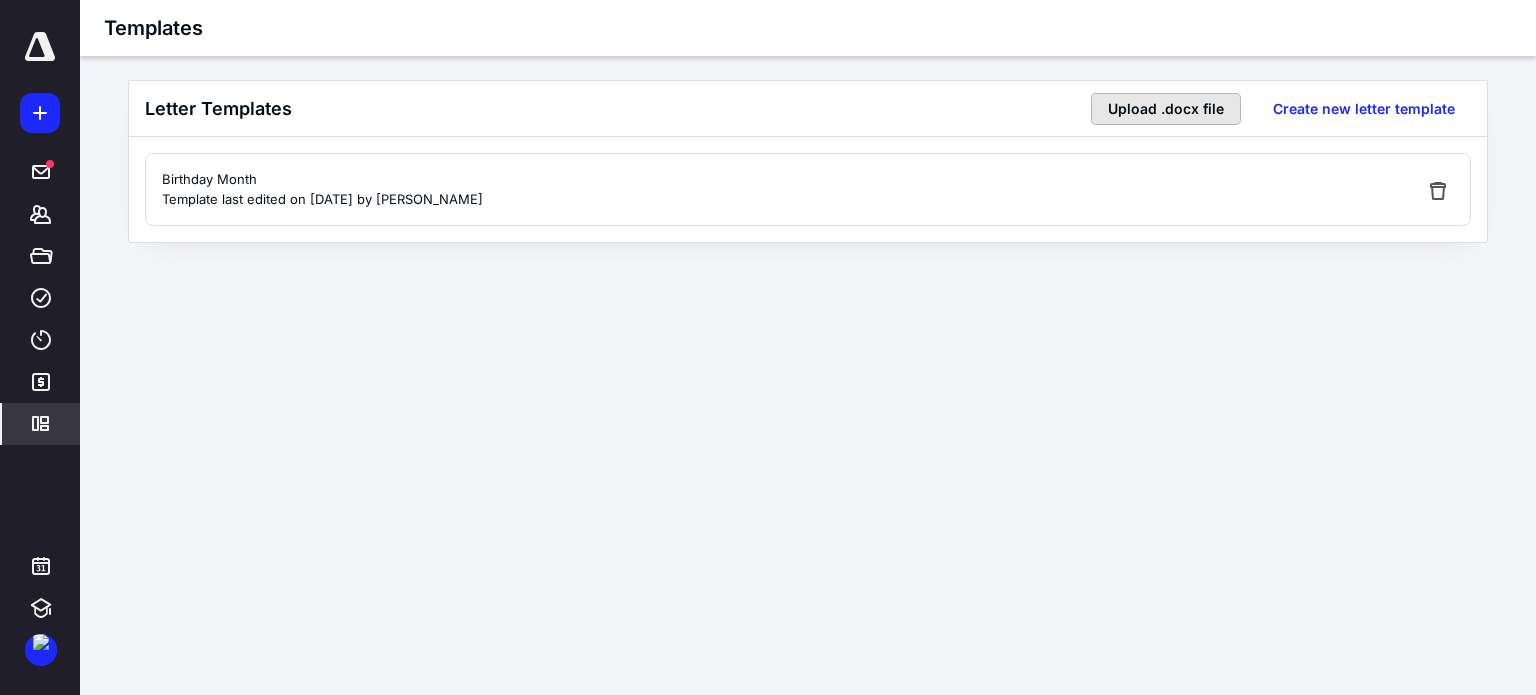 click on "Upload .docx file" at bounding box center [1166, 109] 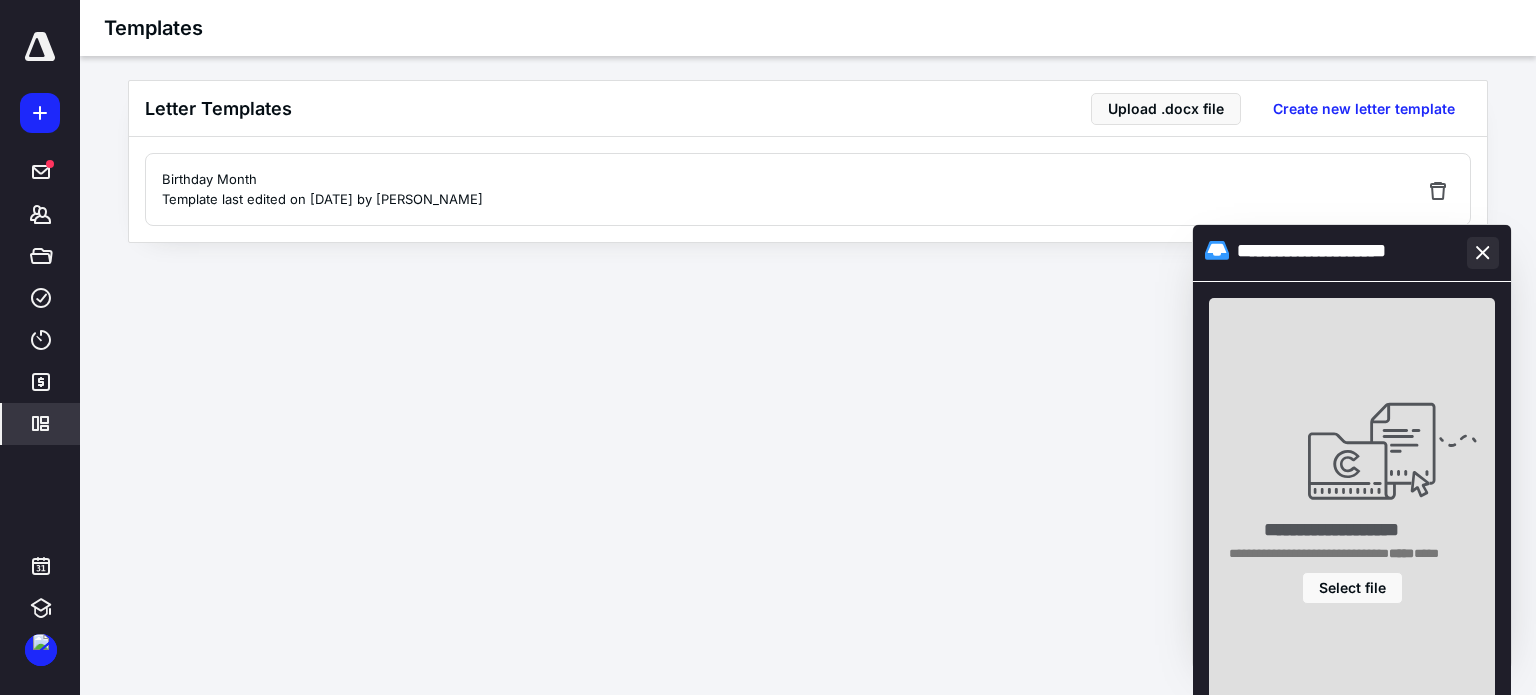 click at bounding box center [1483, 253] 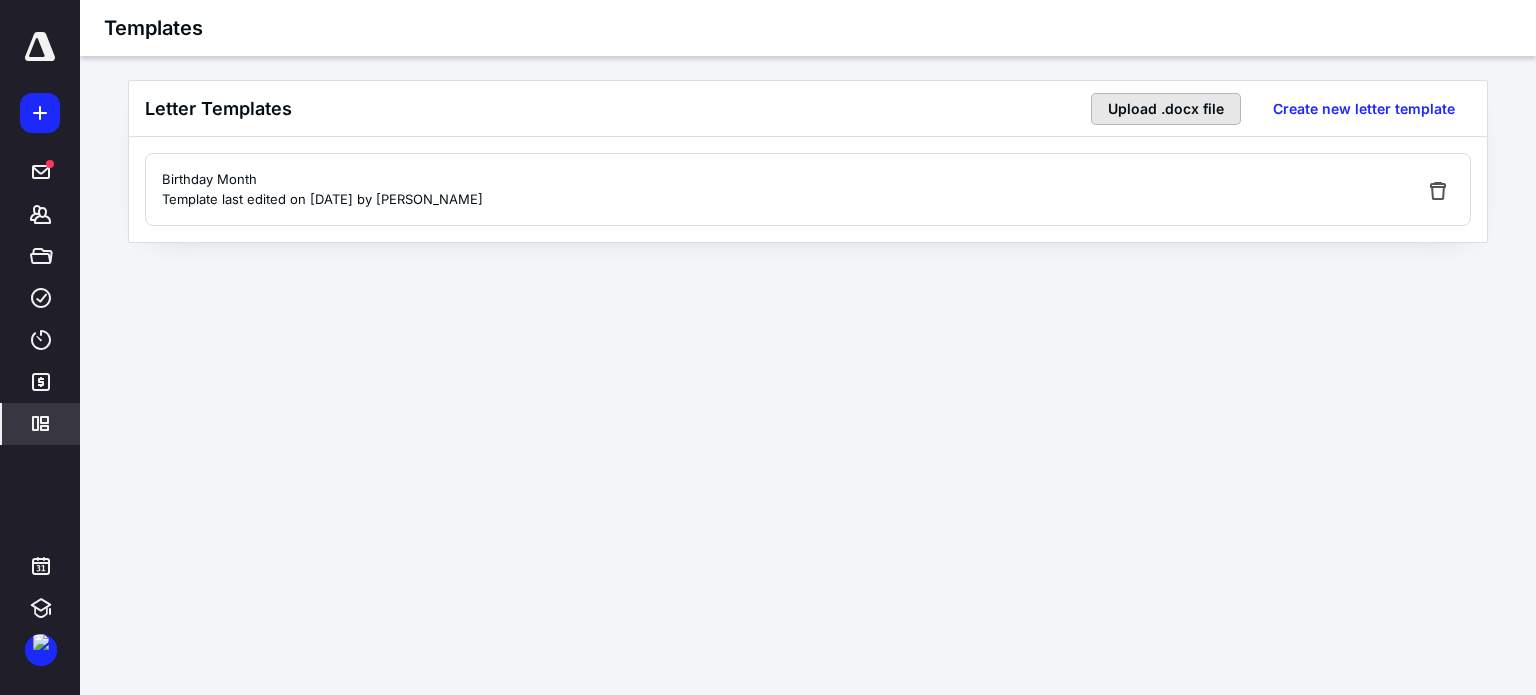 click on "Upload .docx file" at bounding box center [1166, 109] 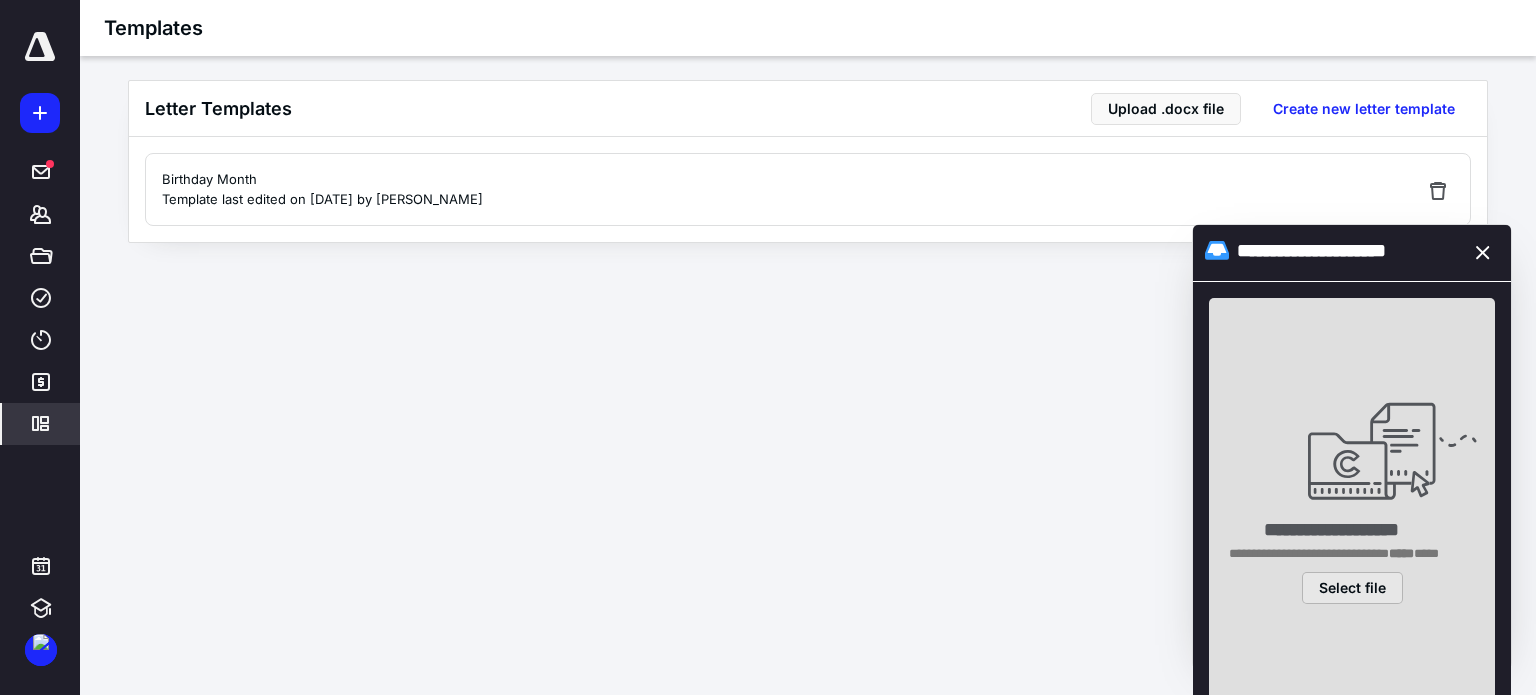 click on "Select file" at bounding box center (1352, 588) 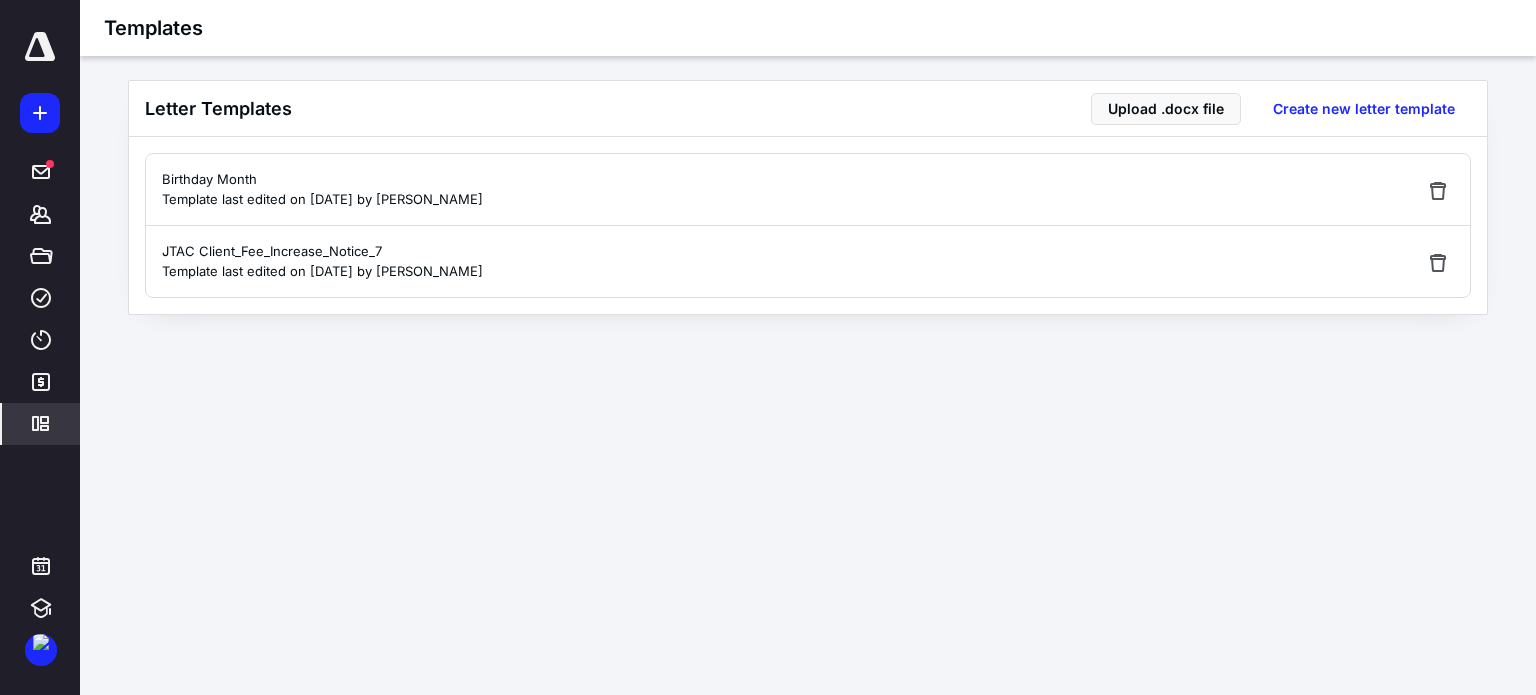 click on "JTAC Client_Fee_Increase_Notice_7" at bounding box center (322, 252) 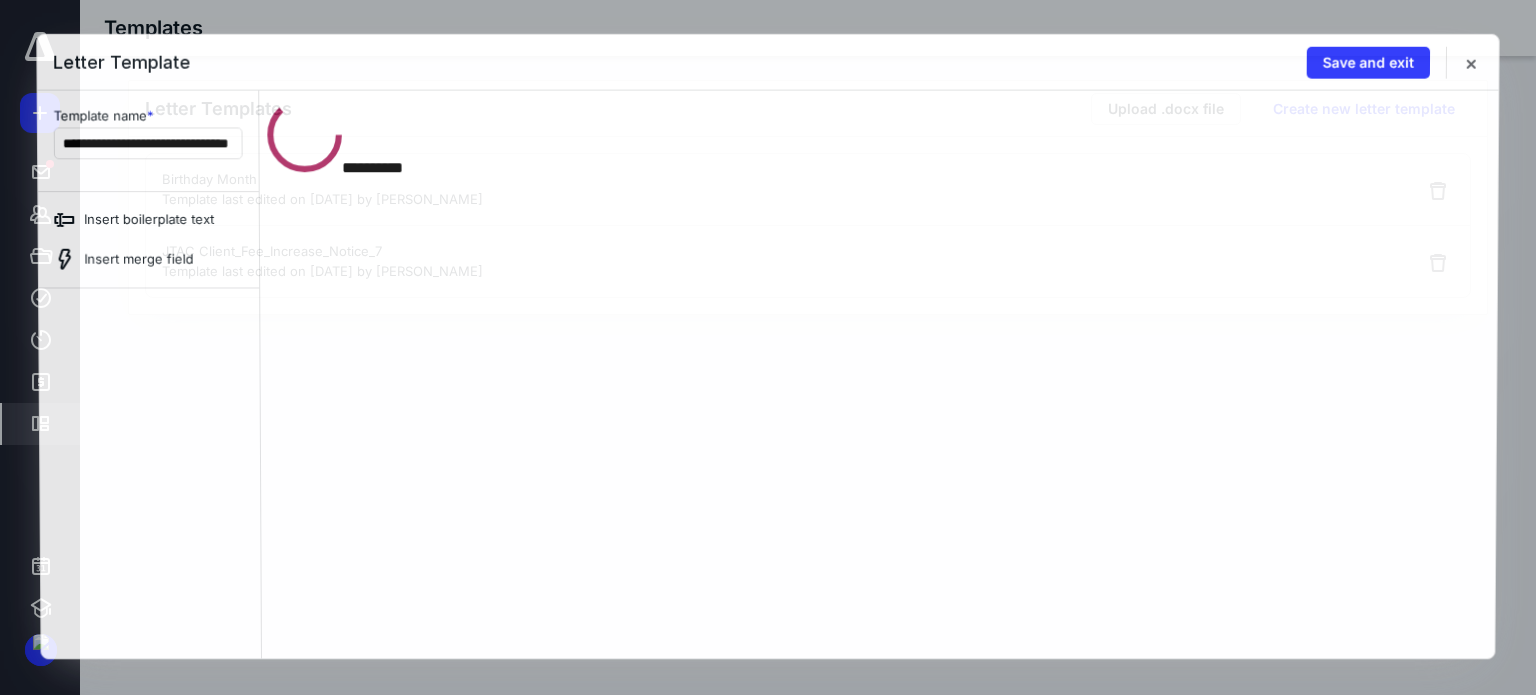 scroll, scrollTop: 0, scrollLeft: 0, axis: both 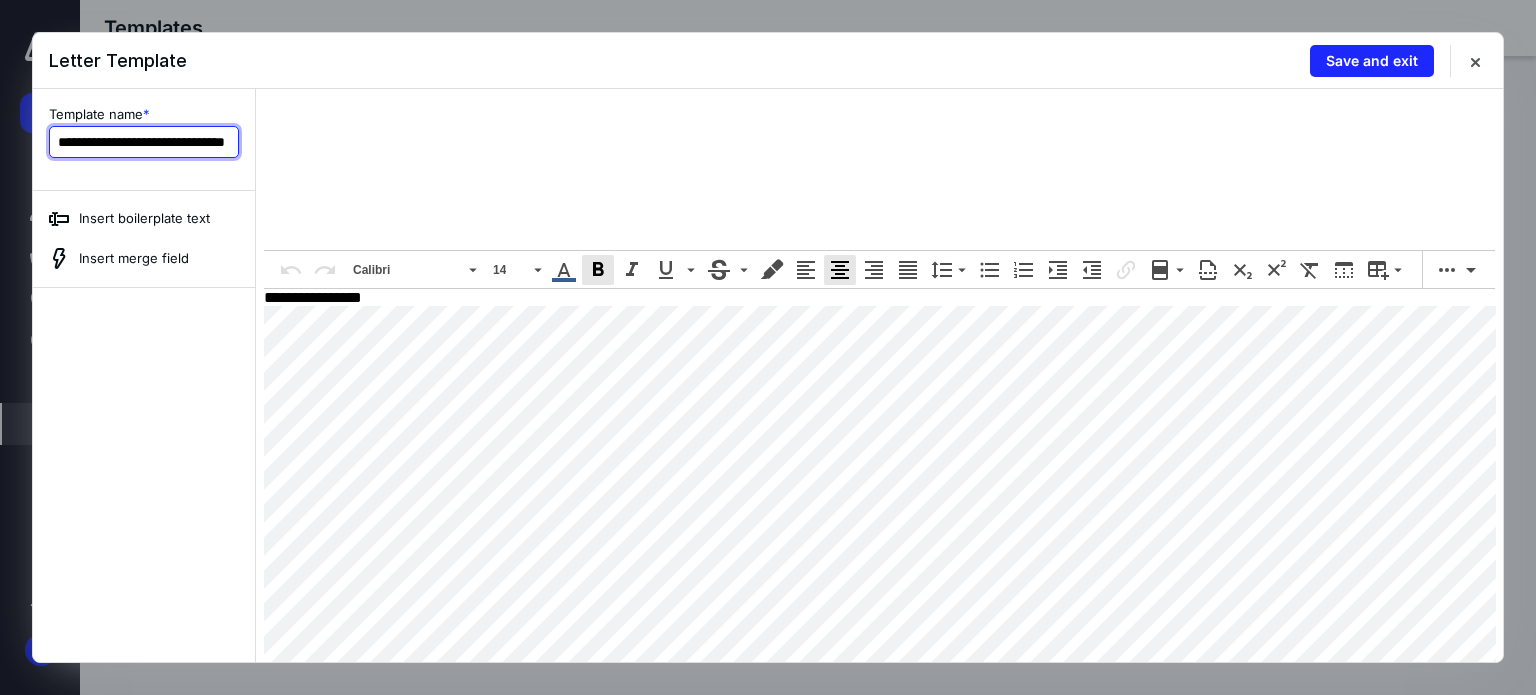 click on "**********" at bounding box center (144, 142) 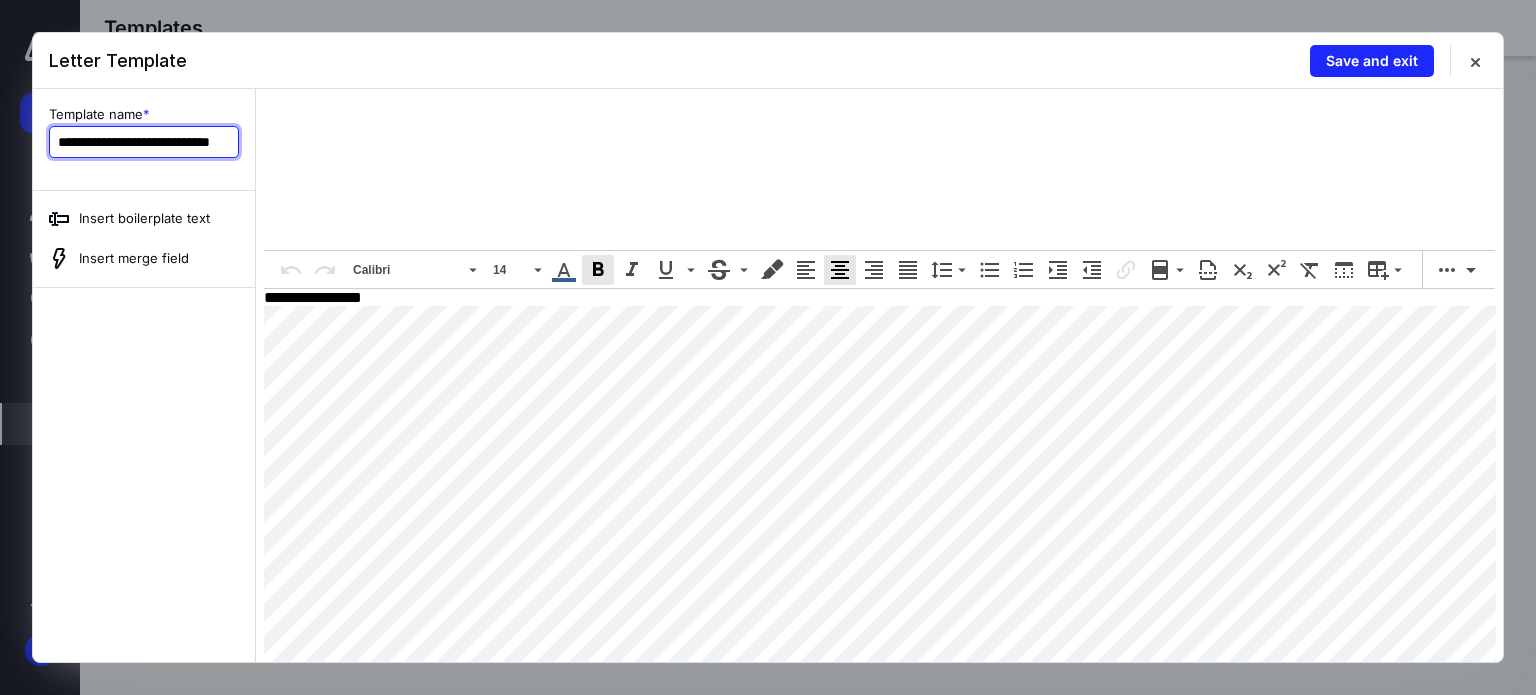 scroll, scrollTop: 0, scrollLeft: 36, axis: horizontal 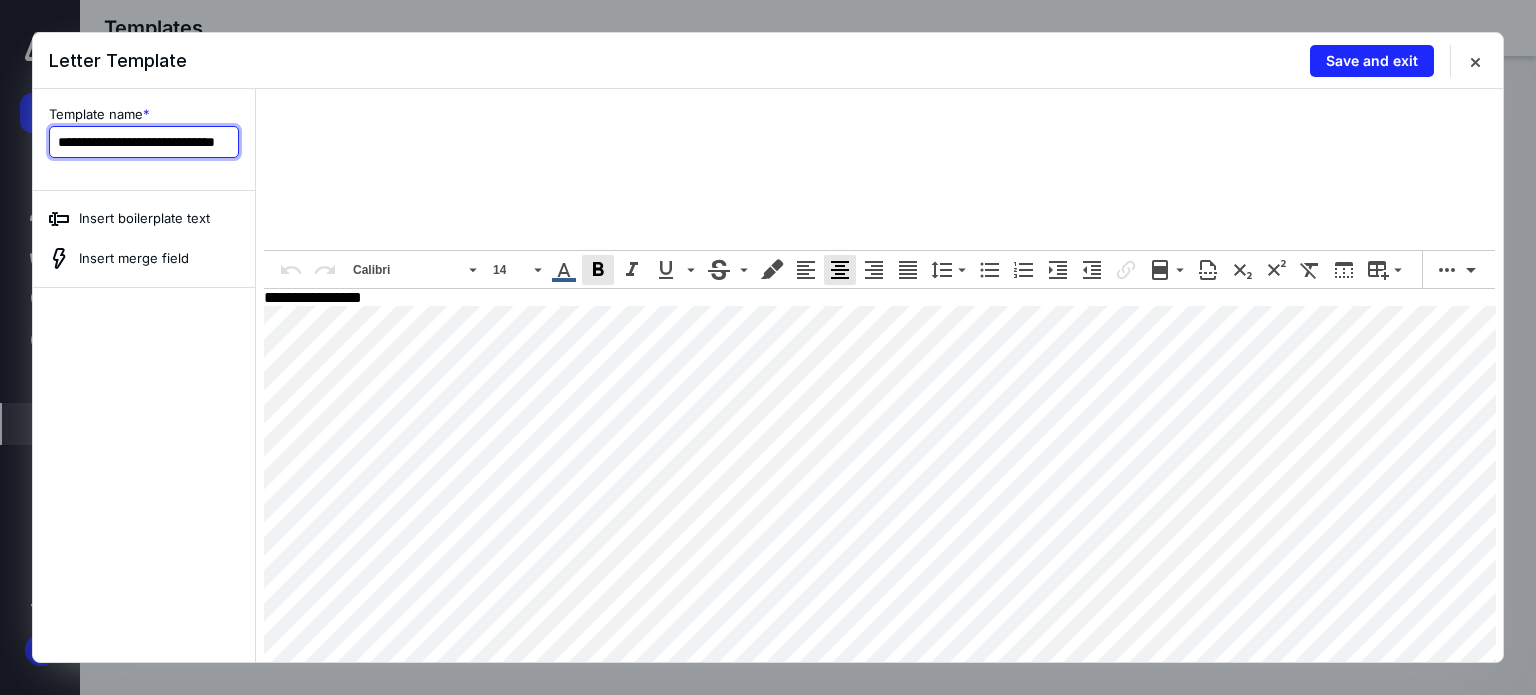type on "**********" 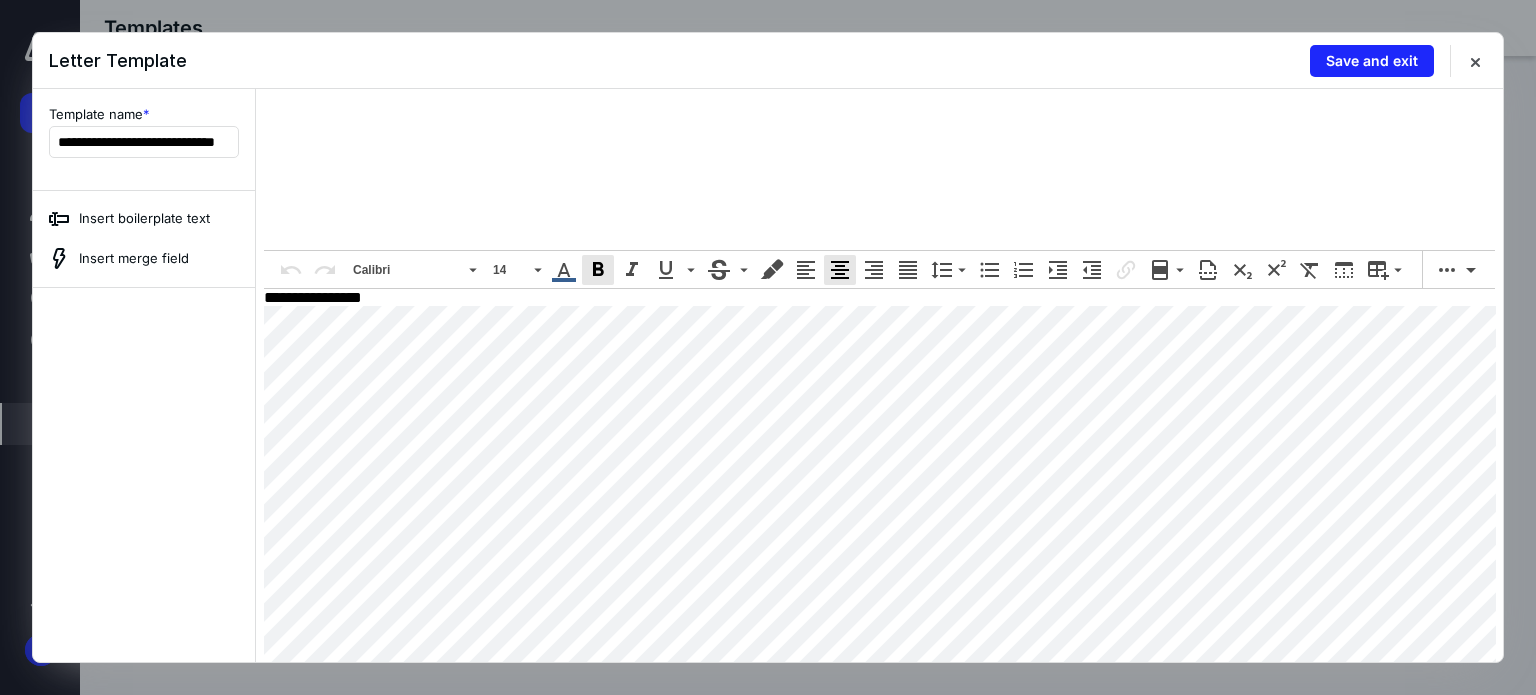 scroll, scrollTop: 0, scrollLeft: 0, axis: both 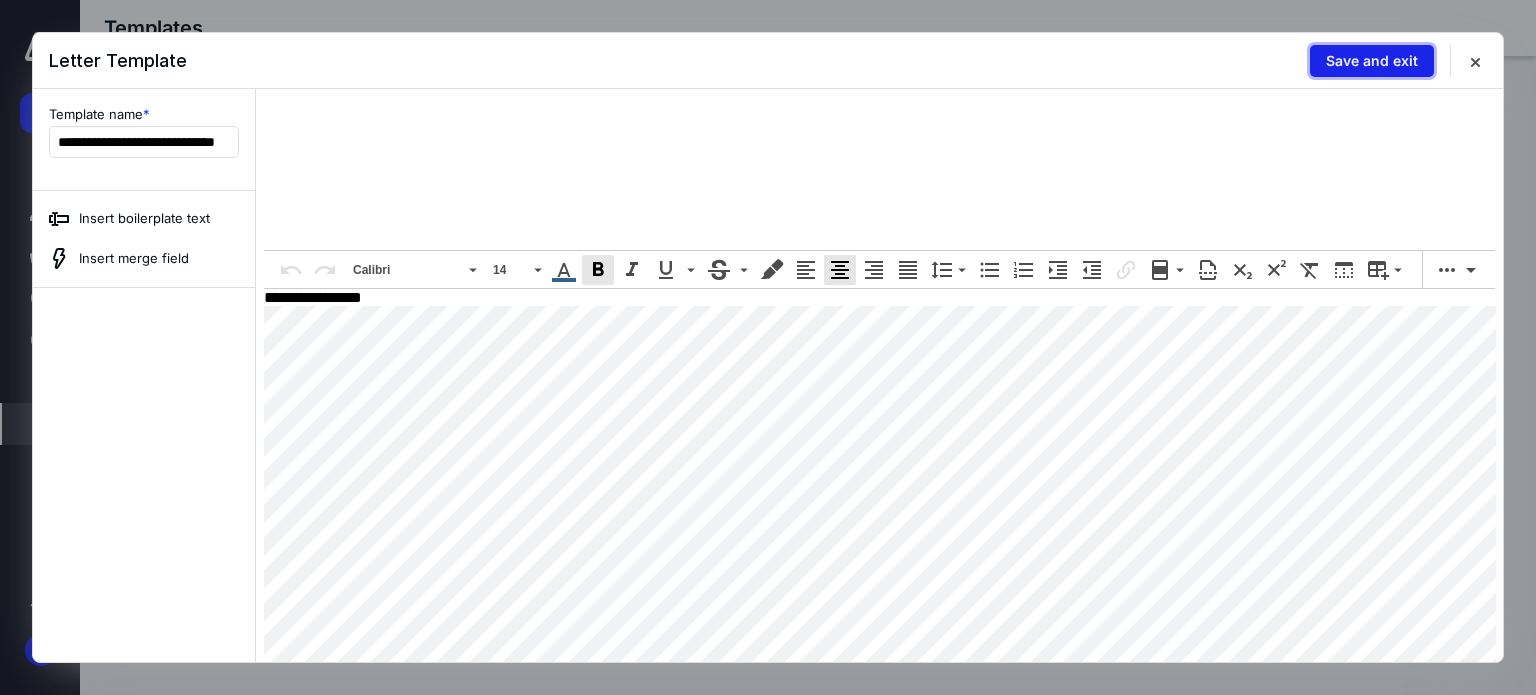 click on "Save and exit" at bounding box center [1372, 61] 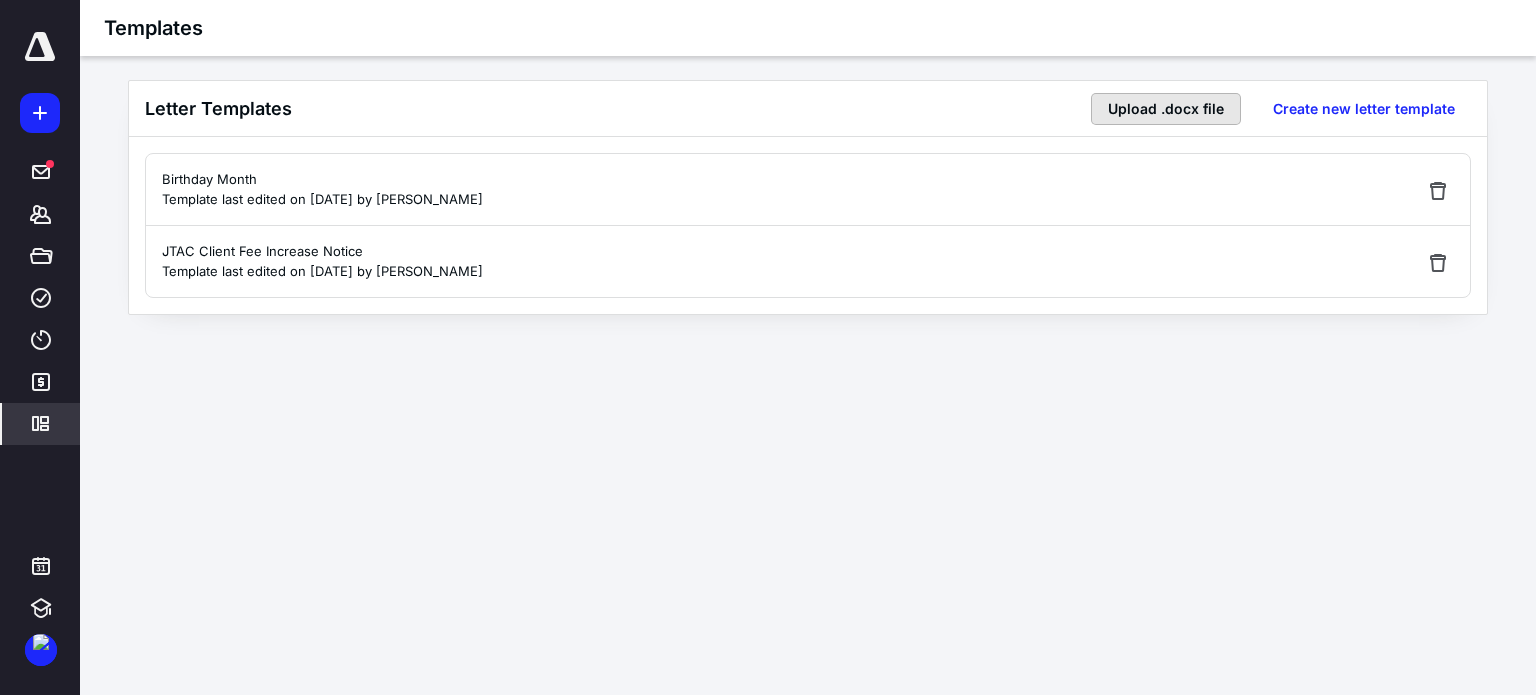 click on "Upload .docx file" at bounding box center [1166, 109] 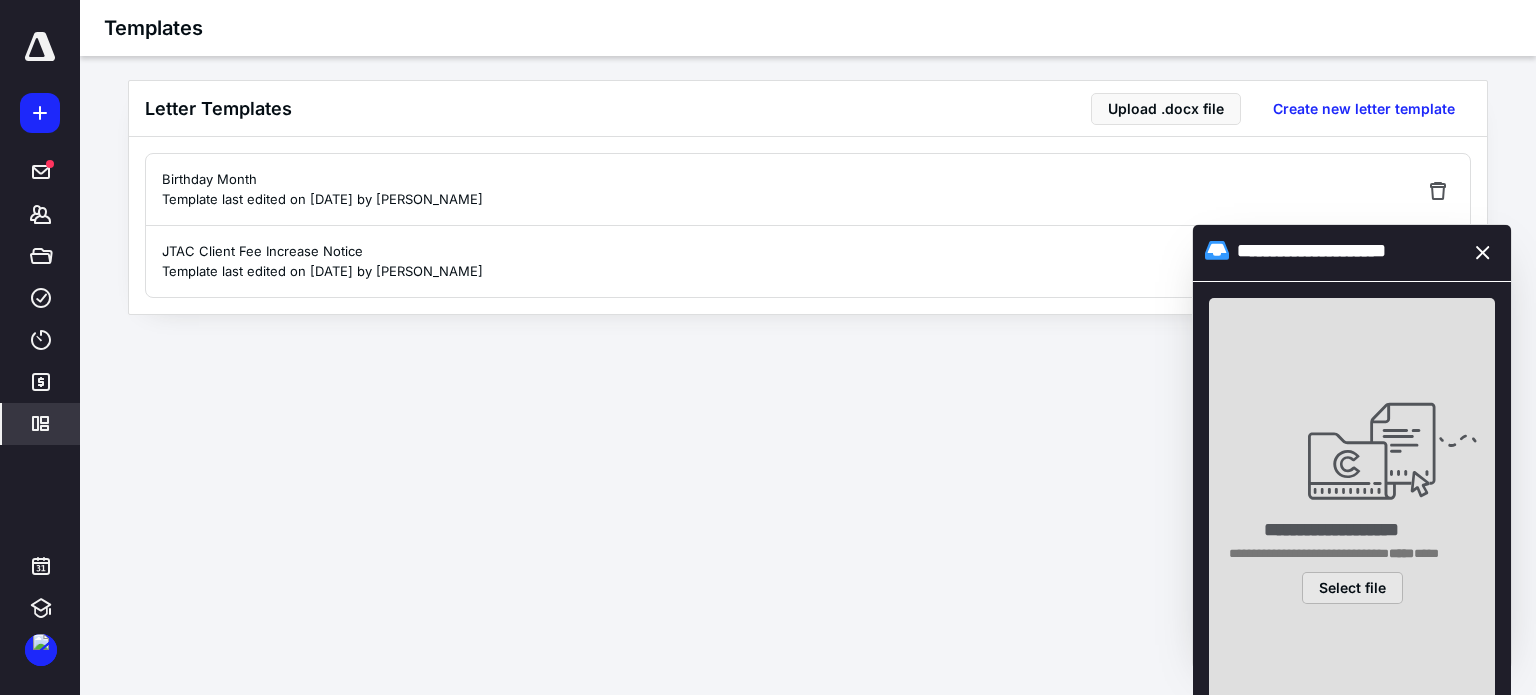 click on "Select file" at bounding box center [1352, 588] 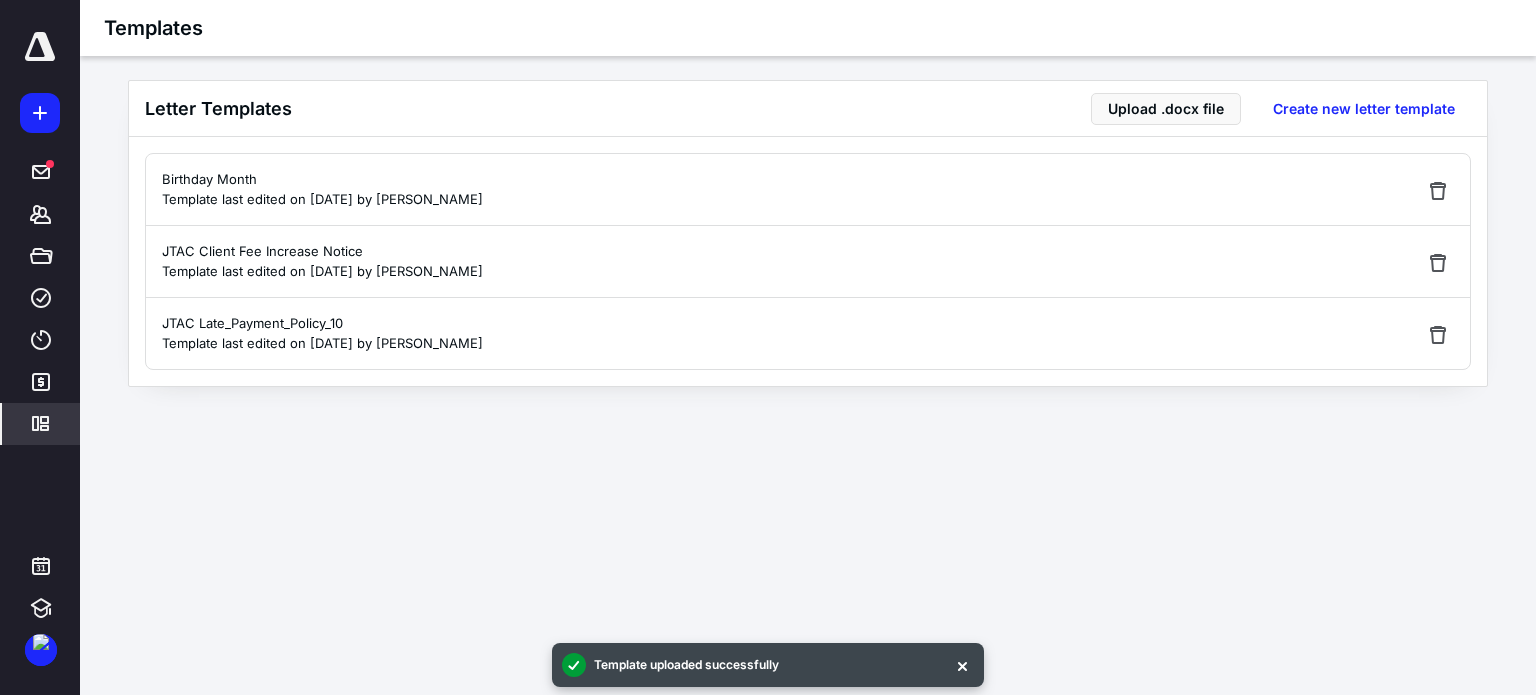 click on "JTAC Late_Payment_Policy_10" at bounding box center (322, 324) 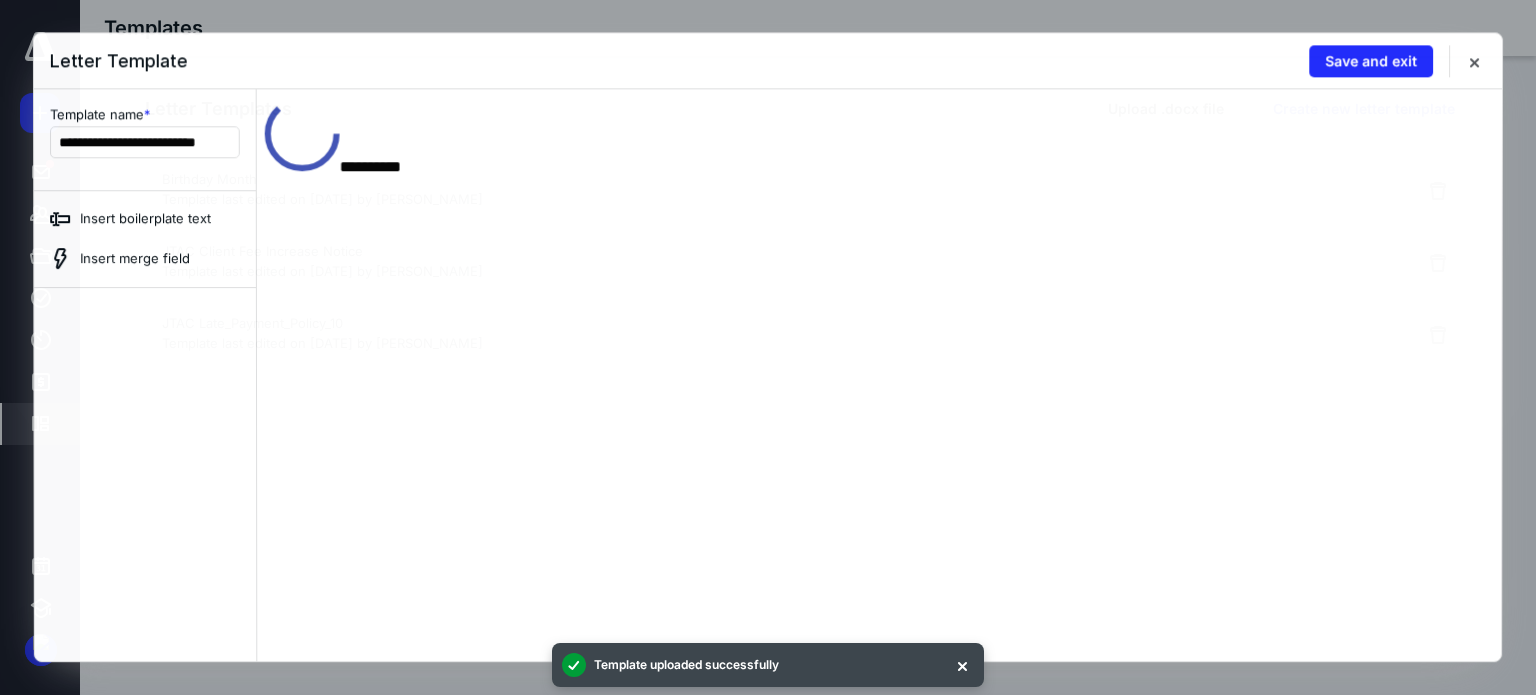 scroll, scrollTop: 0, scrollLeft: 0, axis: both 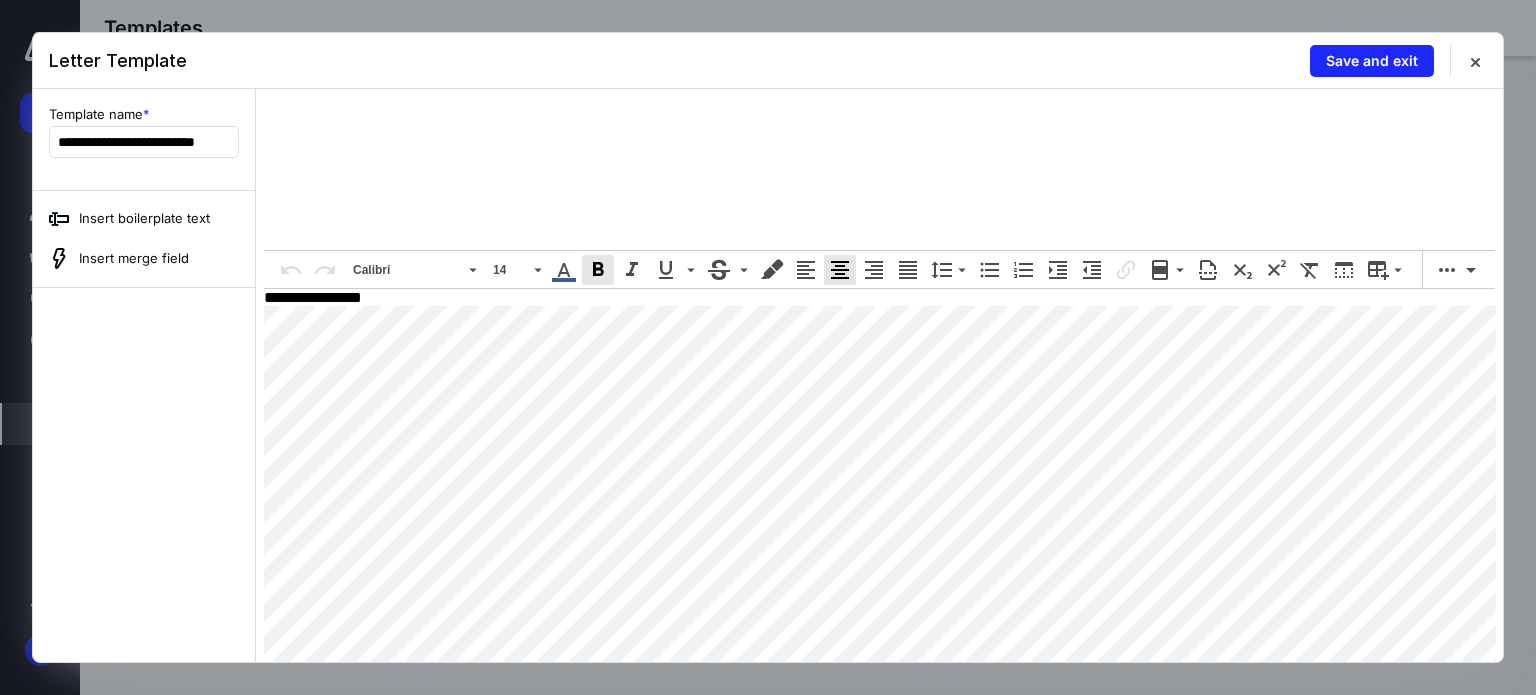 drag, startPoint x: 1496, startPoint y: 237, endPoint x: 1764, endPoint y: 251, distance: 268.36542 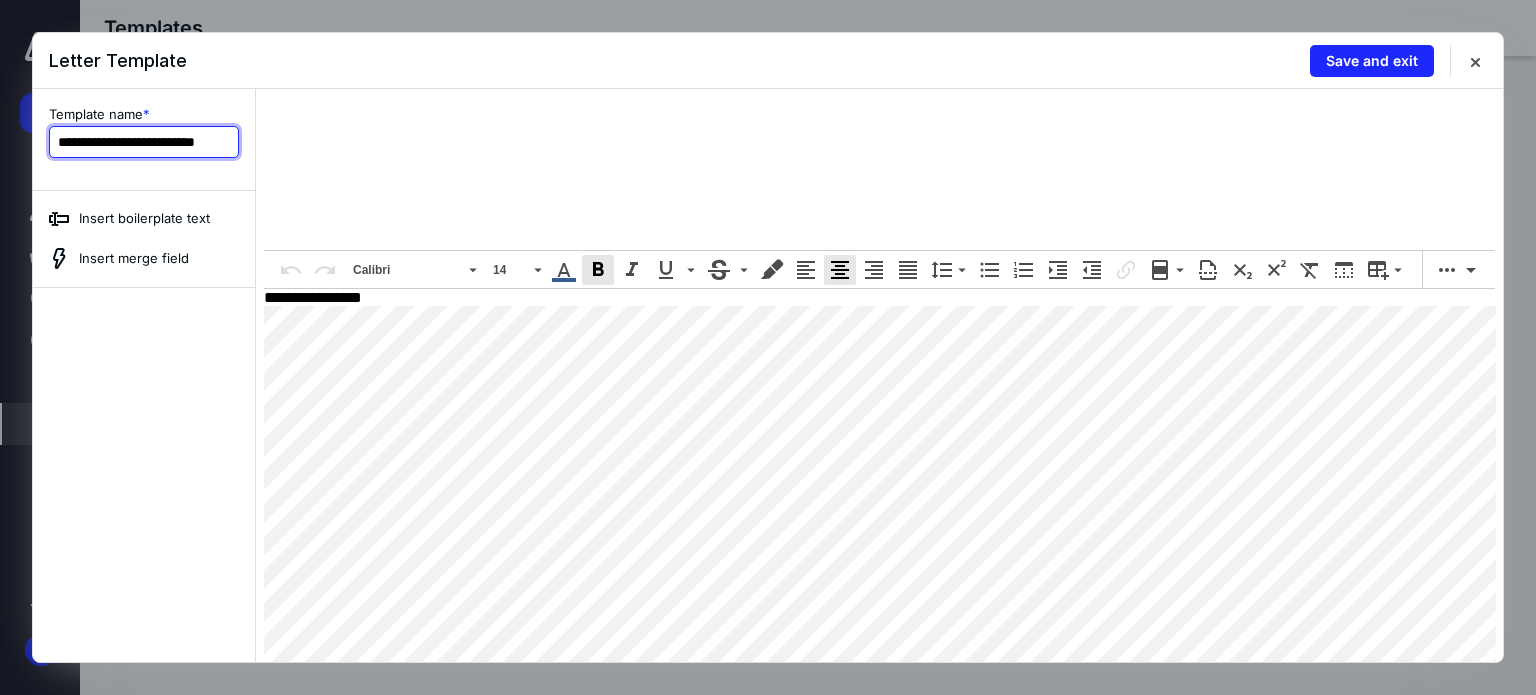 click on "**********" at bounding box center (144, 142) 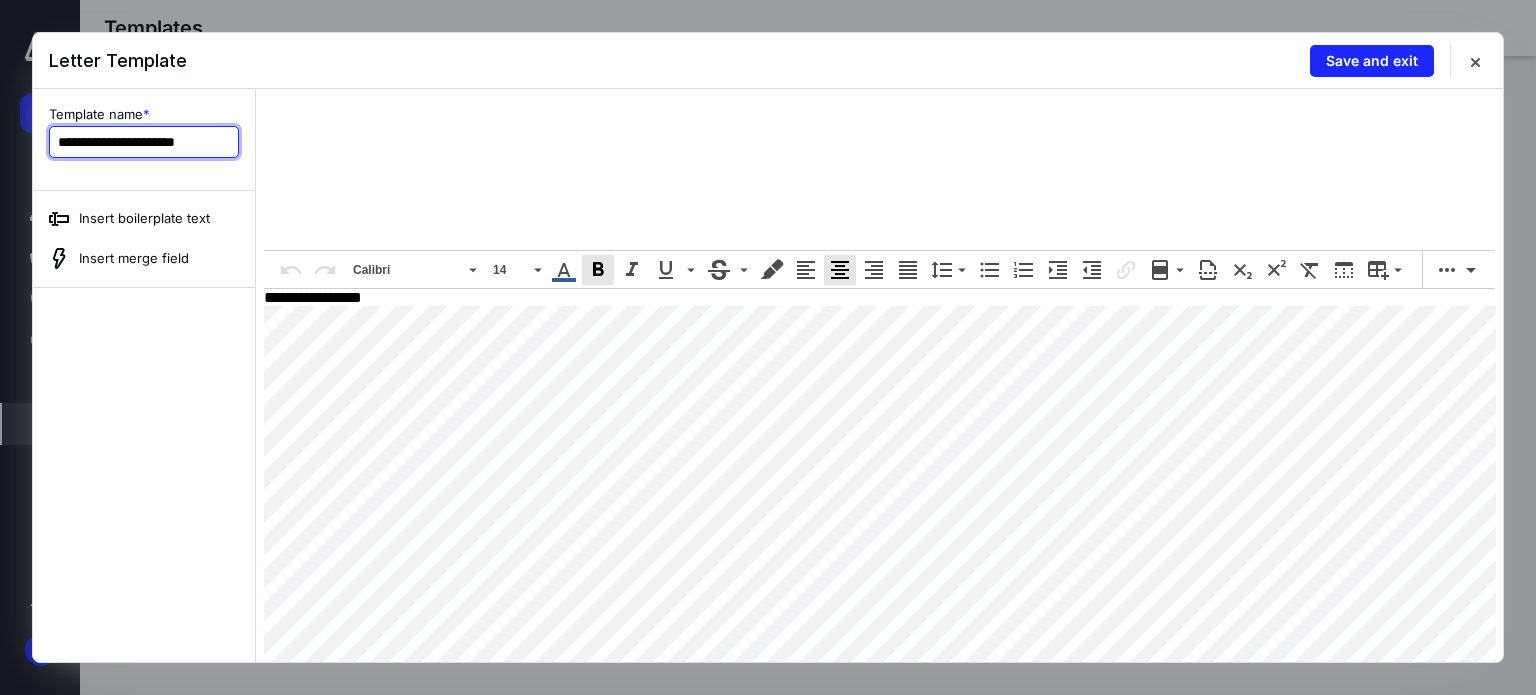 scroll, scrollTop: 0, scrollLeft: 0, axis: both 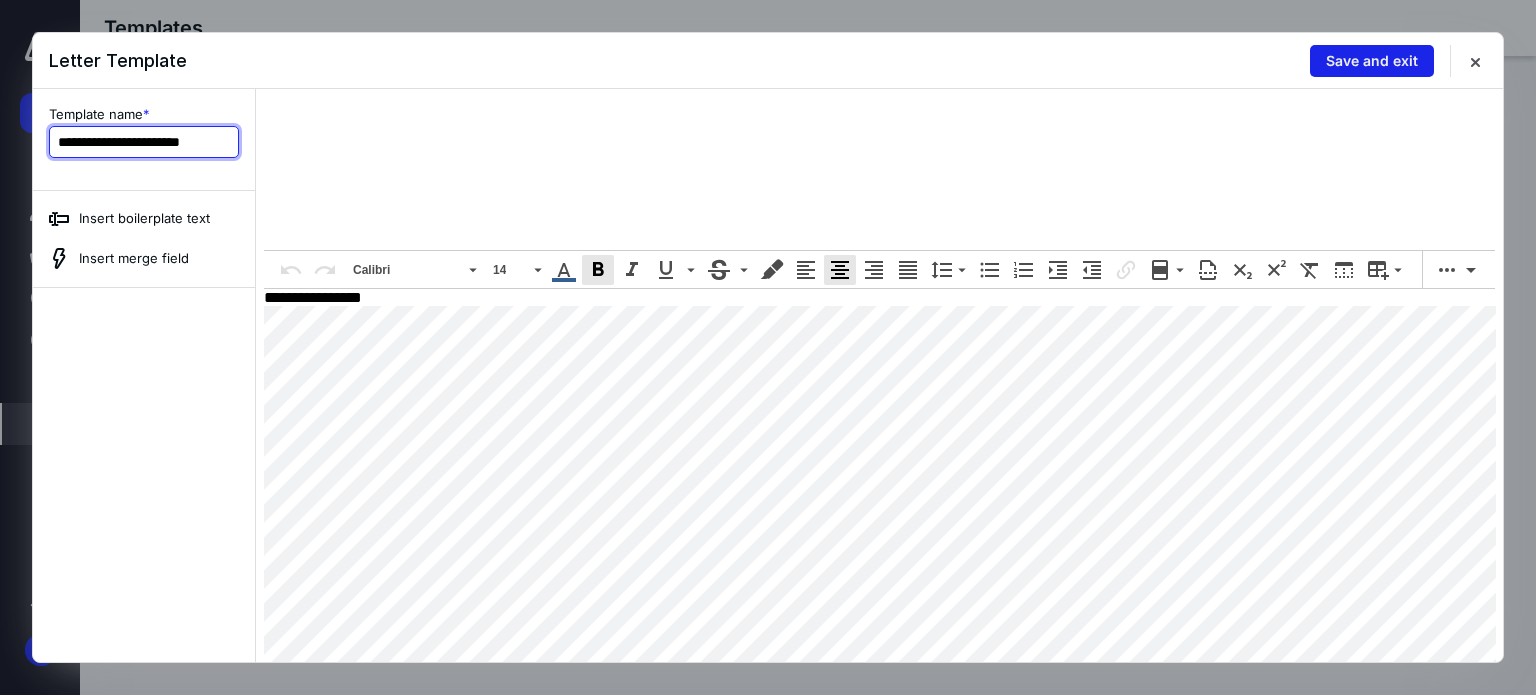 type on "**********" 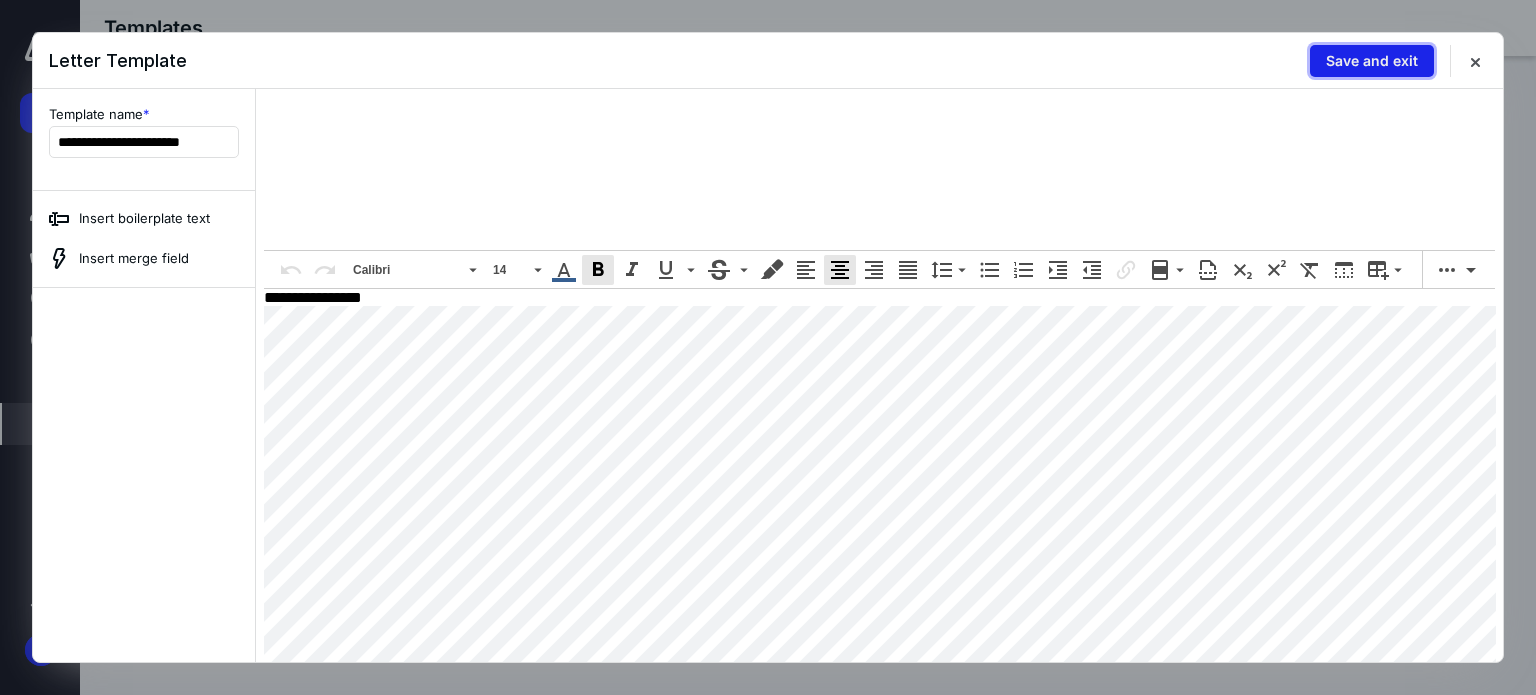 click on "Save and exit" at bounding box center (1372, 61) 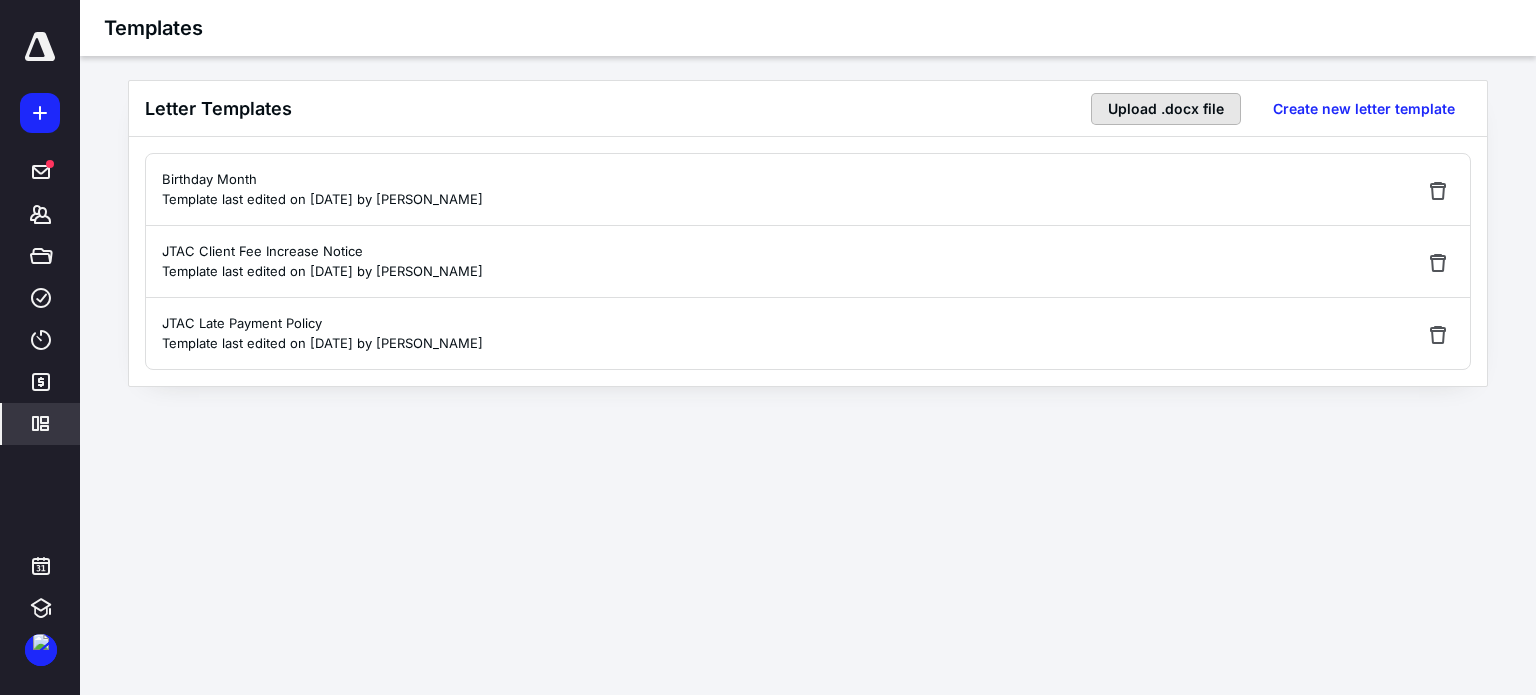 click on "Upload .docx file" at bounding box center (1166, 109) 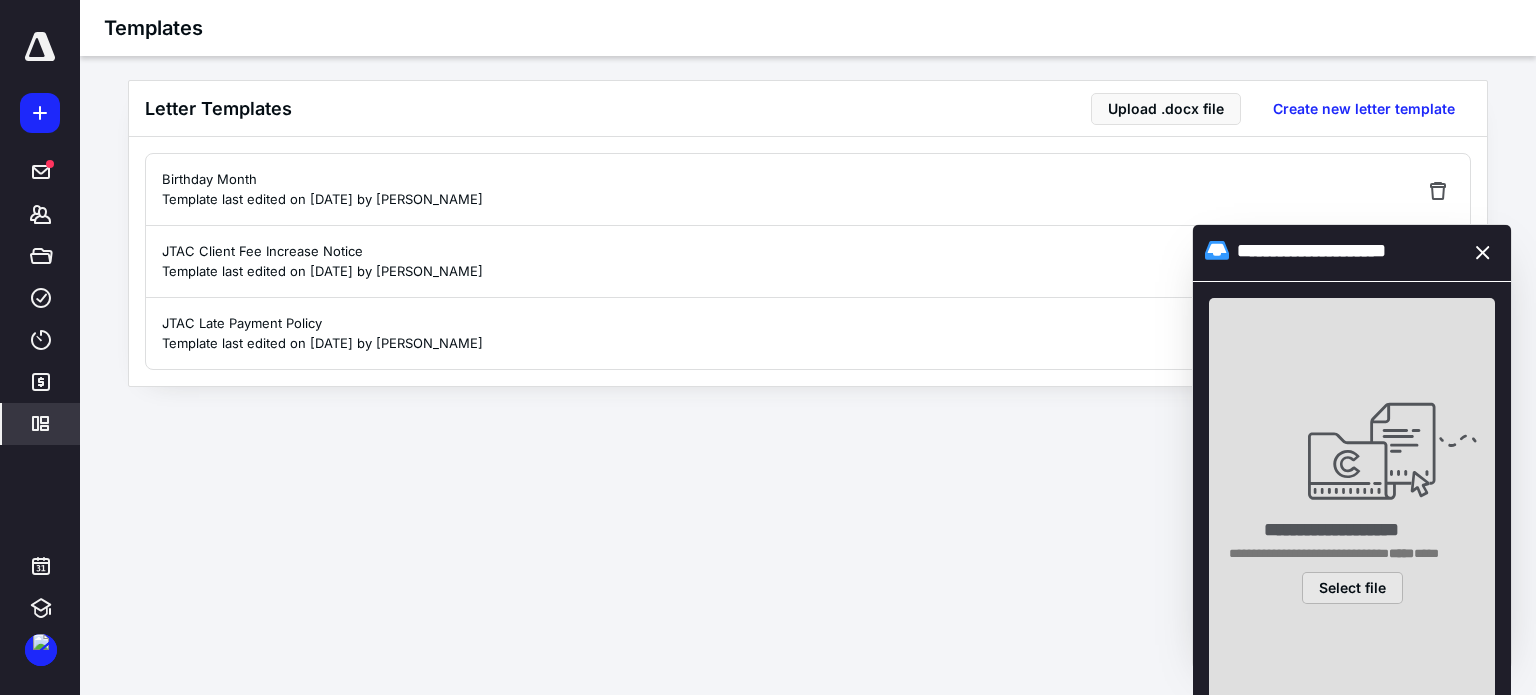 click on "Select file" at bounding box center [1352, 588] 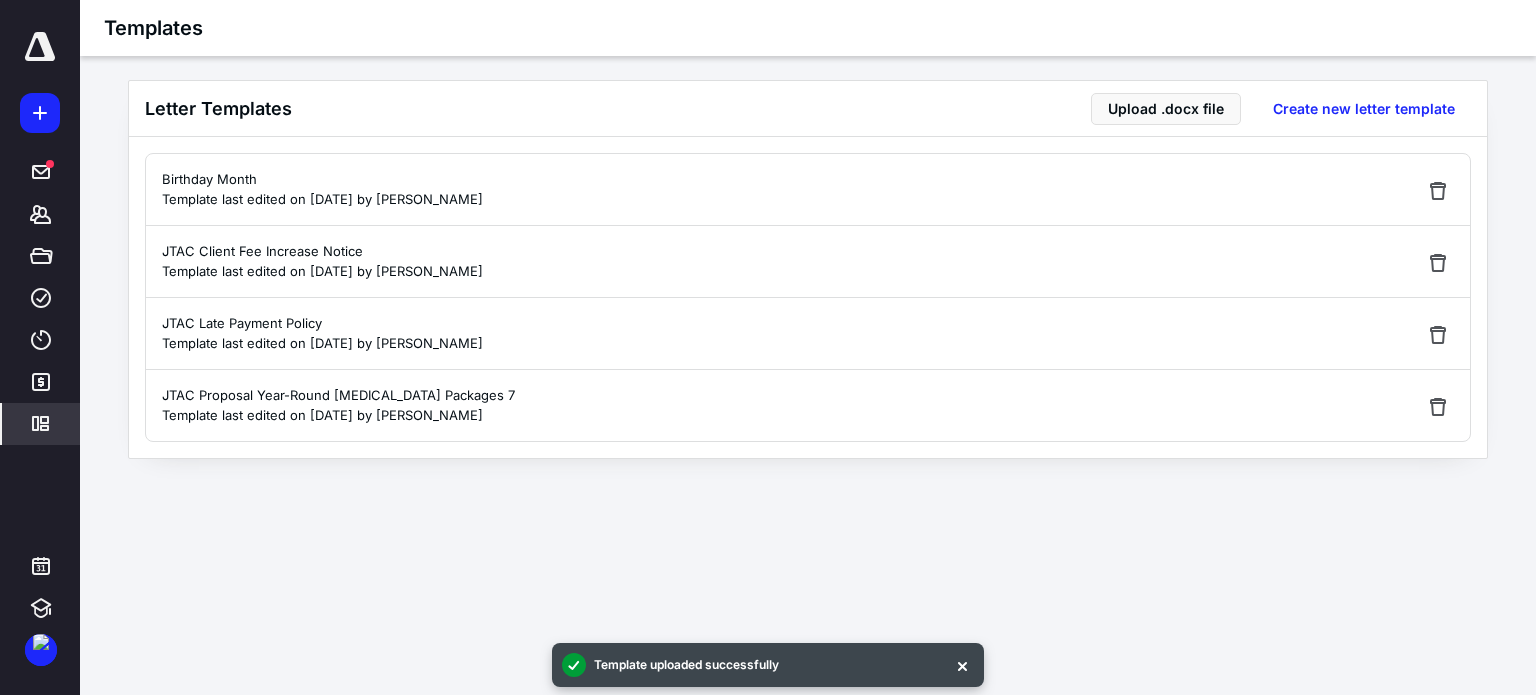 click on "JTAC Proposal Year-Round Retainer Packages 7 Template last edited on 7/14/2025 by Devaughn Jiles" at bounding box center (808, 405) 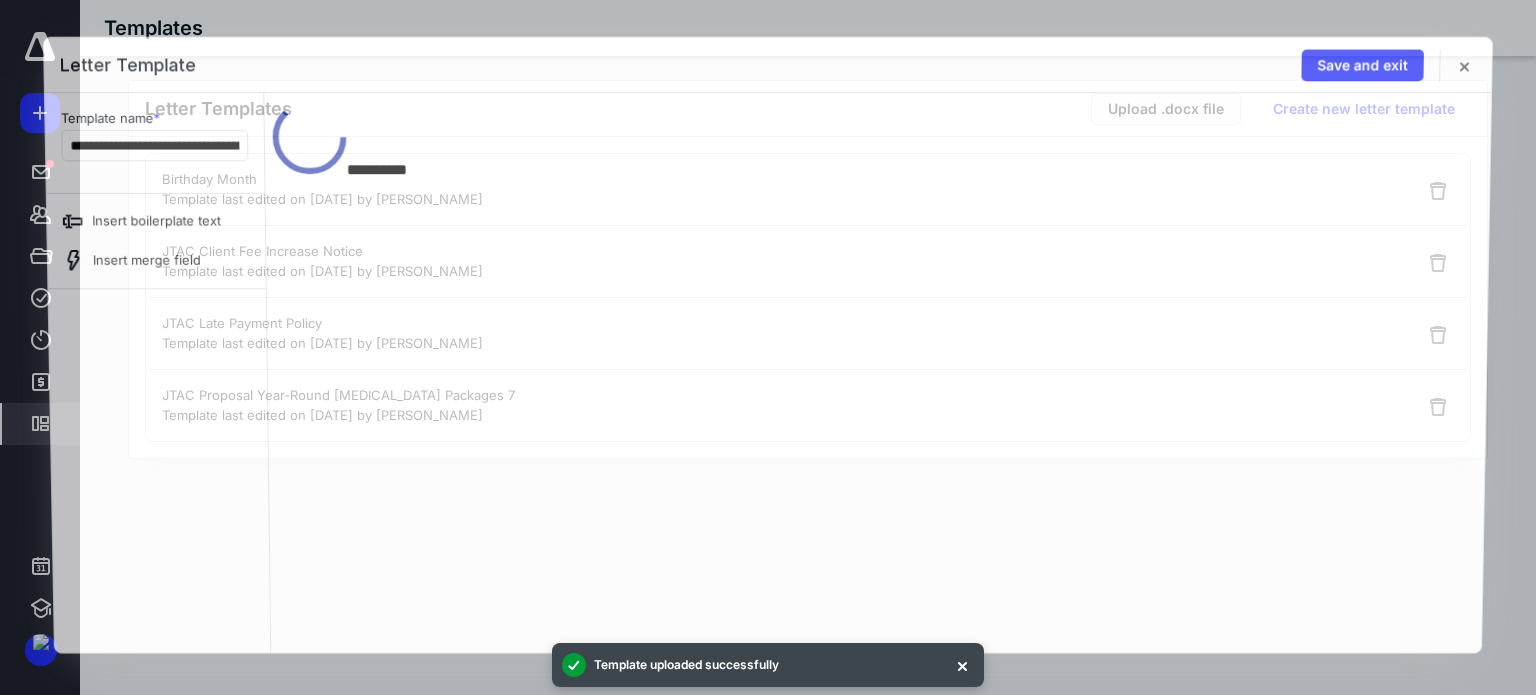 scroll, scrollTop: 0, scrollLeft: 0, axis: both 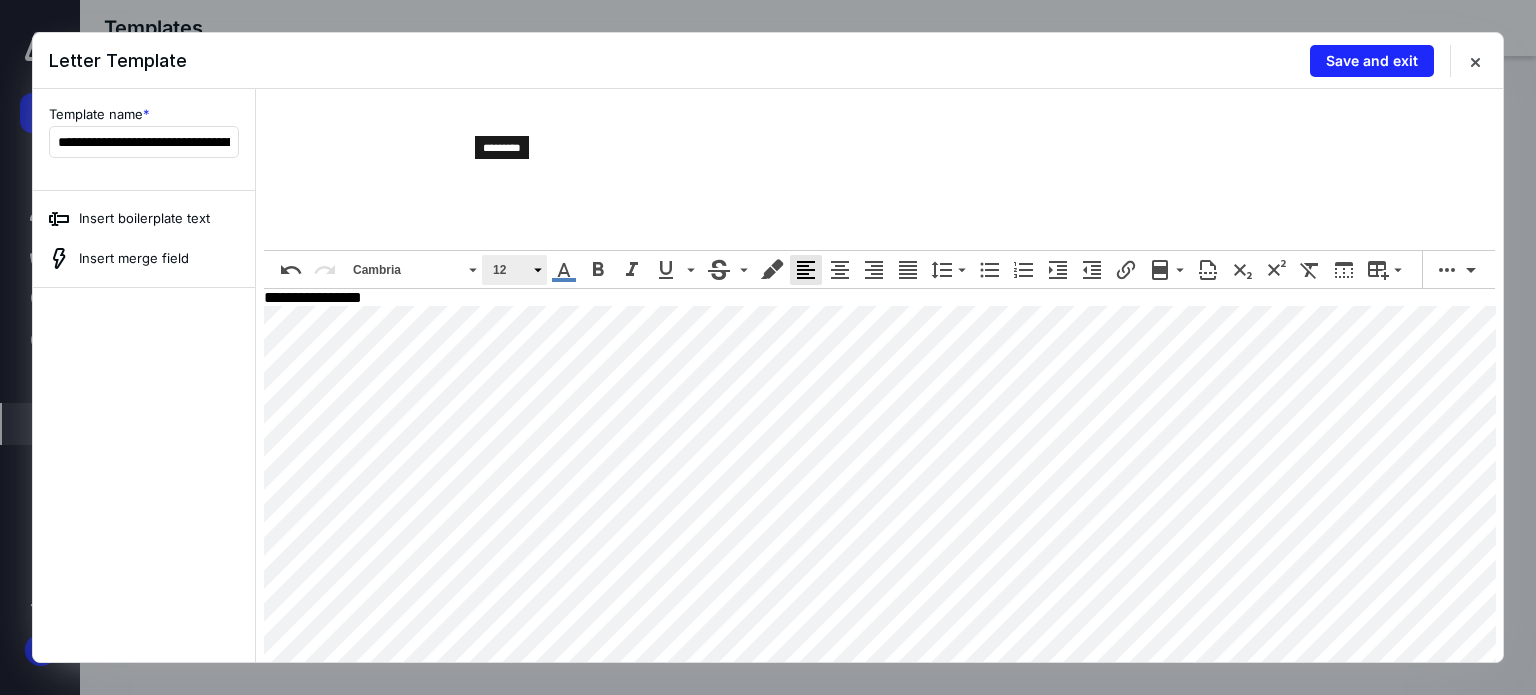 click 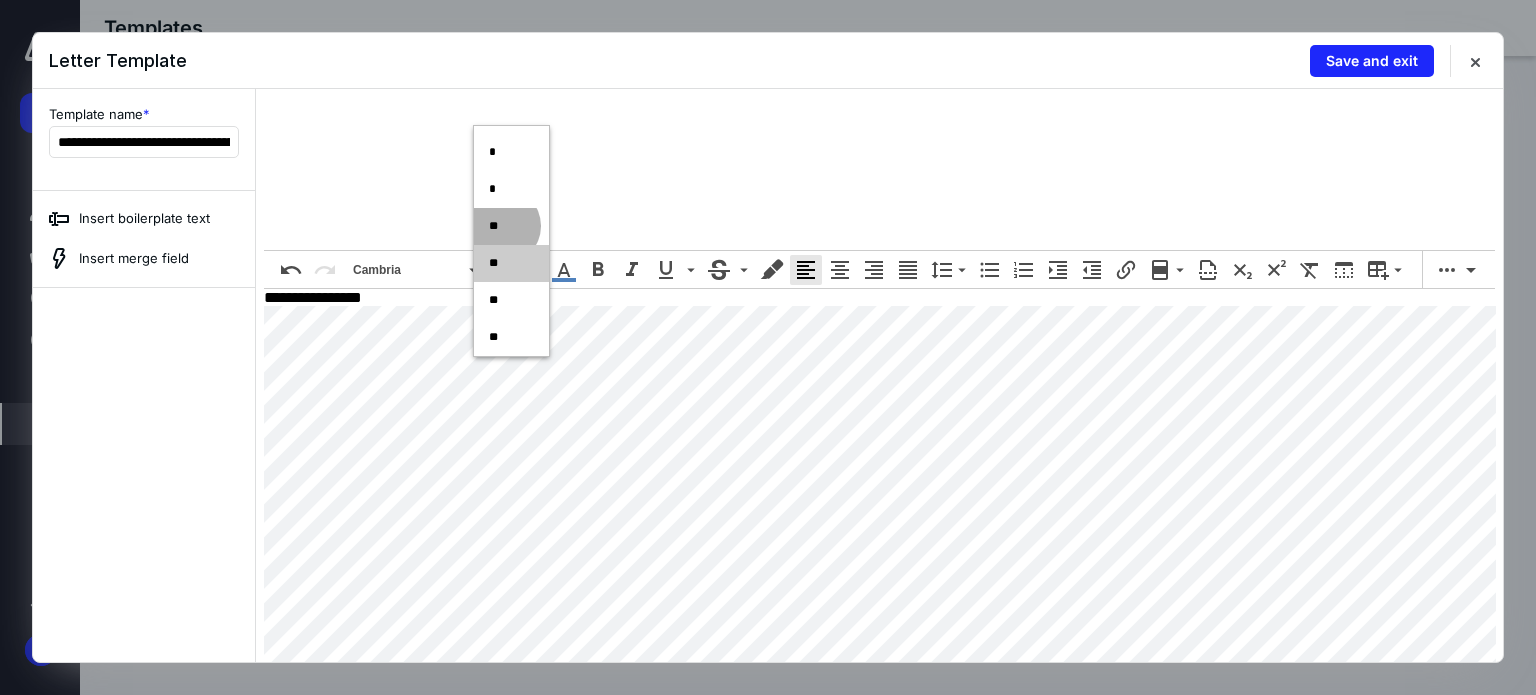 click on "**" at bounding box center [511, 226] 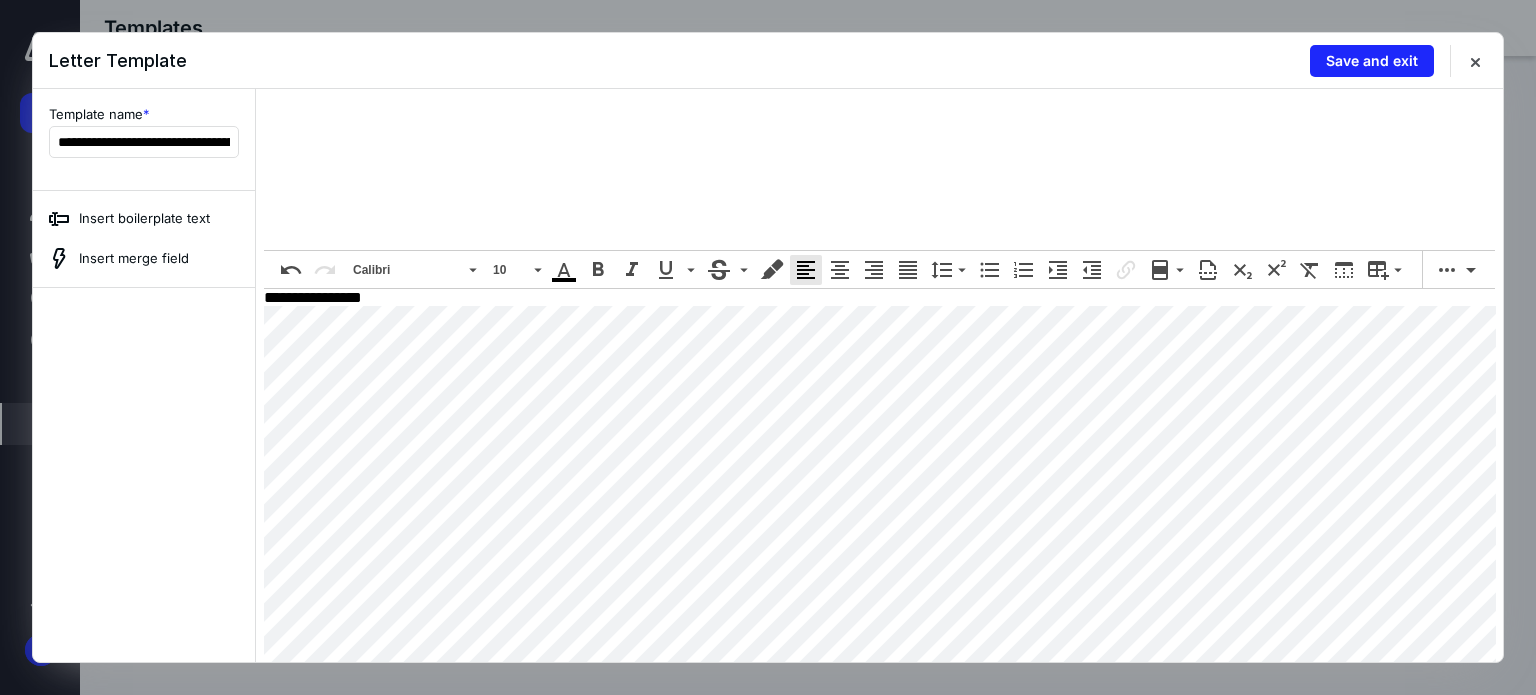 scroll, scrollTop: 978, scrollLeft: 0, axis: vertical 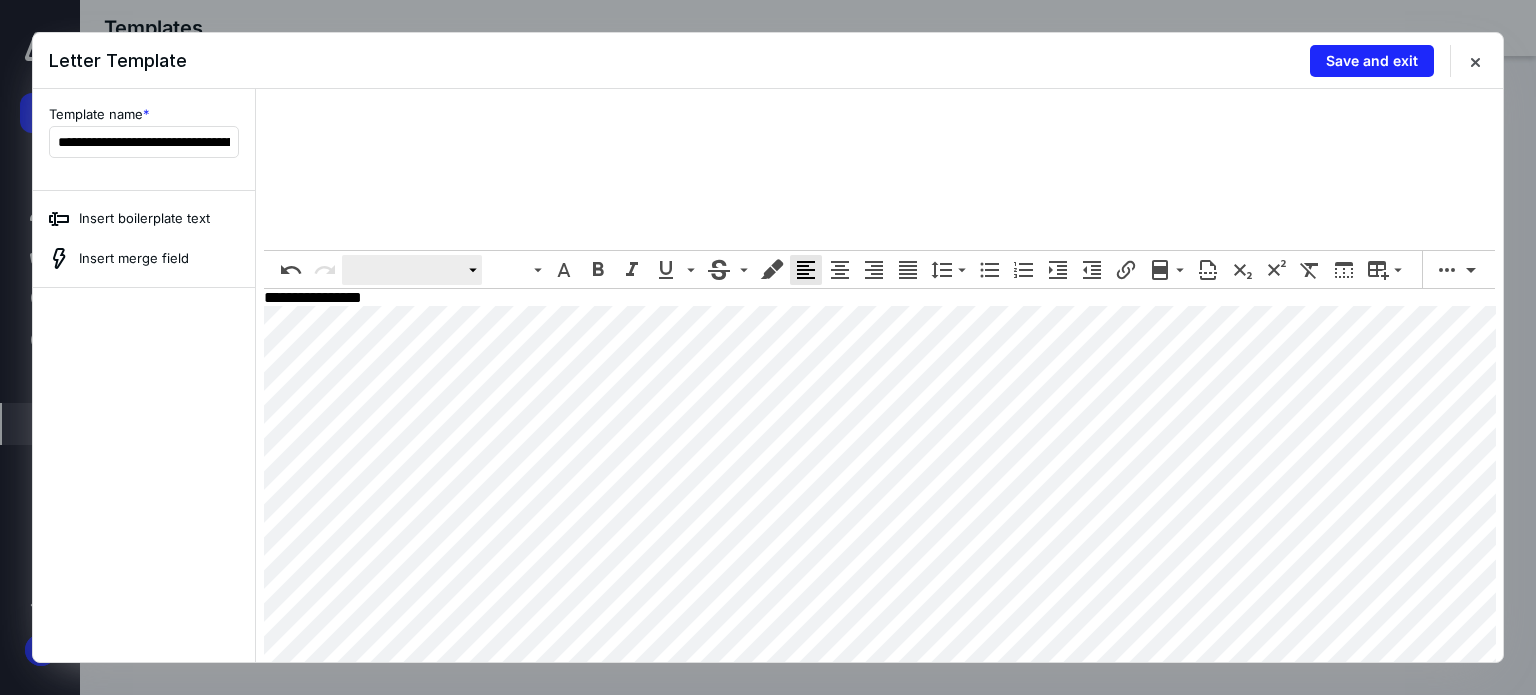click 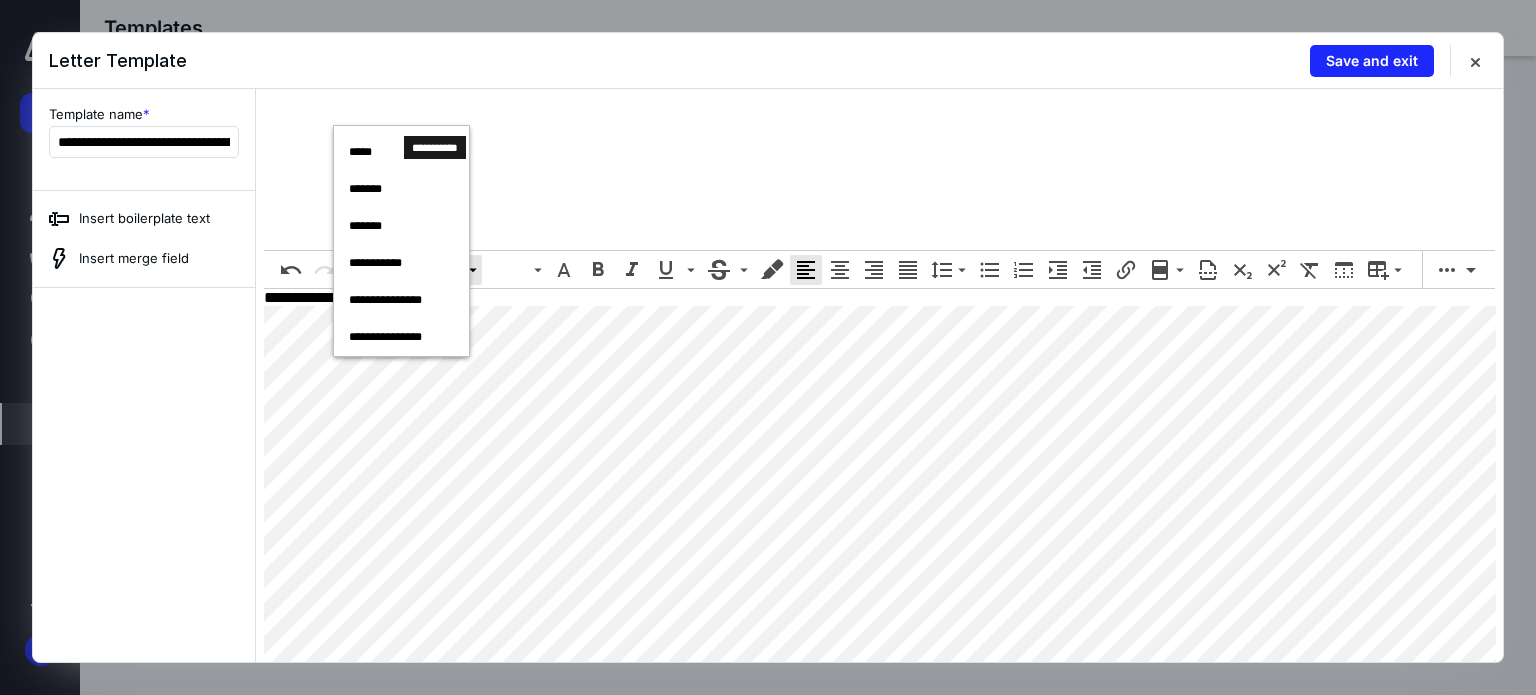 click 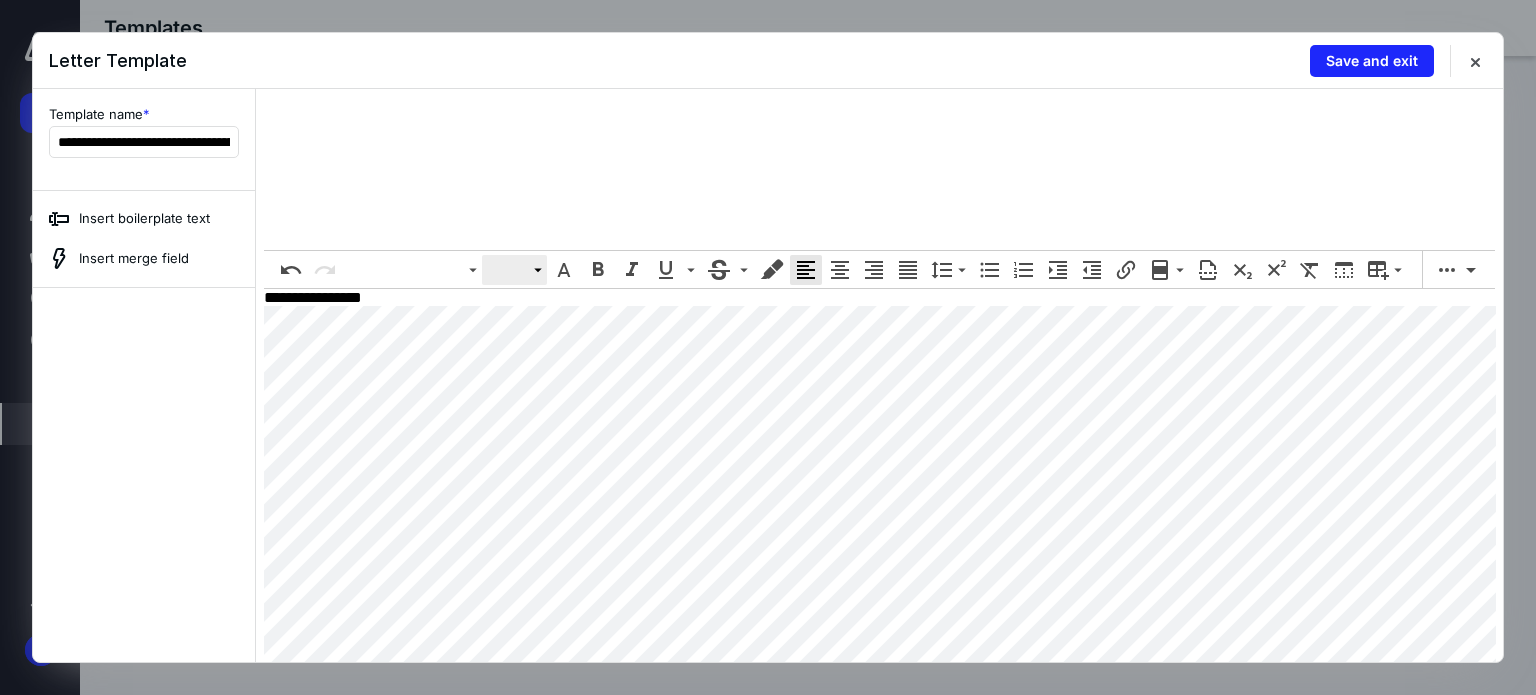 click 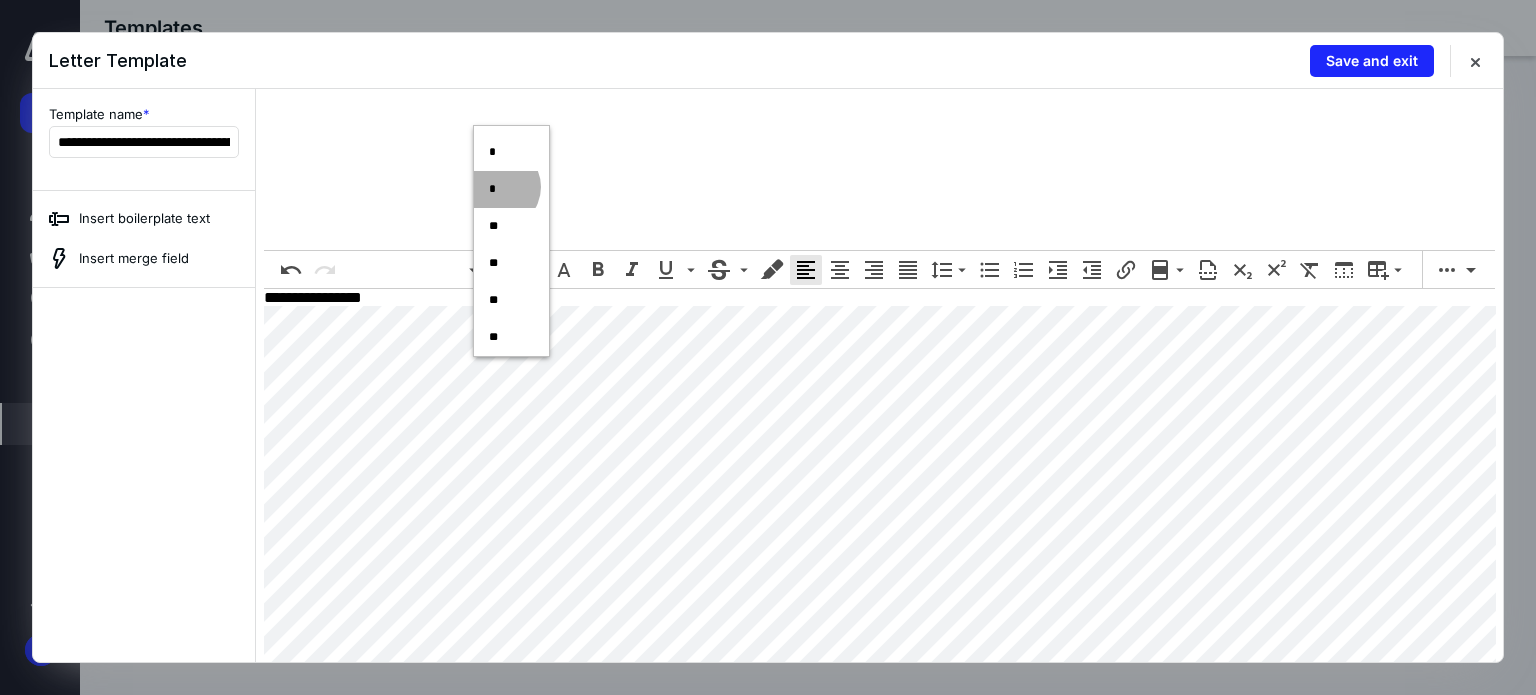 click on "*" at bounding box center (511, 189) 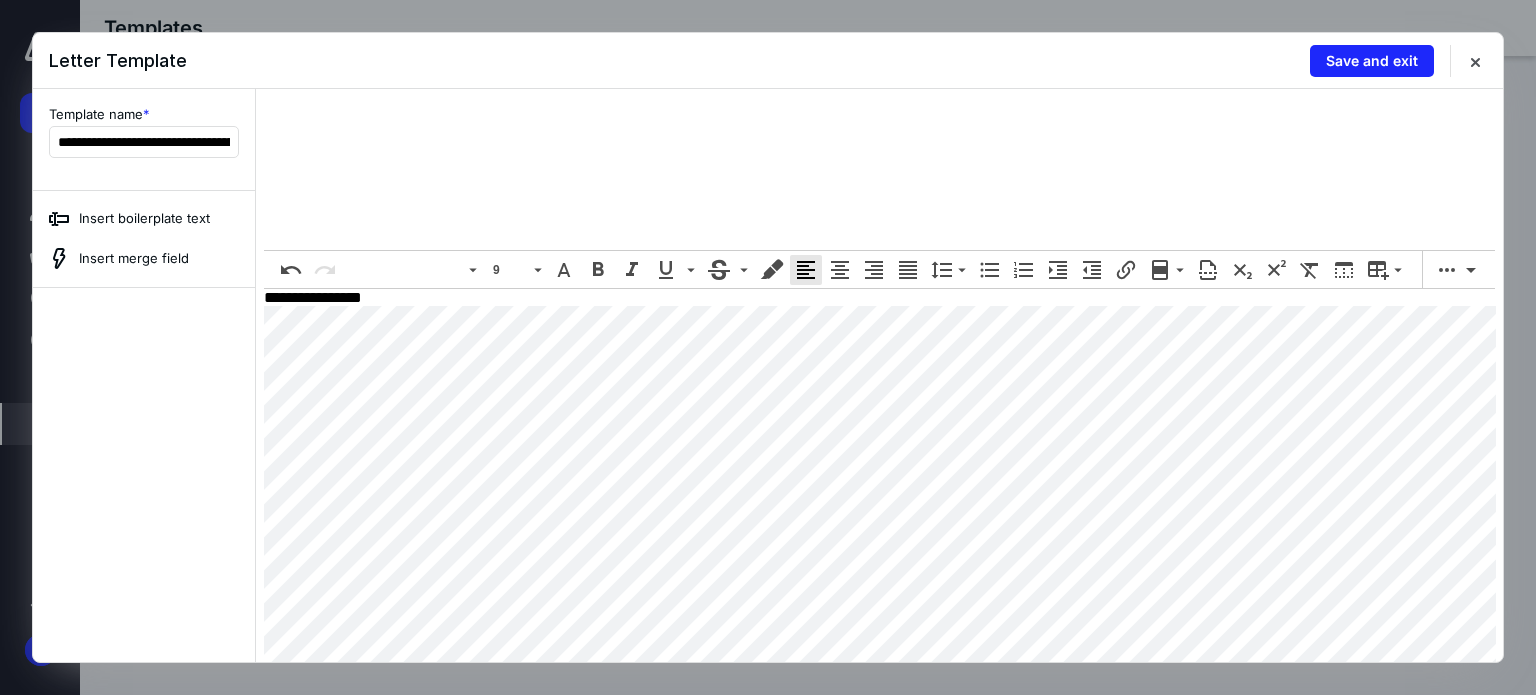 scroll, scrollTop: 356, scrollLeft: 0, axis: vertical 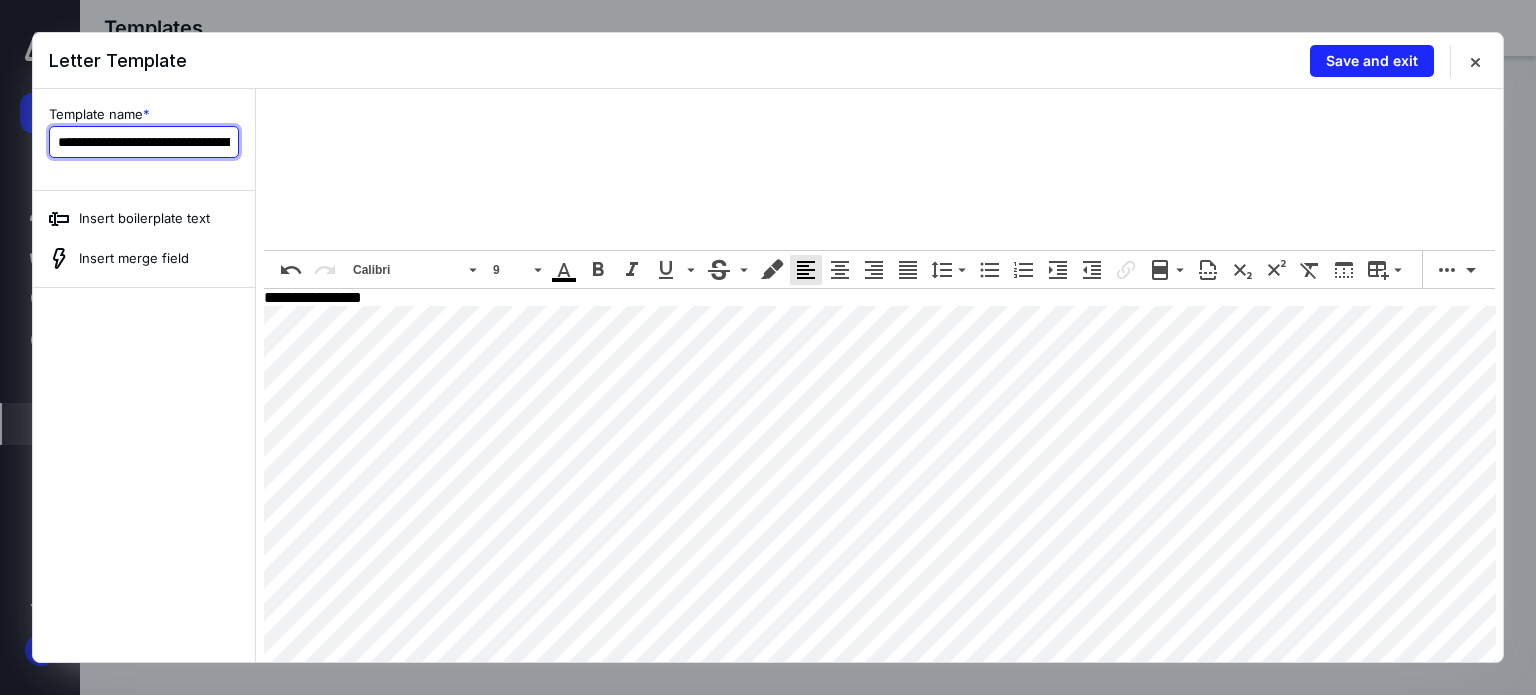 click on "**********" at bounding box center [144, 142] 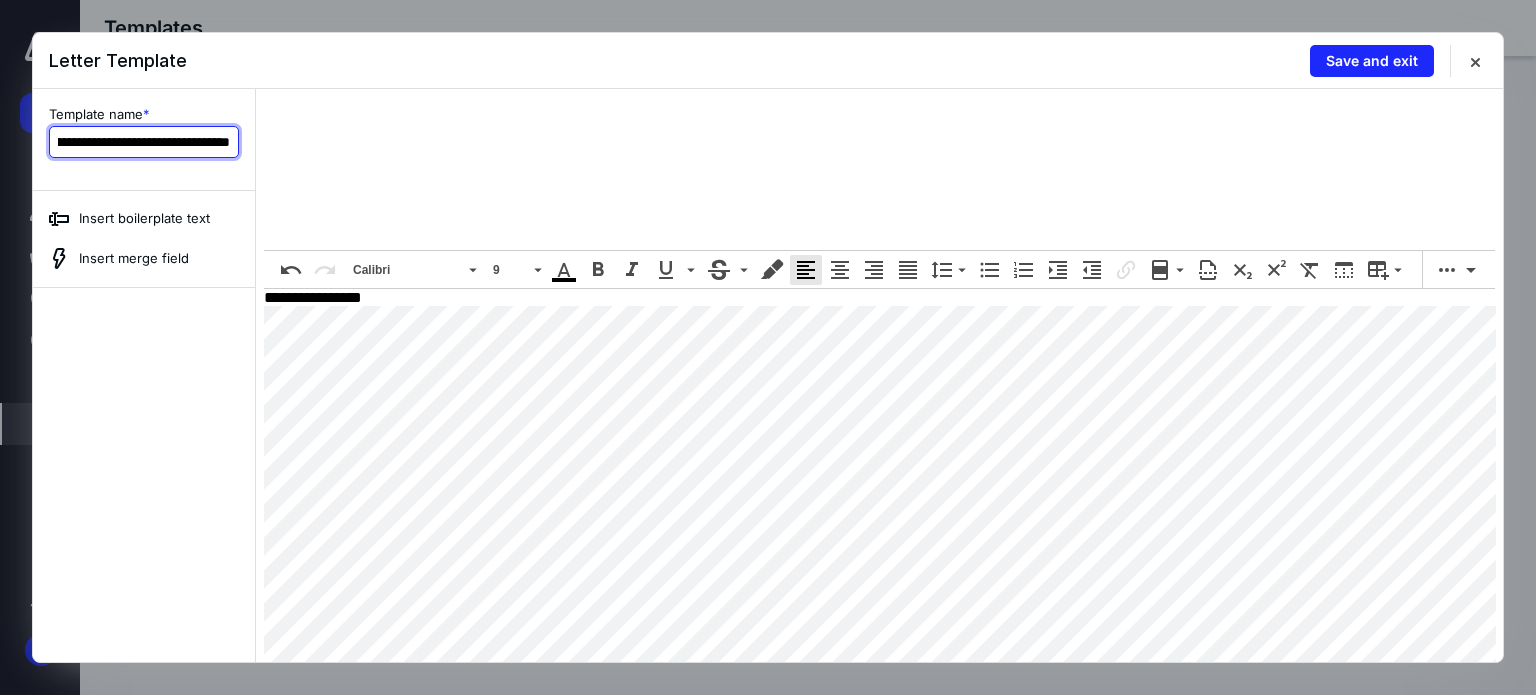 scroll, scrollTop: 0, scrollLeft: 133, axis: horizontal 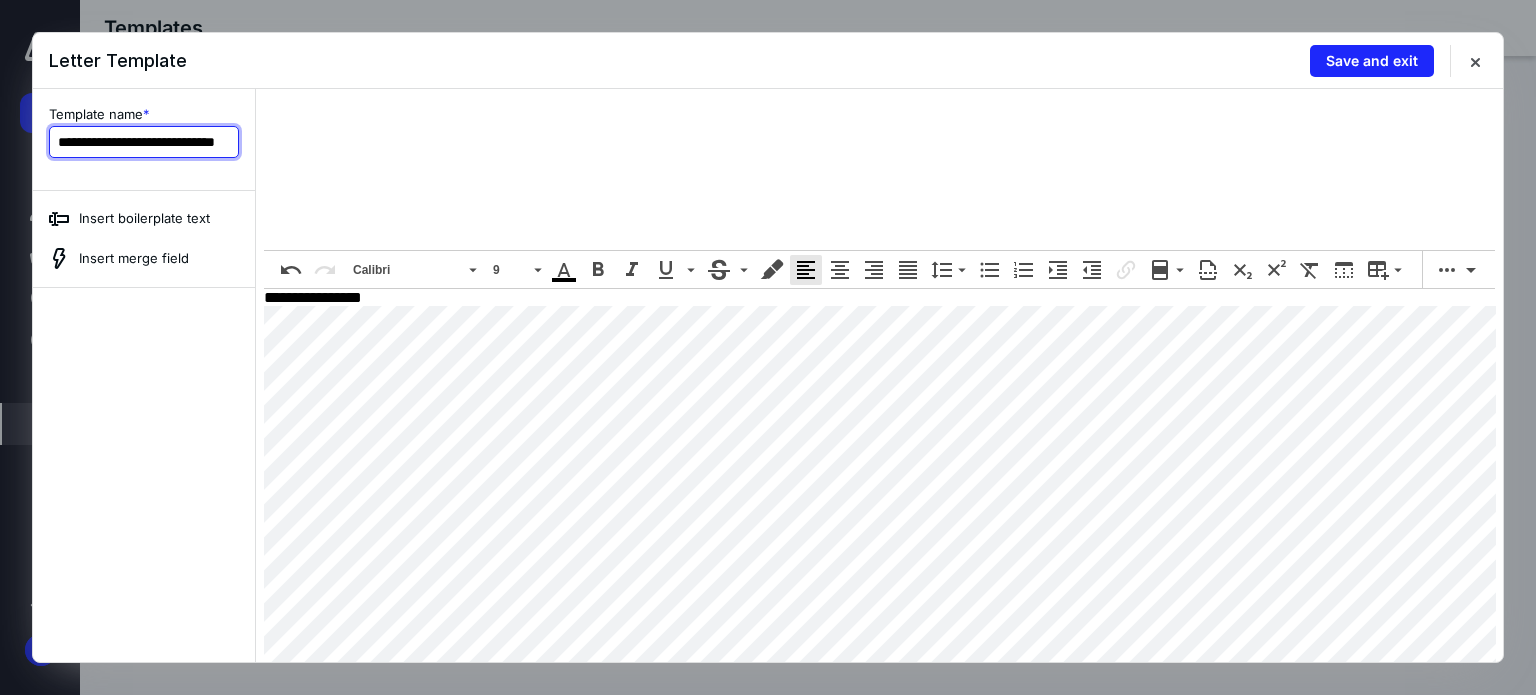type on "**********" 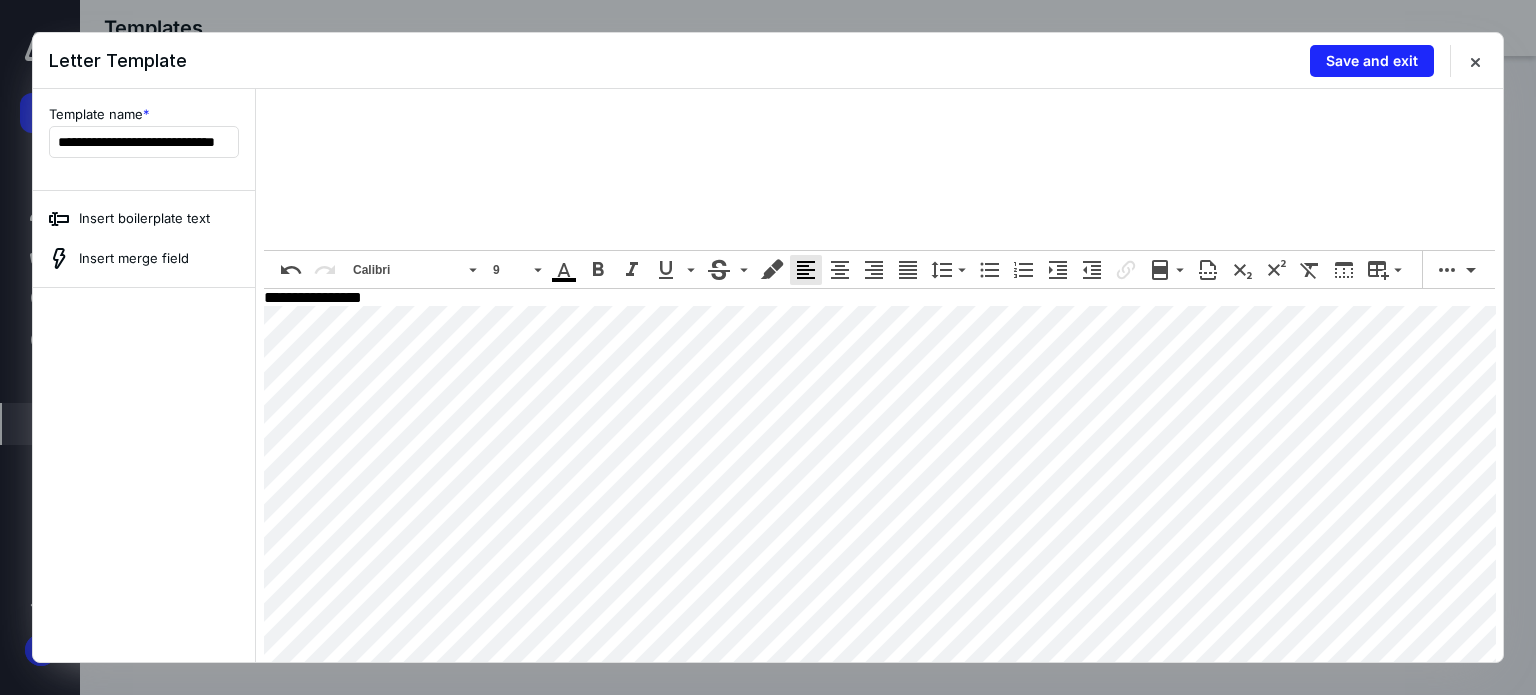 scroll, scrollTop: 0, scrollLeft: 0, axis: both 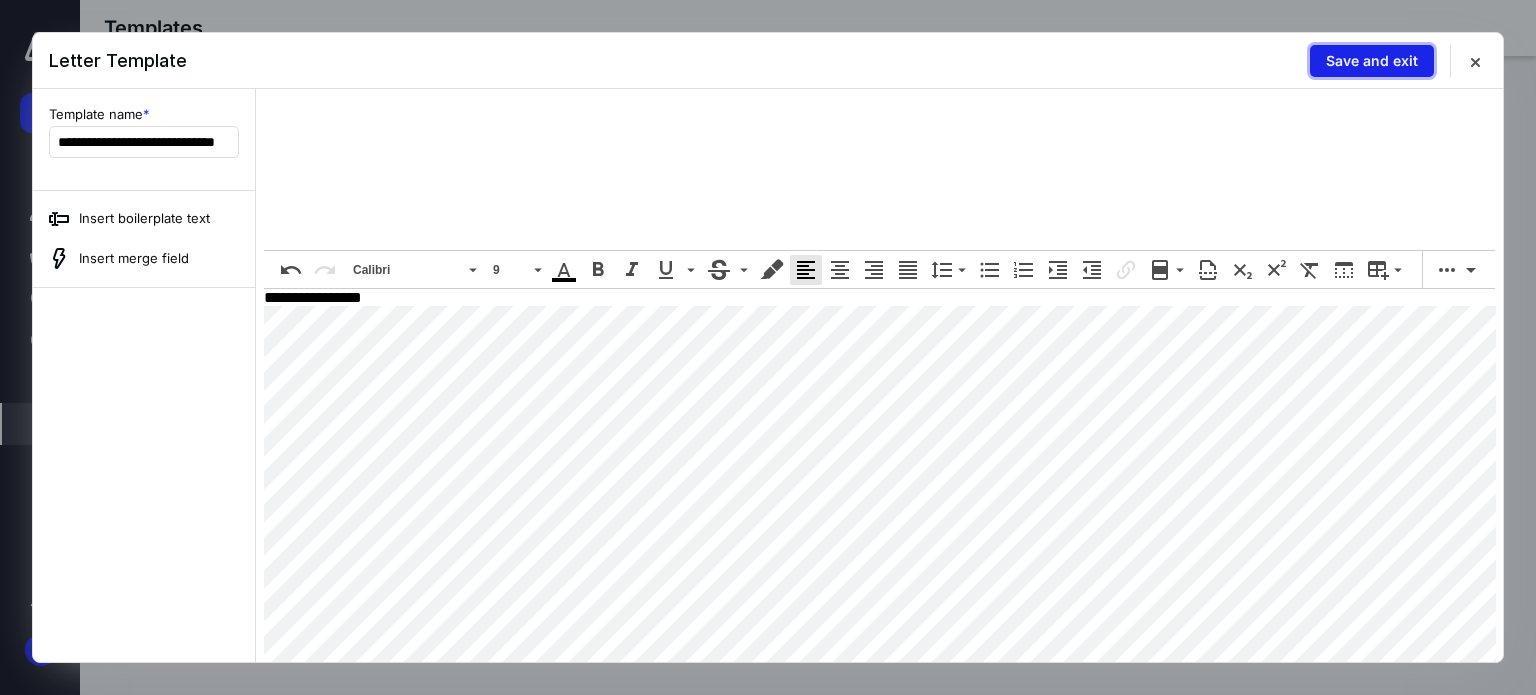 click on "Save and exit" at bounding box center [1372, 61] 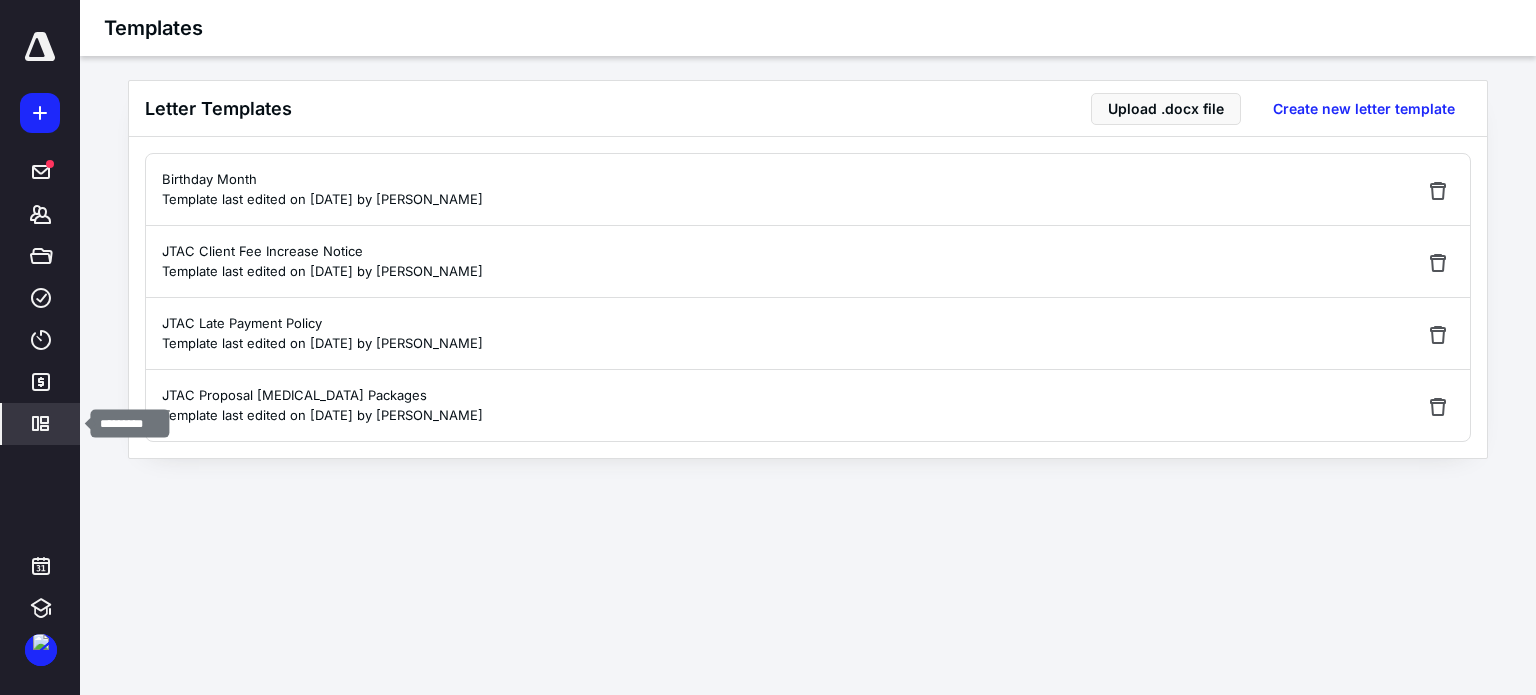 click 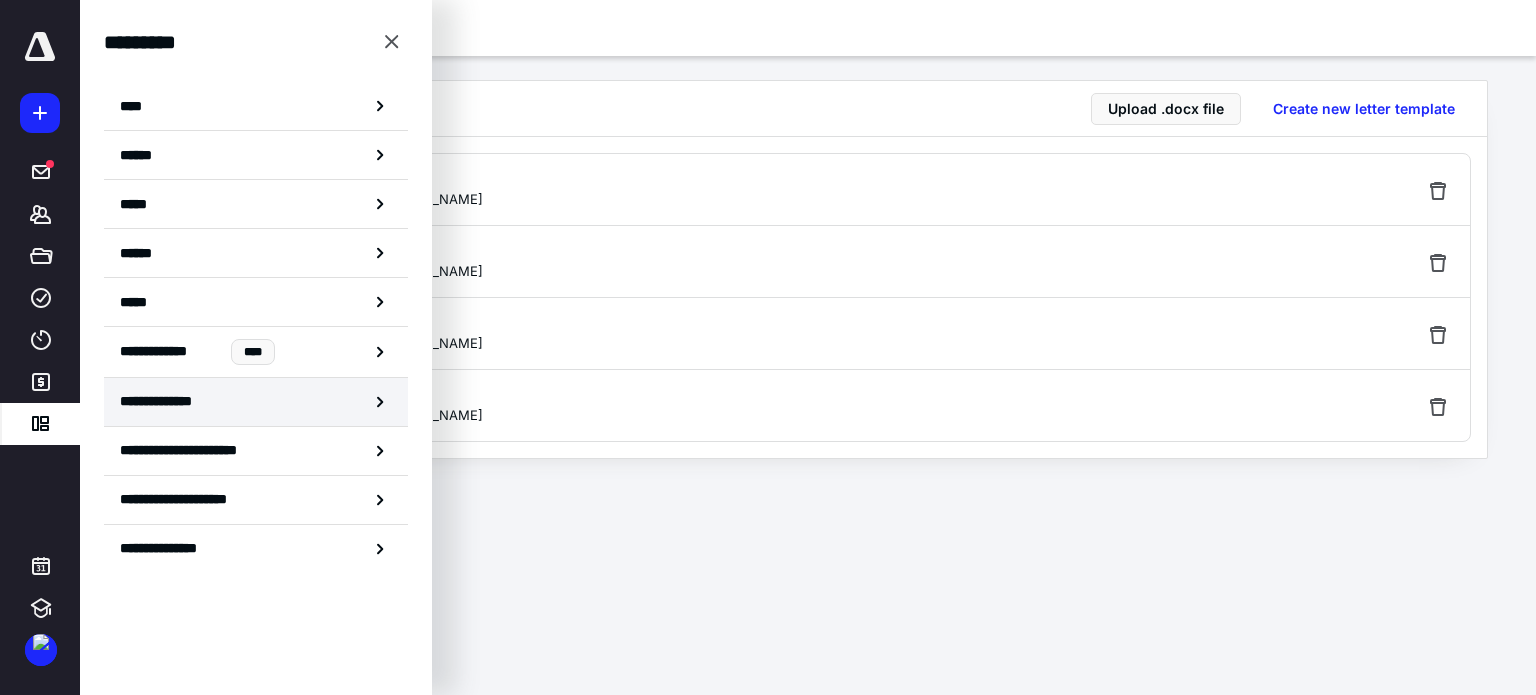 click on "**********" at bounding box center (169, 401) 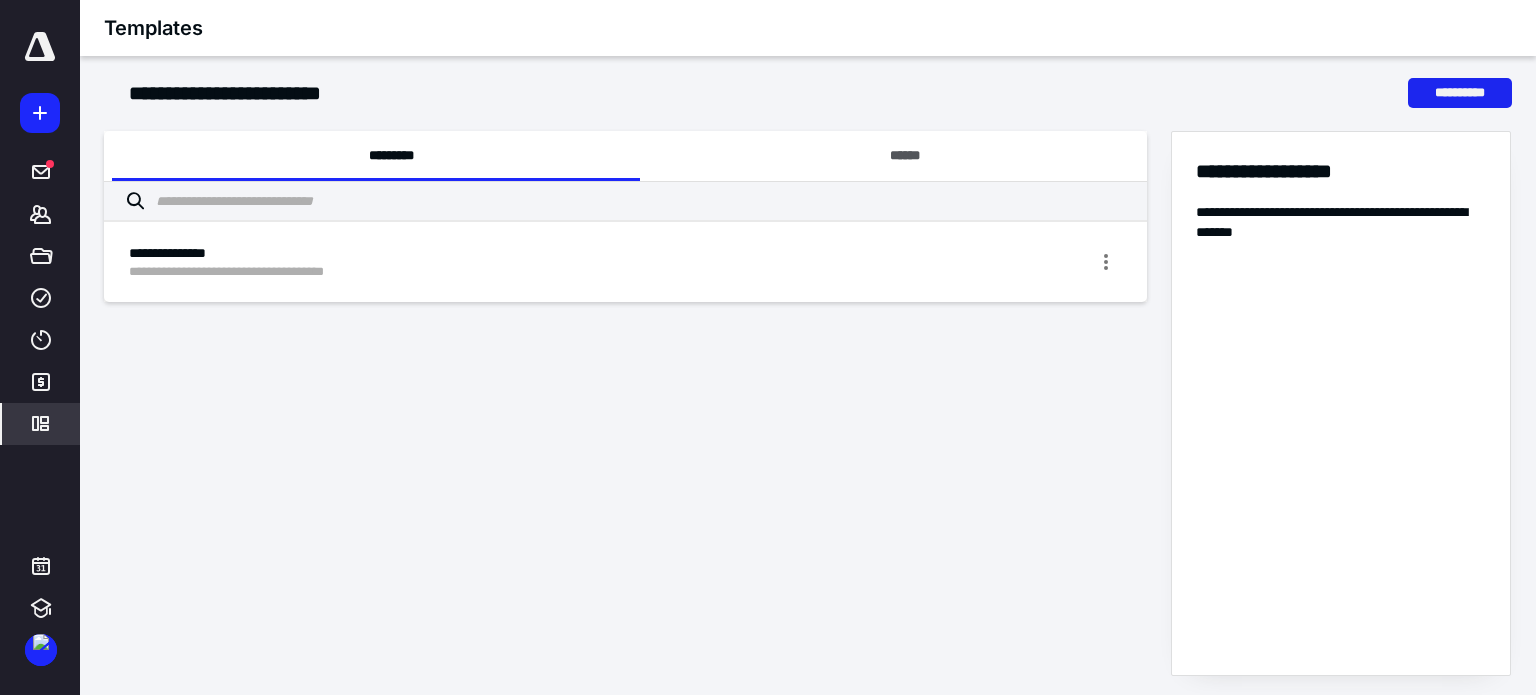 click on "**********" at bounding box center (1460, 93) 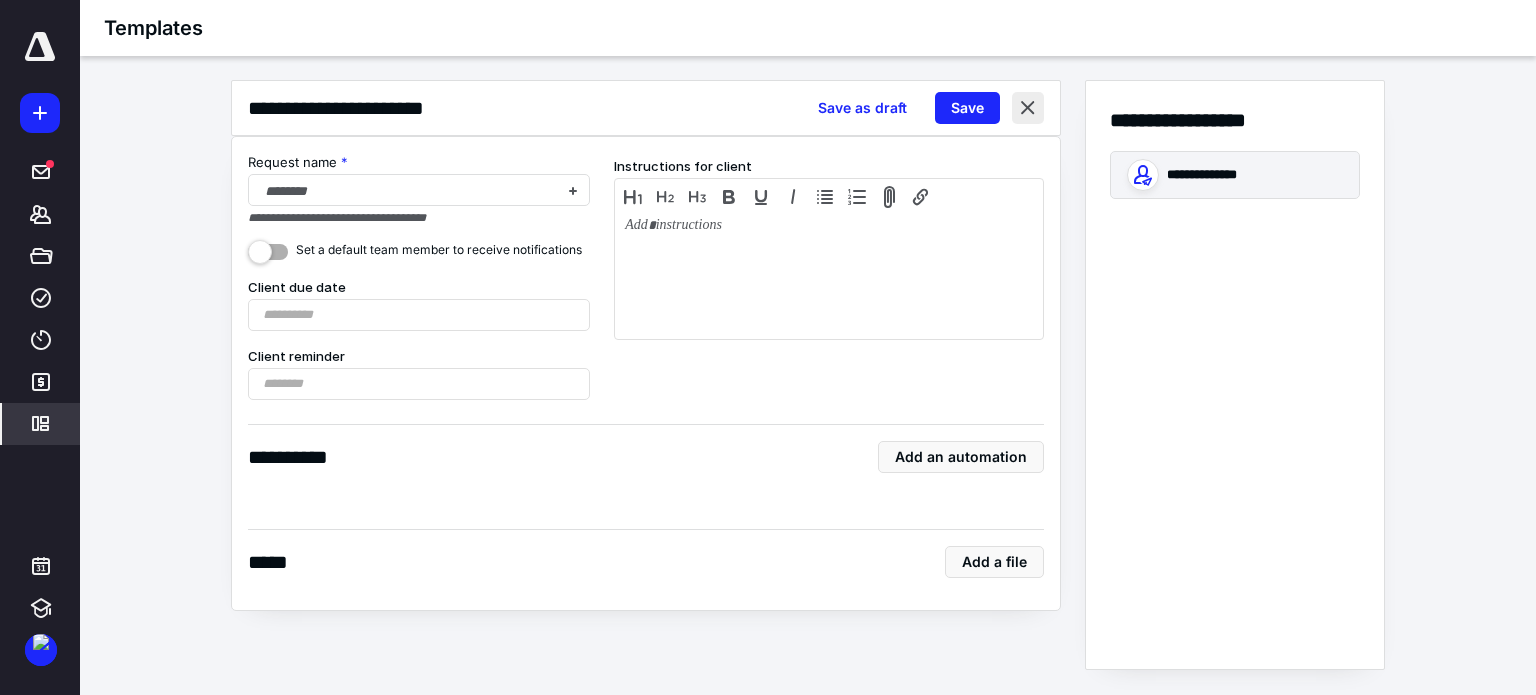 click at bounding box center [1028, 108] 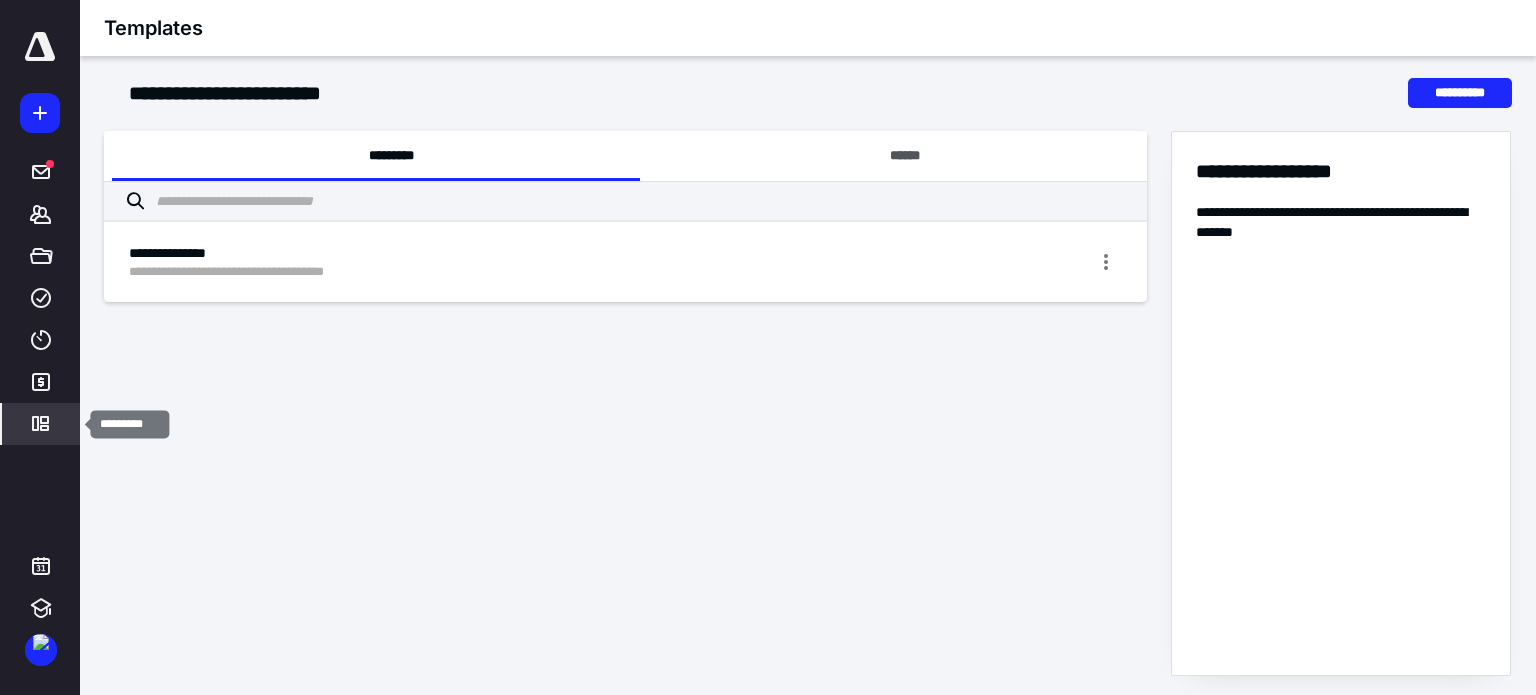 click 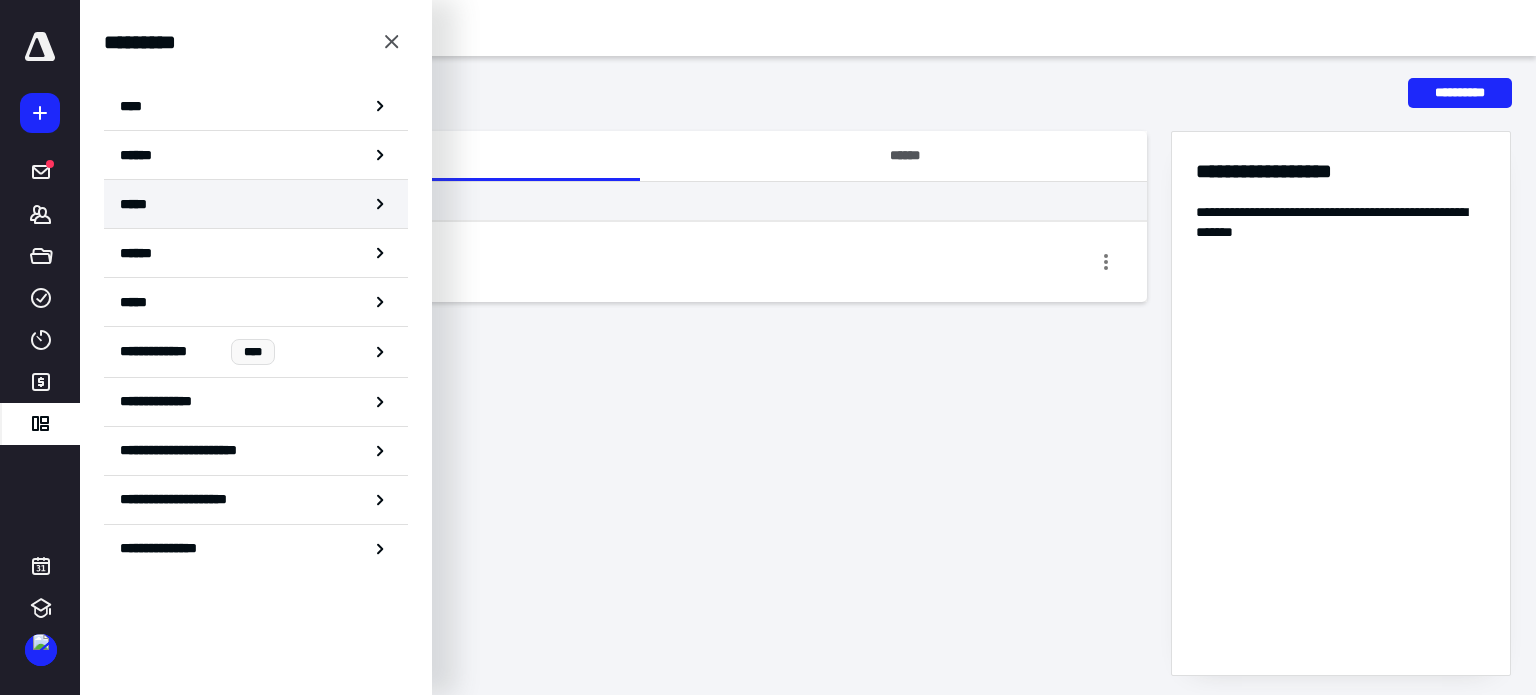 click on "*****" at bounding box center (138, 204) 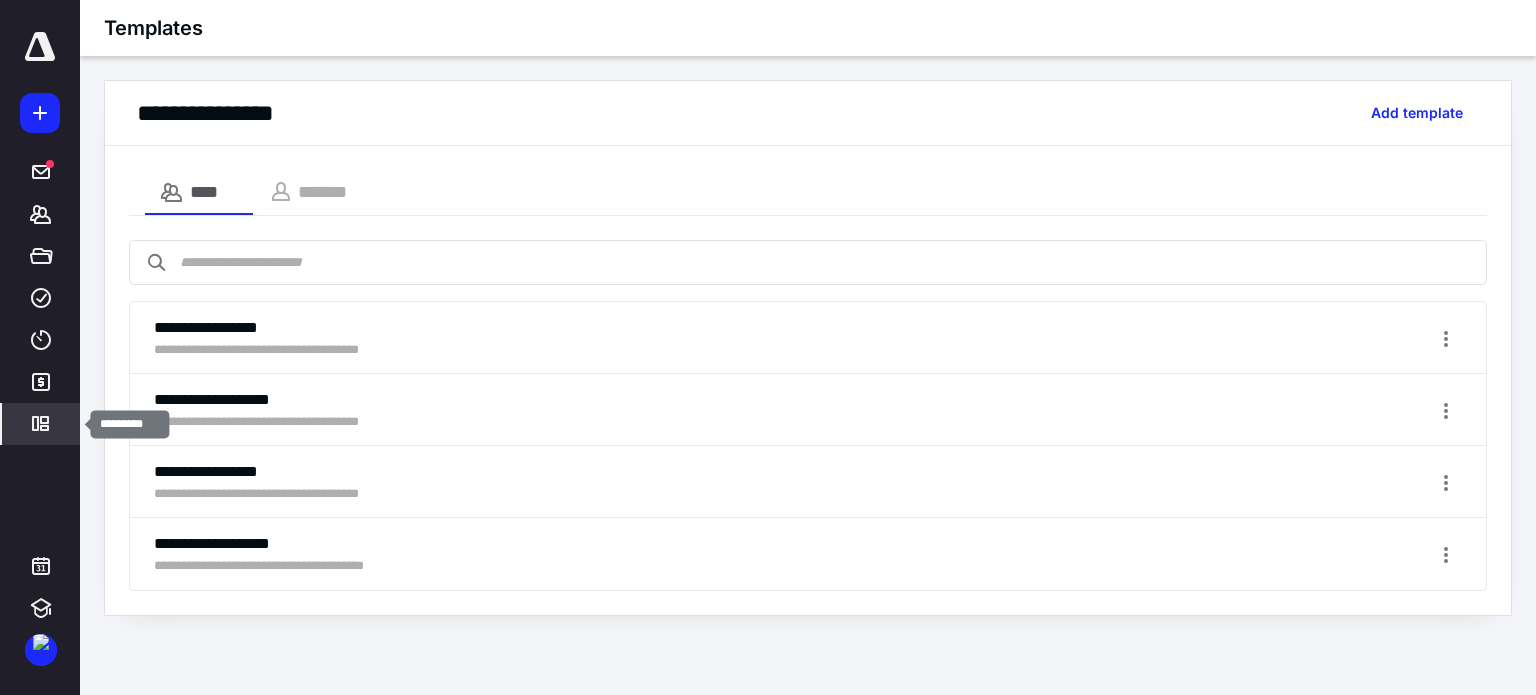 click 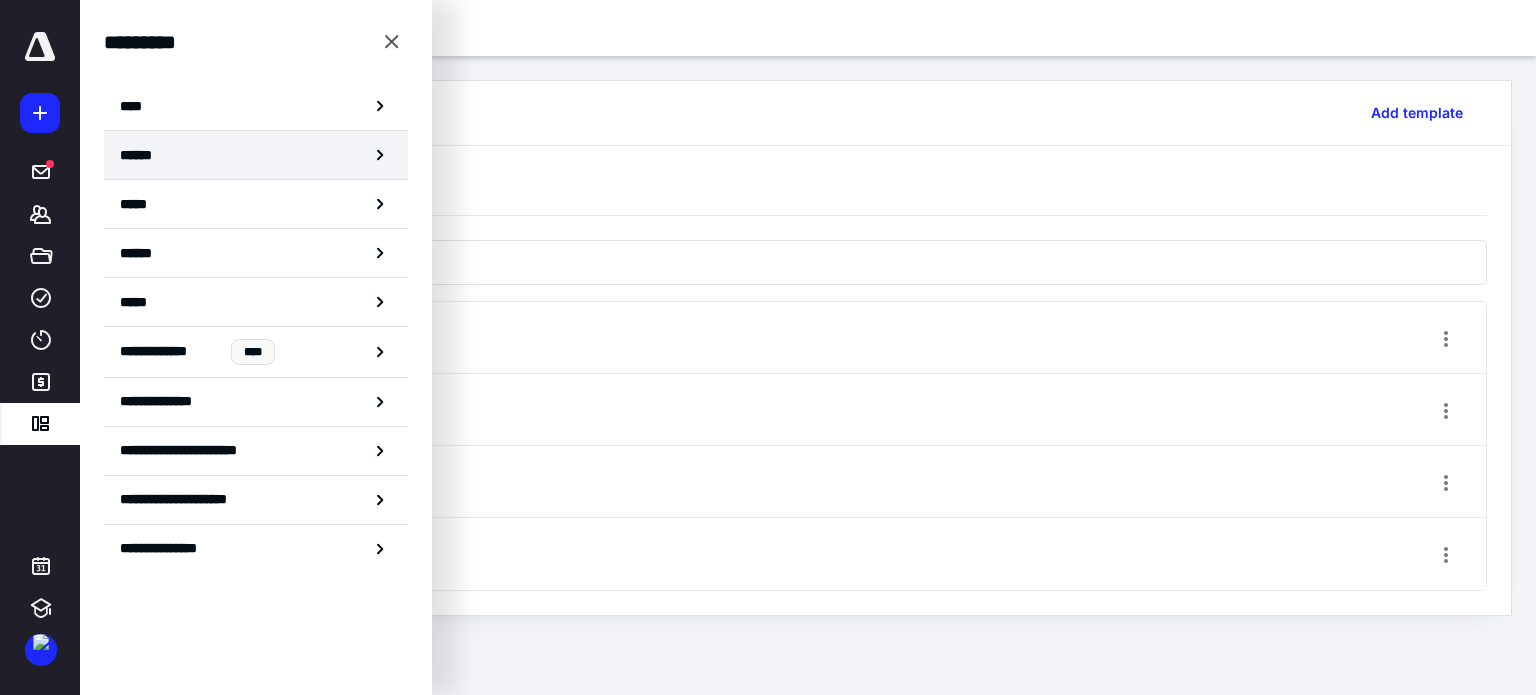 click on "******" at bounding box center (256, 155) 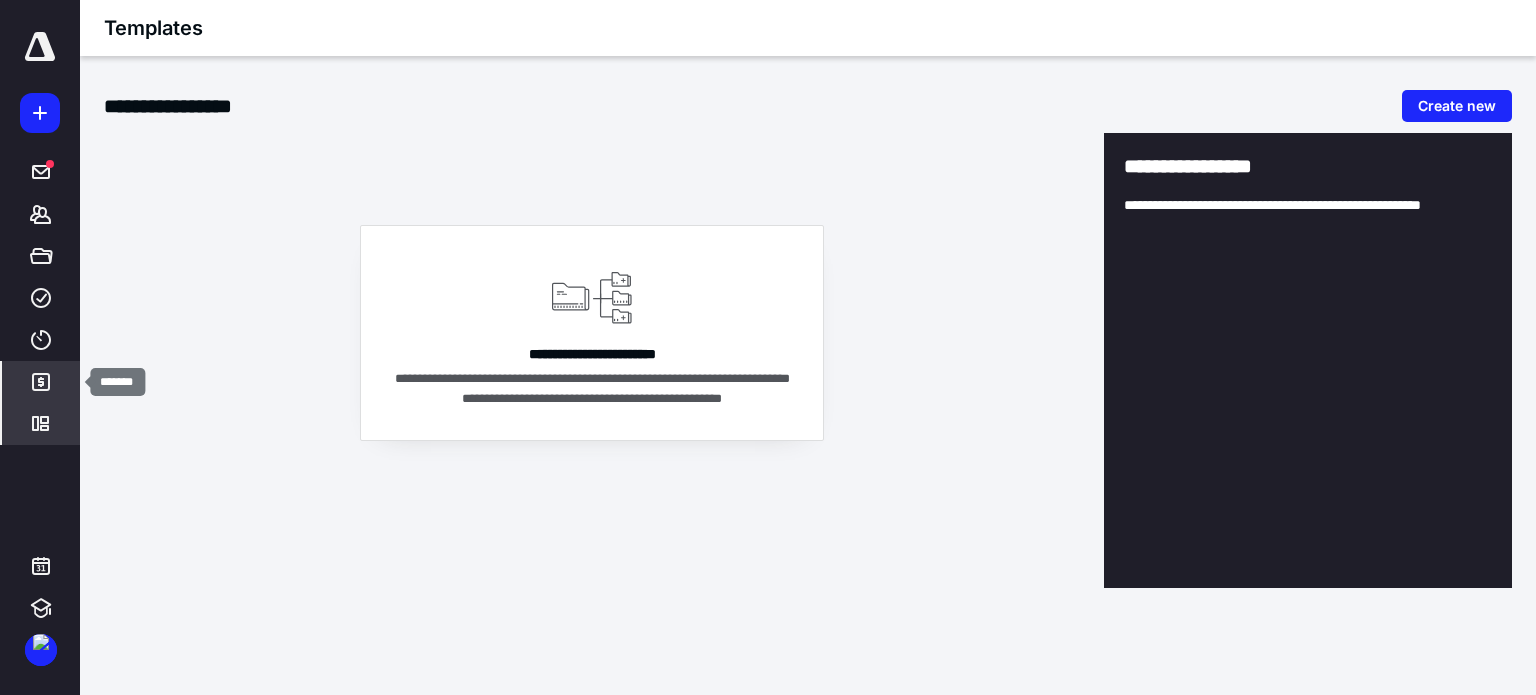 click 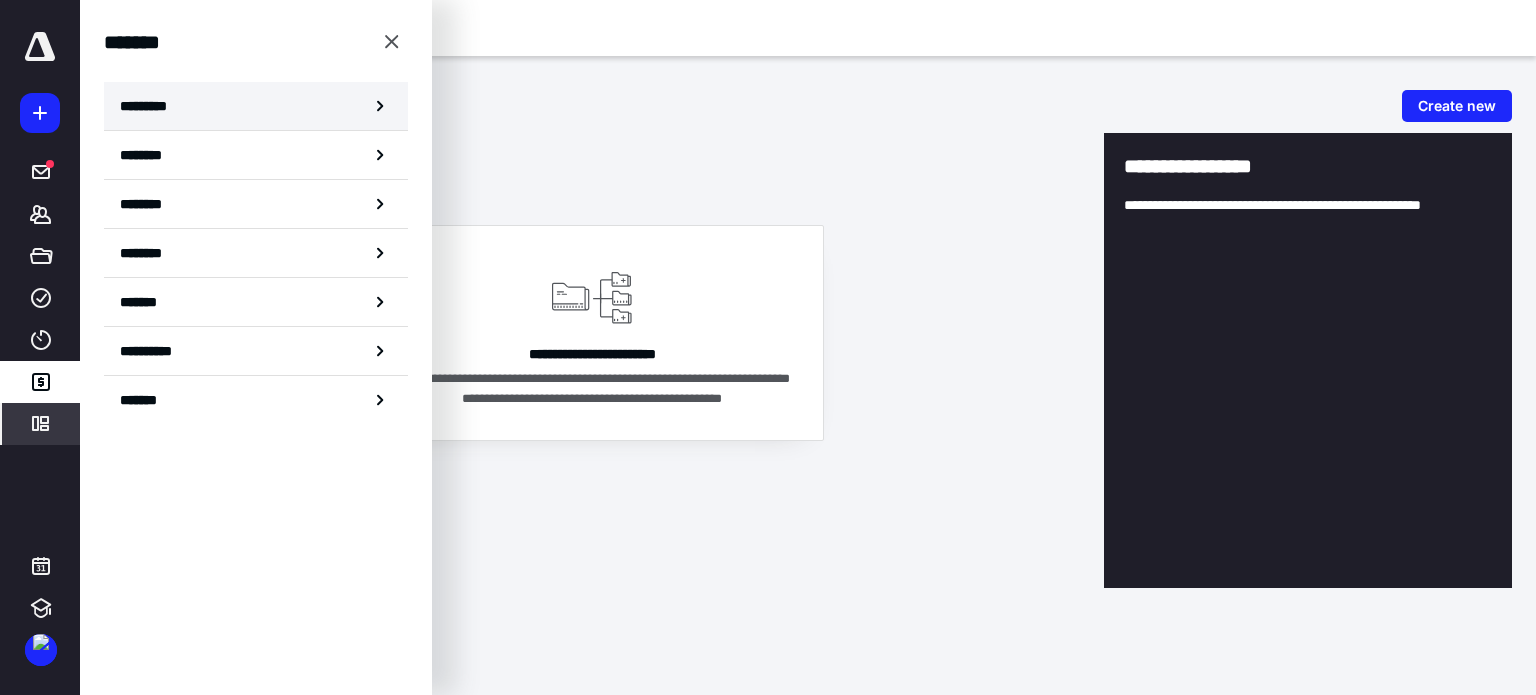 click on "*********" at bounding box center (157, 106) 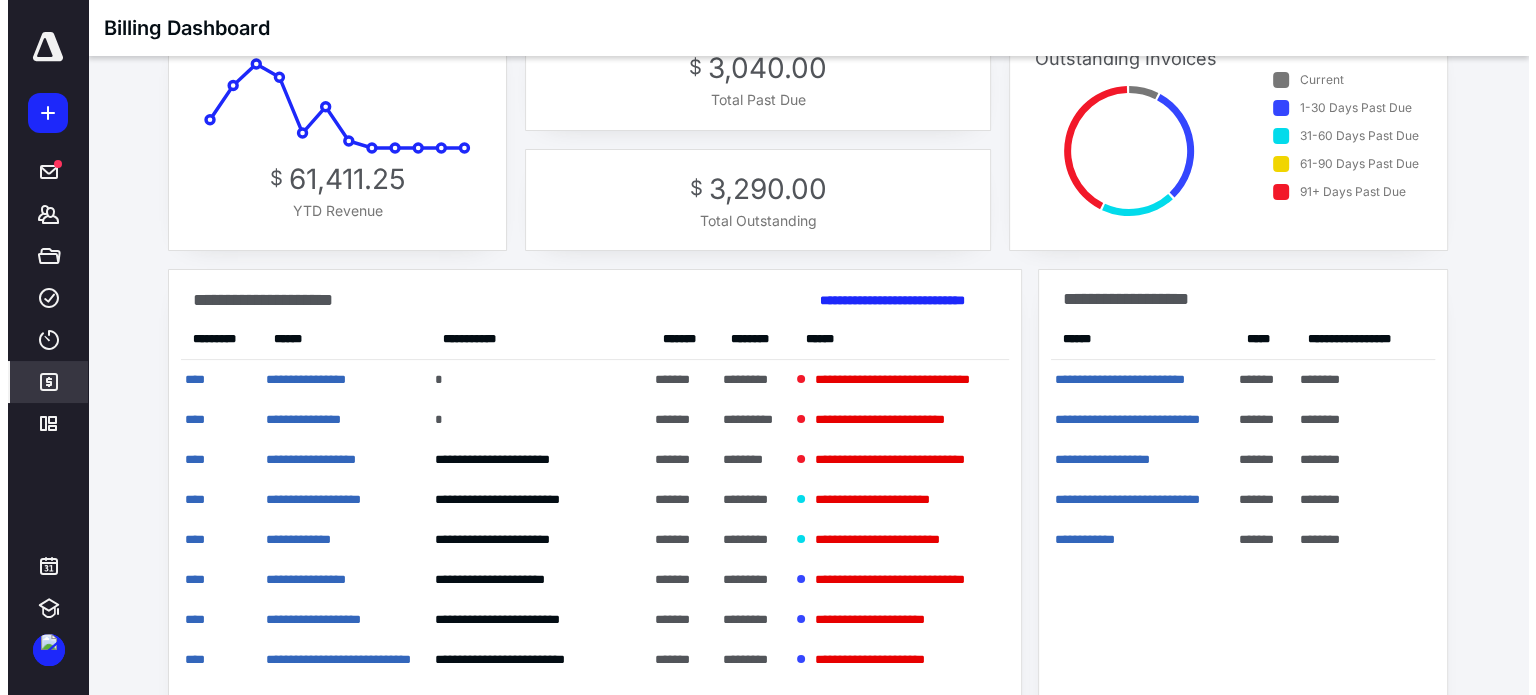 scroll, scrollTop: 0, scrollLeft: 0, axis: both 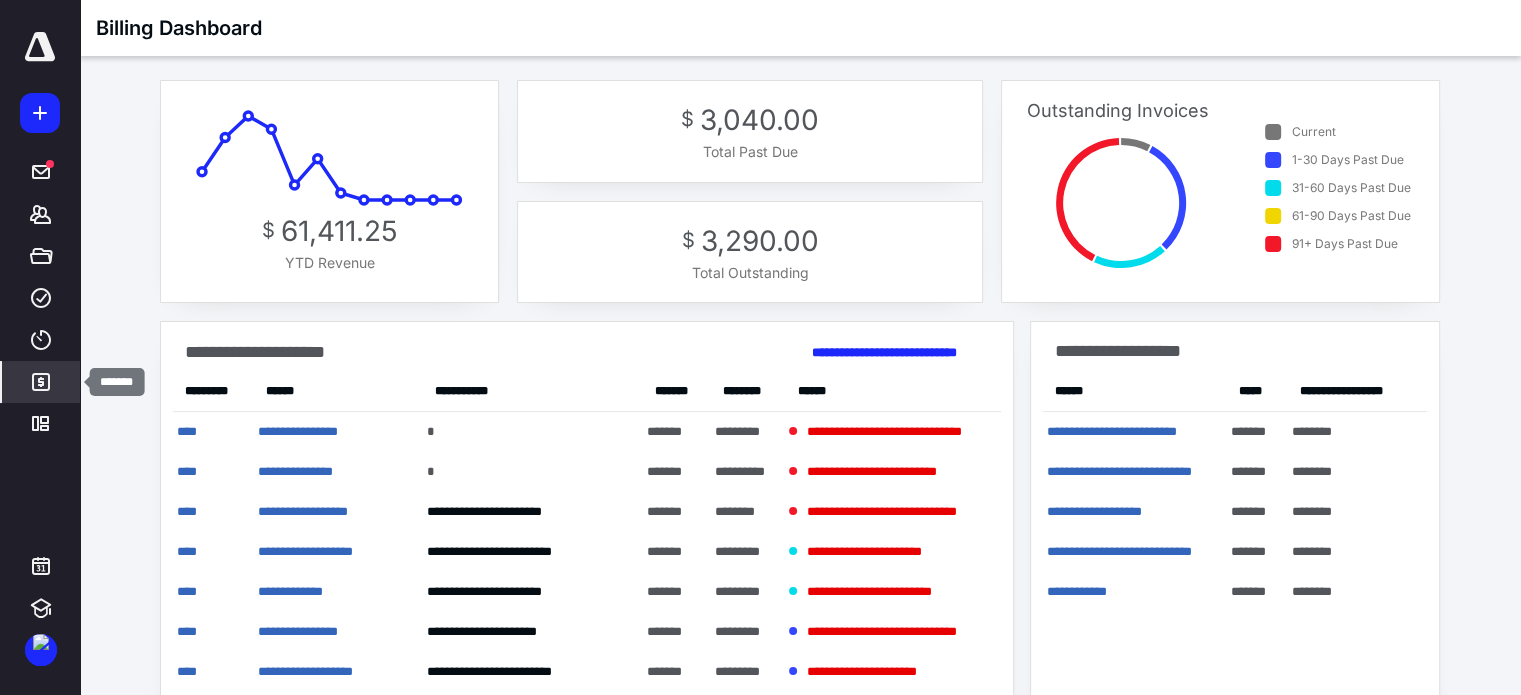 click 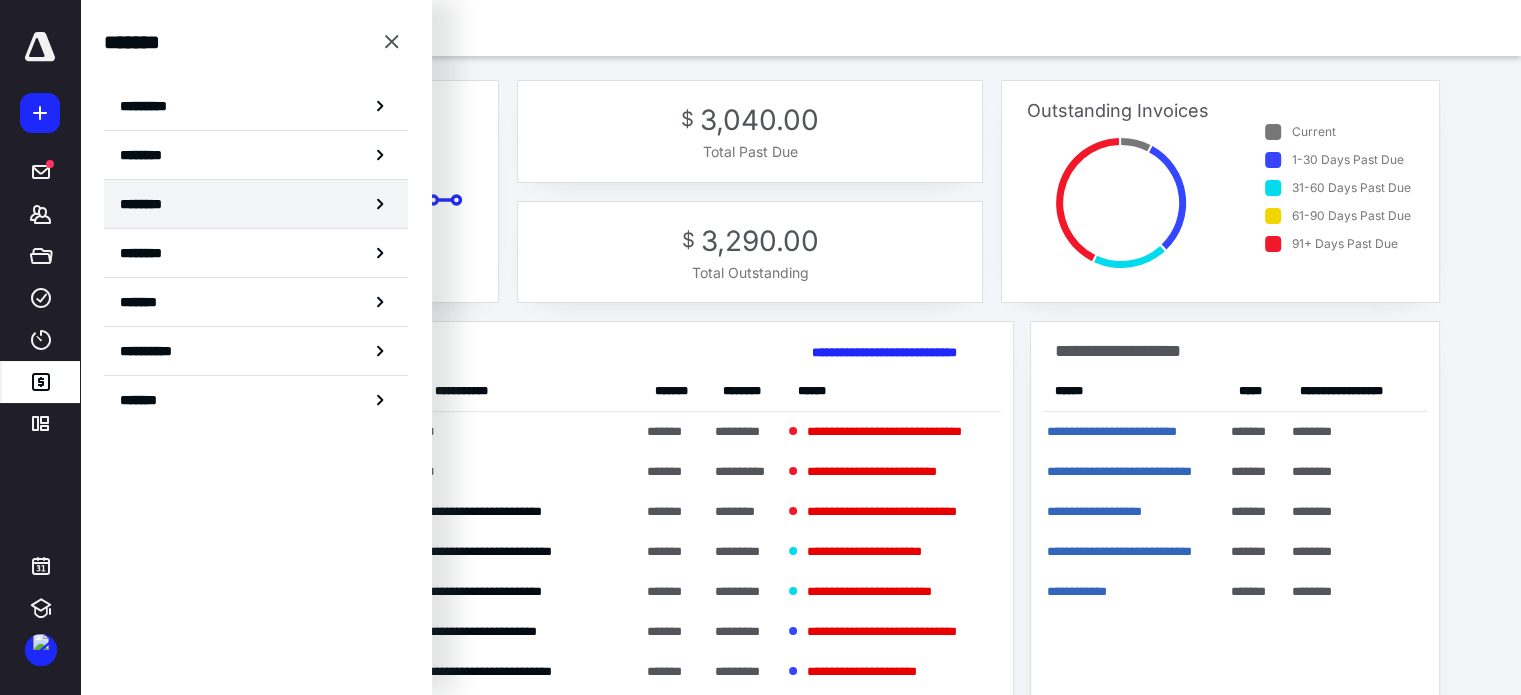 click on "********" at bounding box center [153, 204] 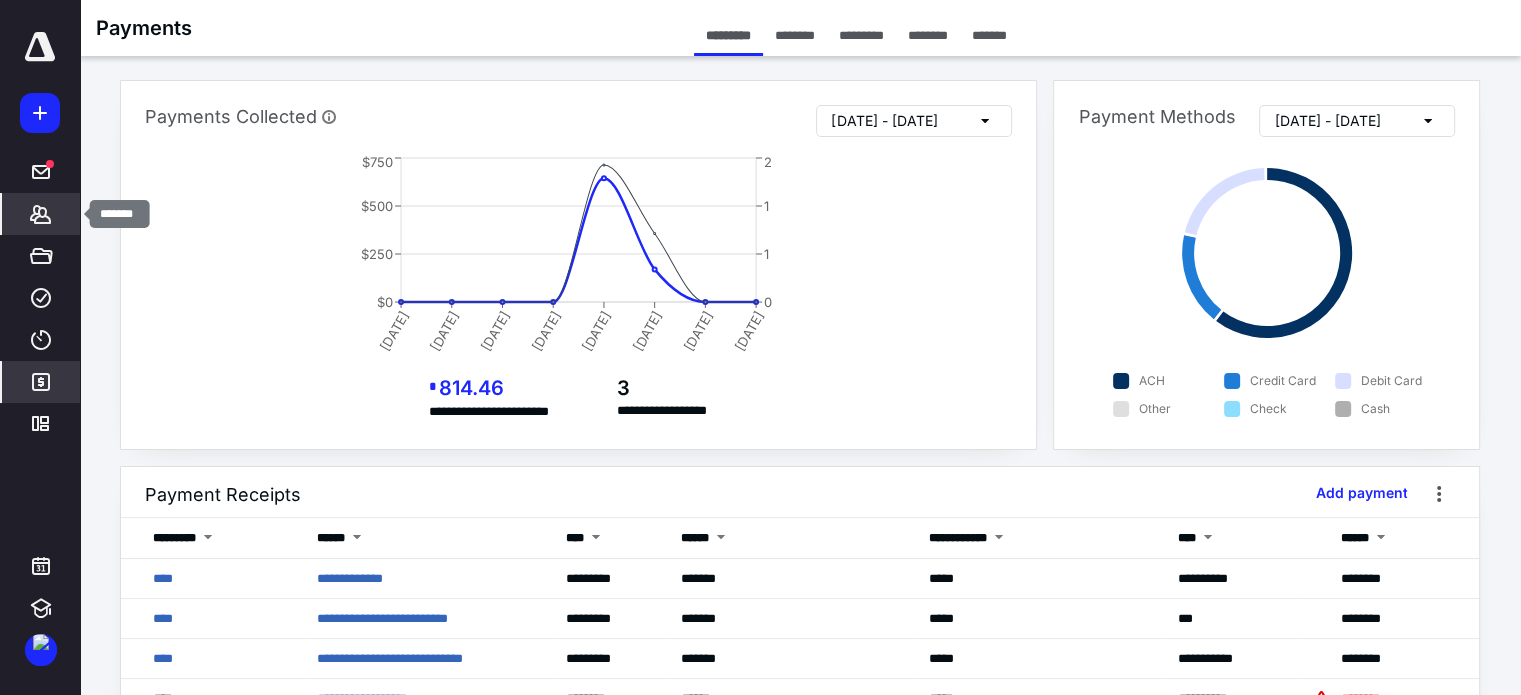 click 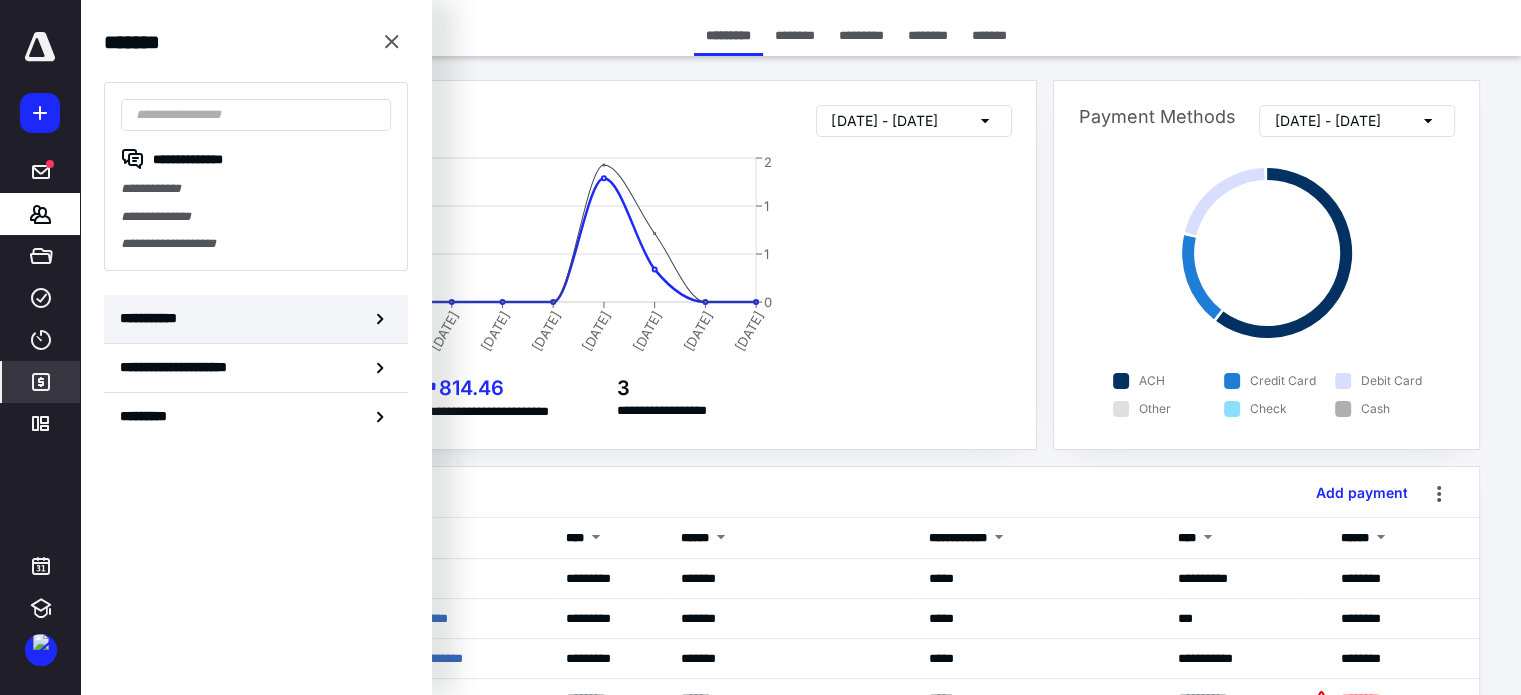 click on "**********" at bounding box center [153, 318] 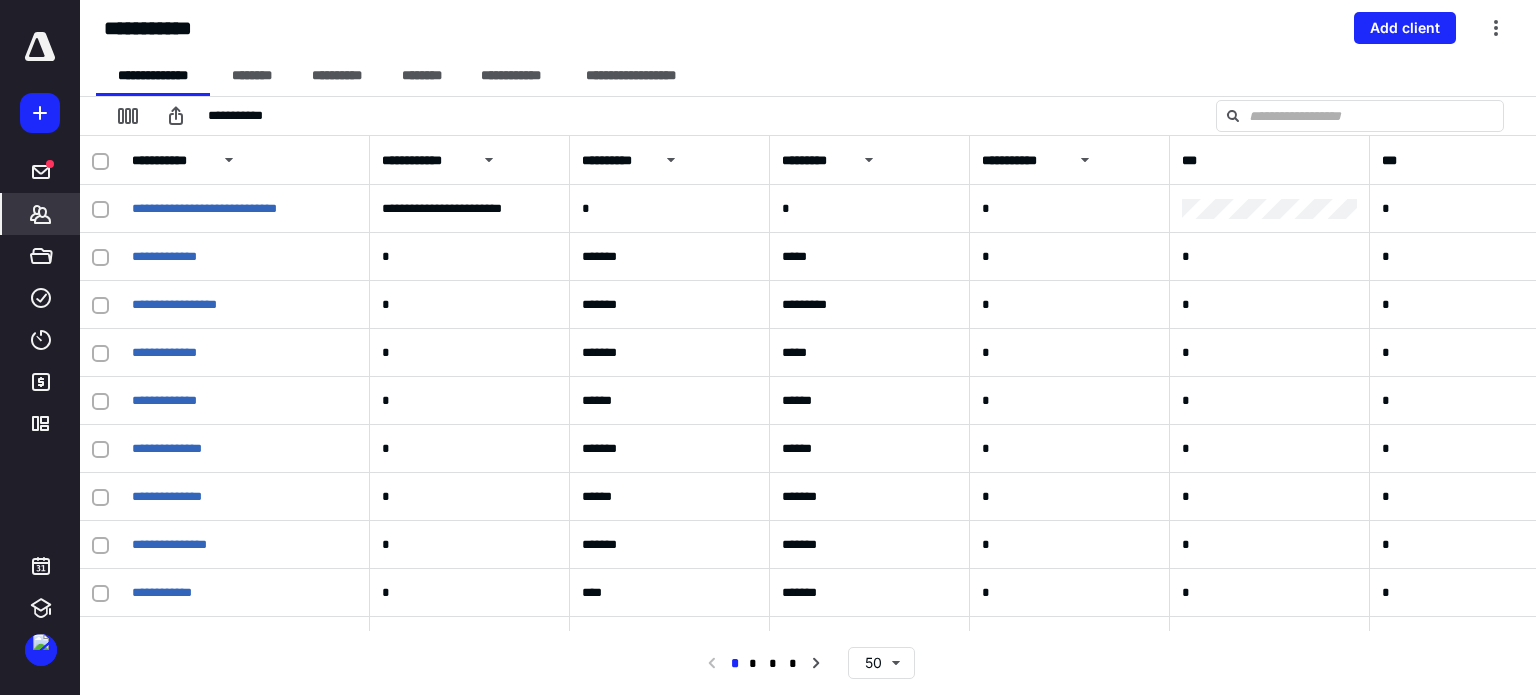 click 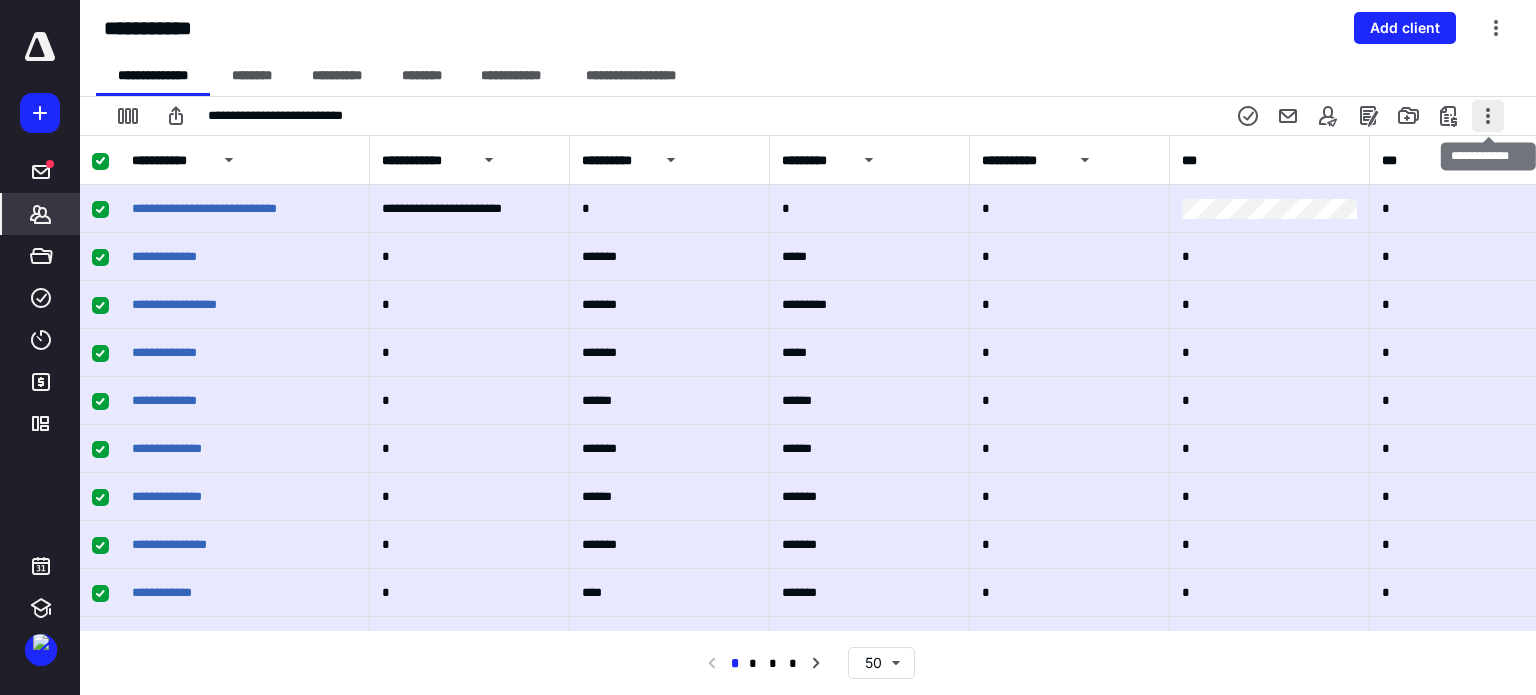 click at bounding box center (1488, 116) 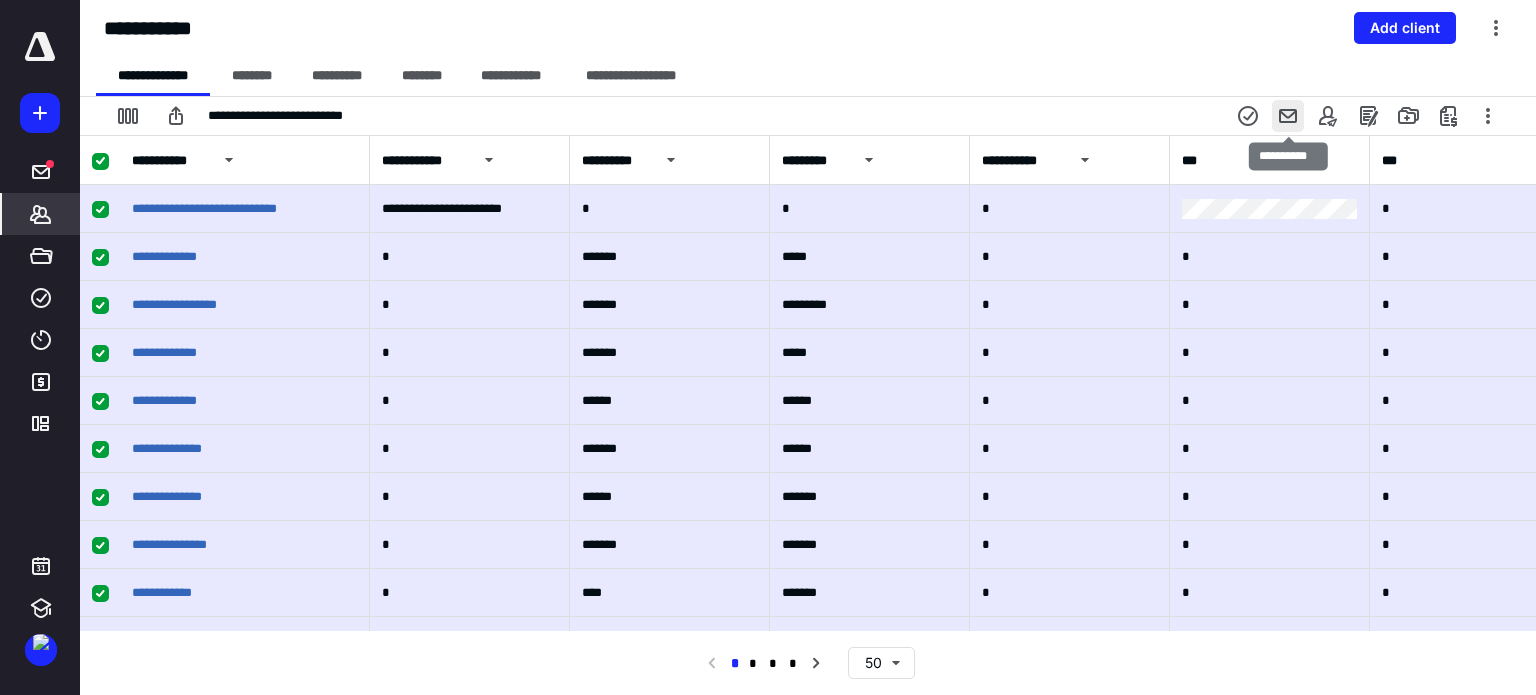 click at bounding box center [1288, 116] 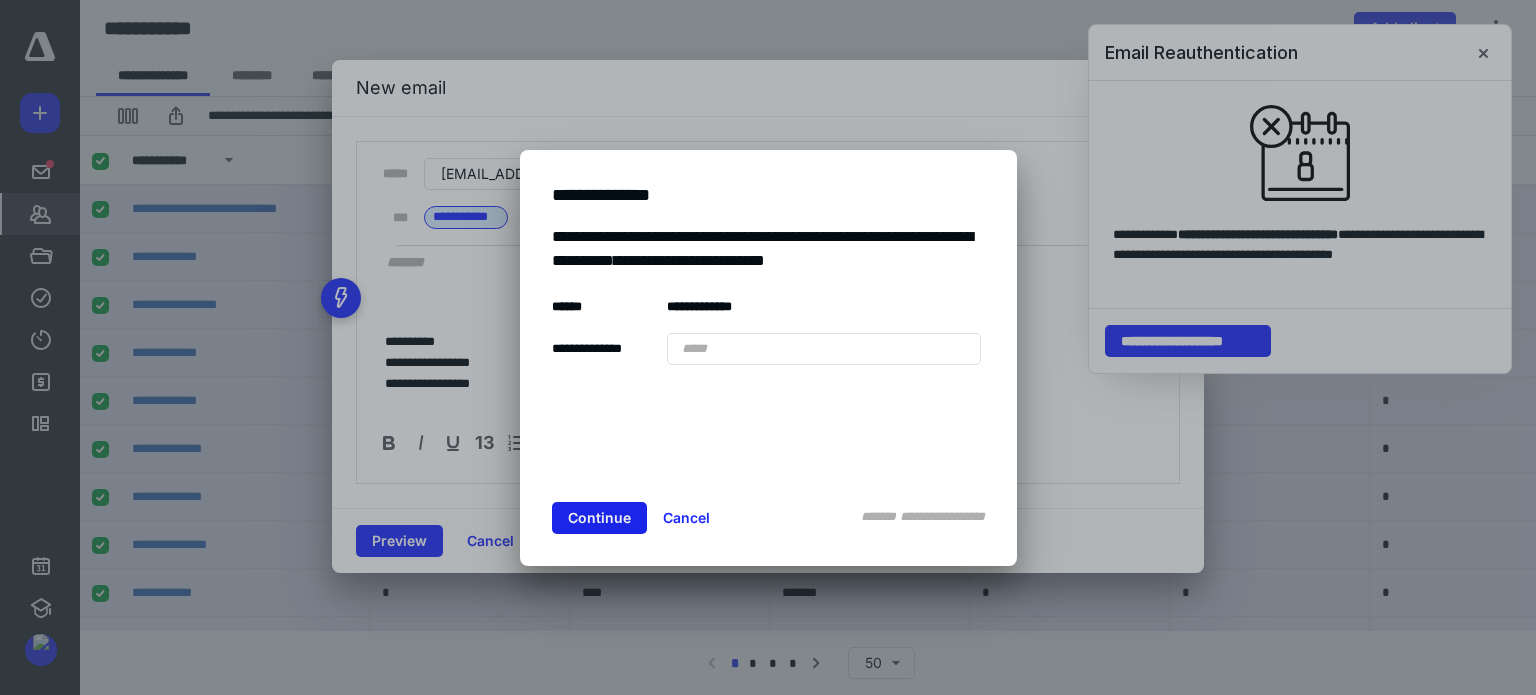 click on "Continue" at bounding box center [599, 518] 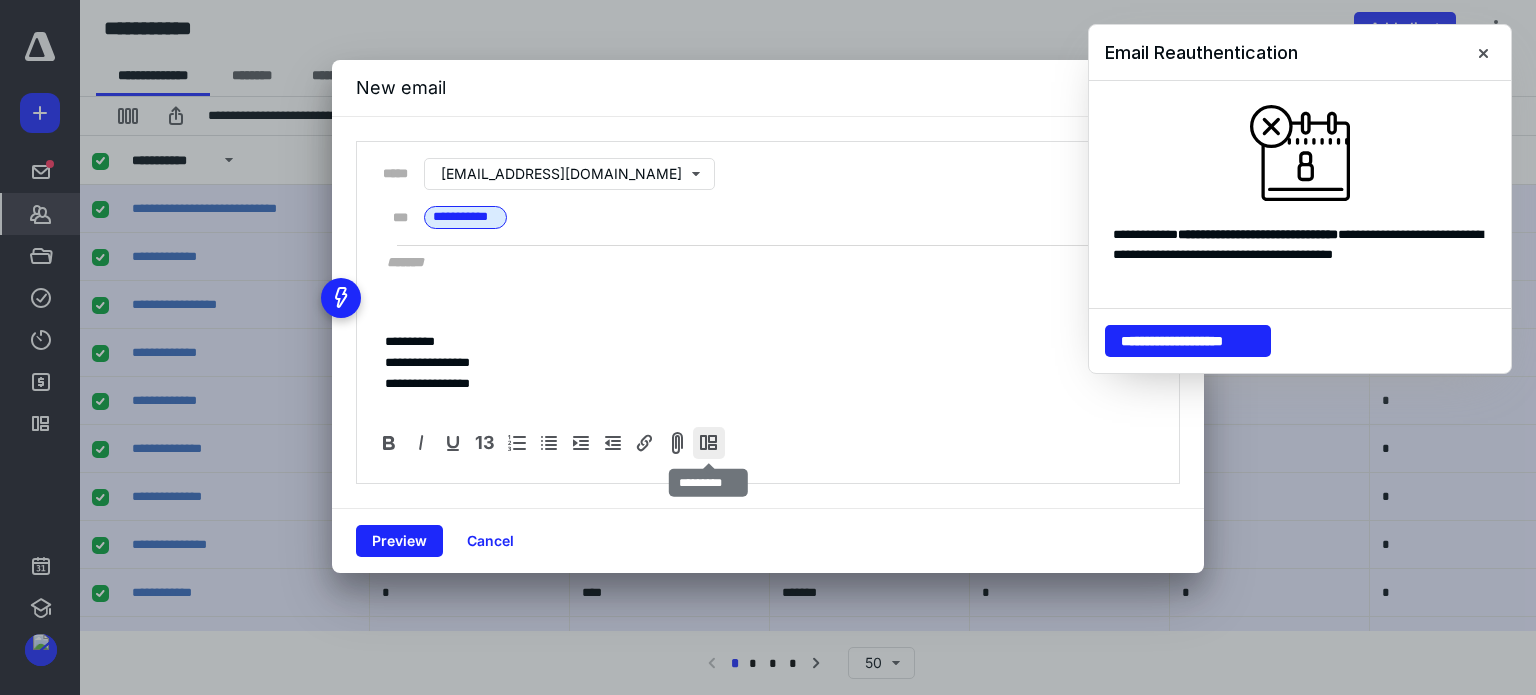 click at bounding box center [709, 443] 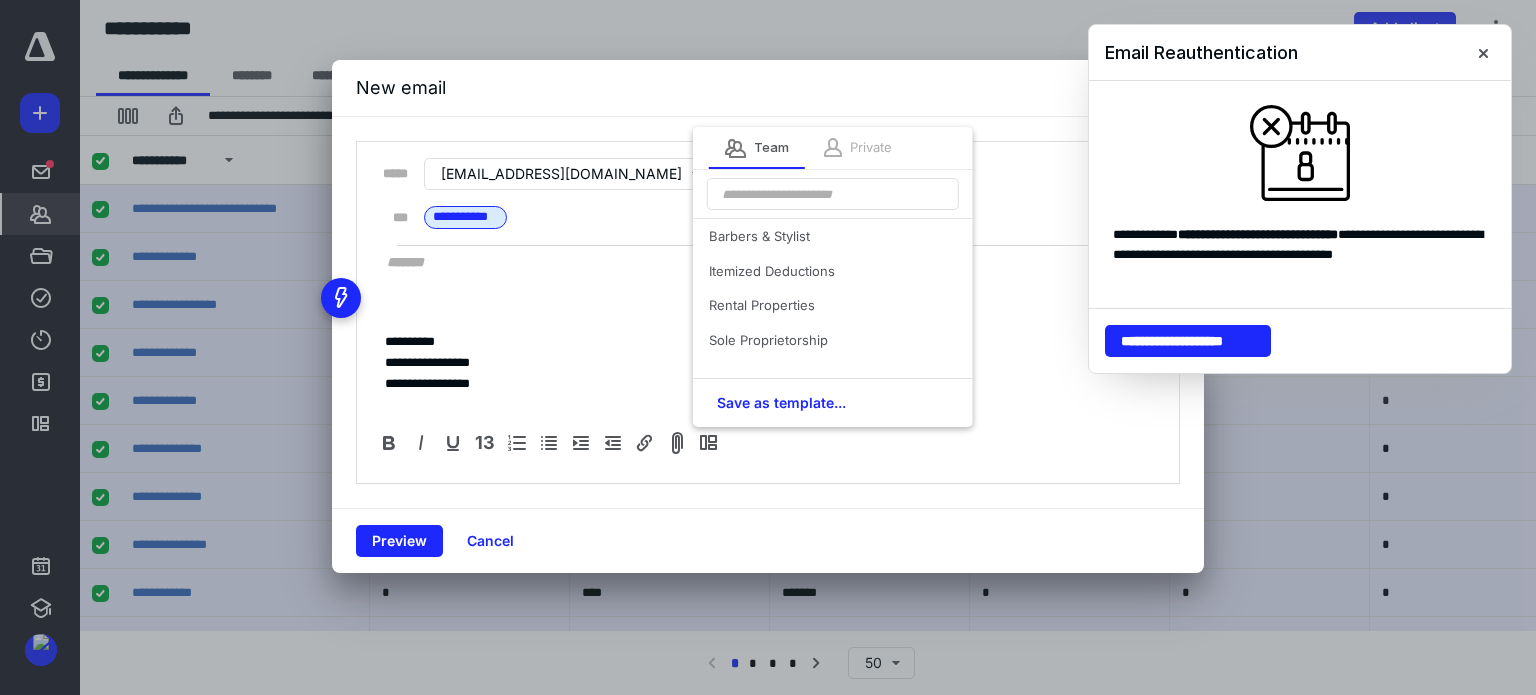 click on "Private" at bounding box center [871, 148] 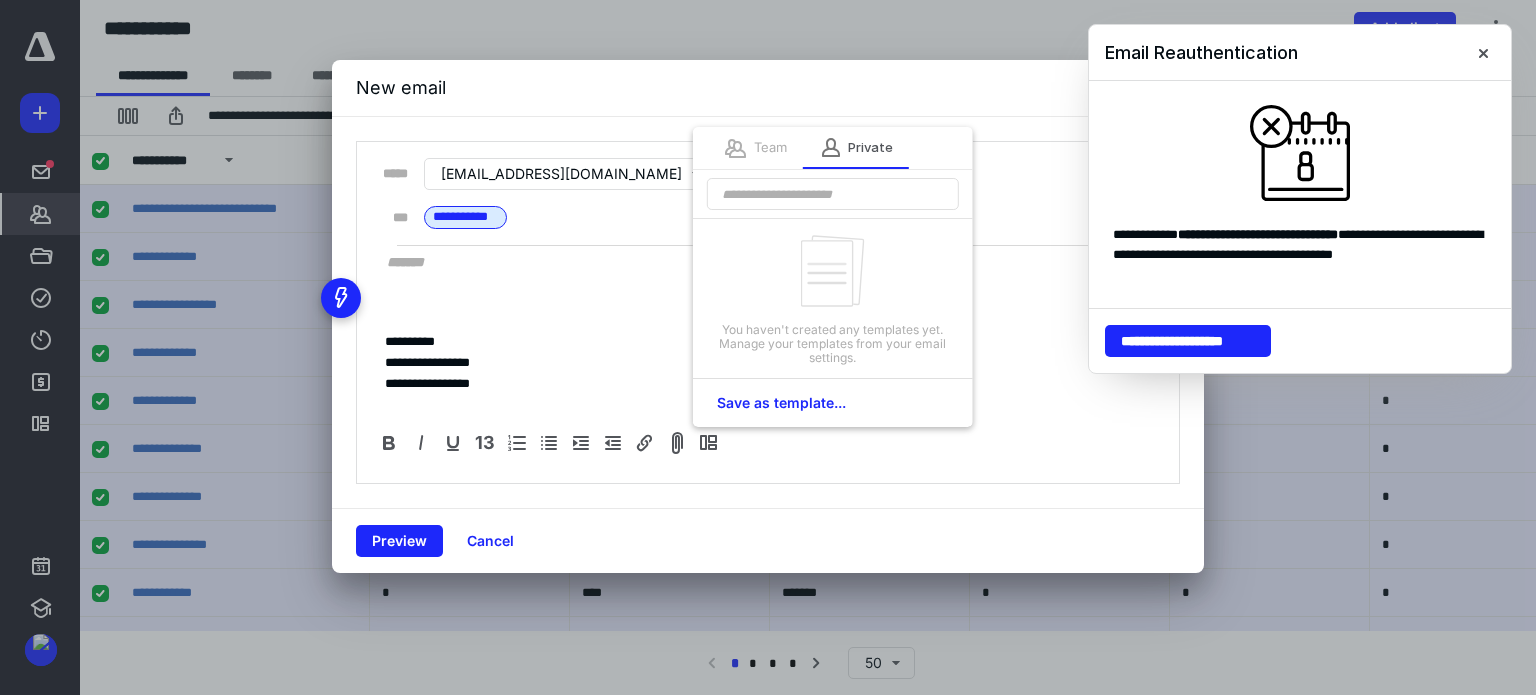 click on "Team" at bounding box center (770, 148) 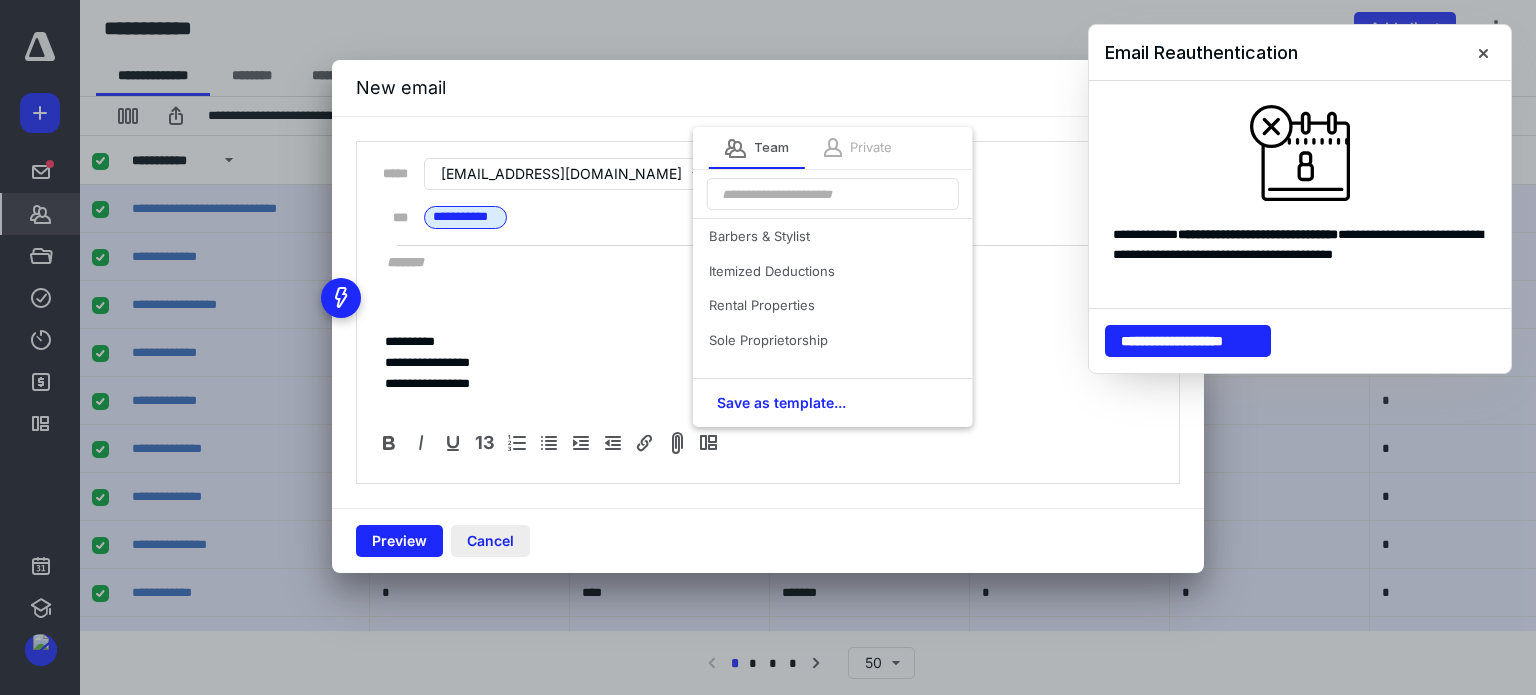 click on "Cancel" at bounding box center [490, 541] 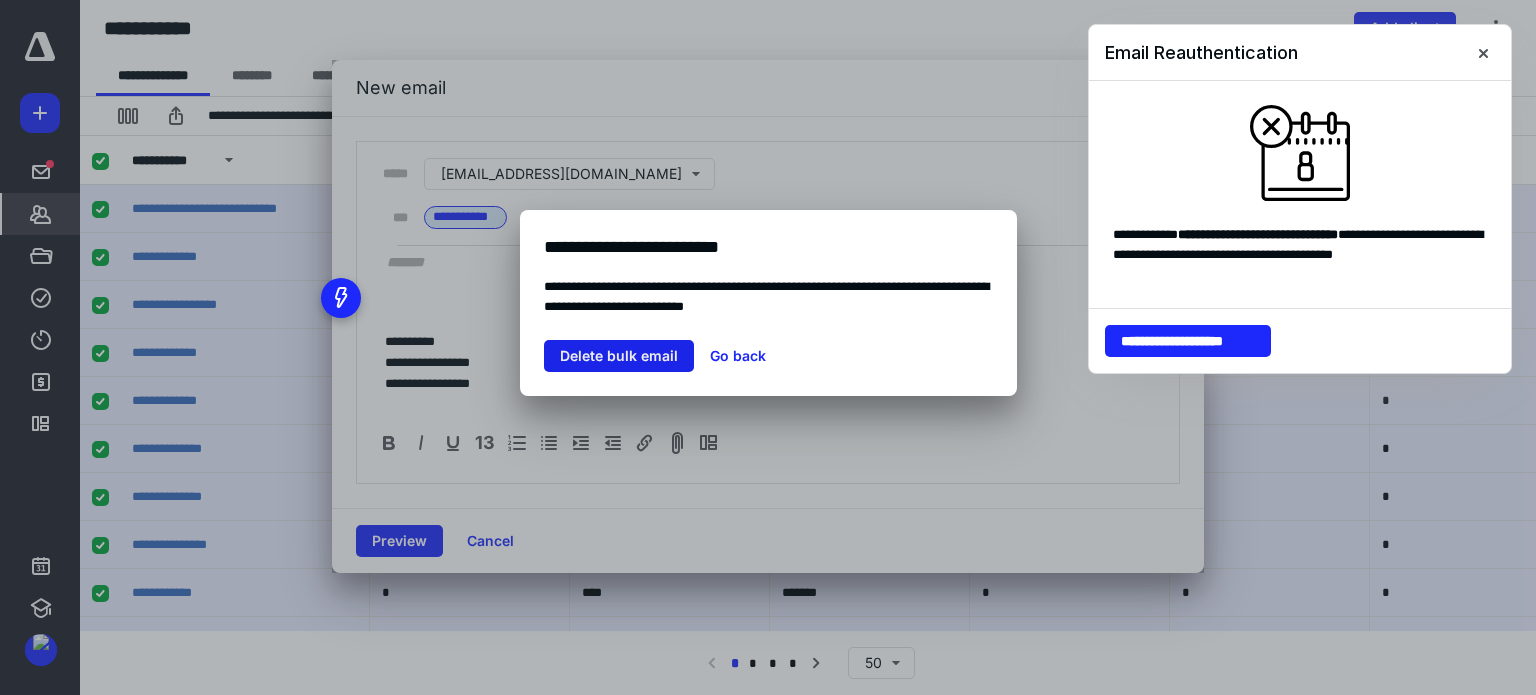 click on "Delete bulk email" at bounding box center [619, 356] 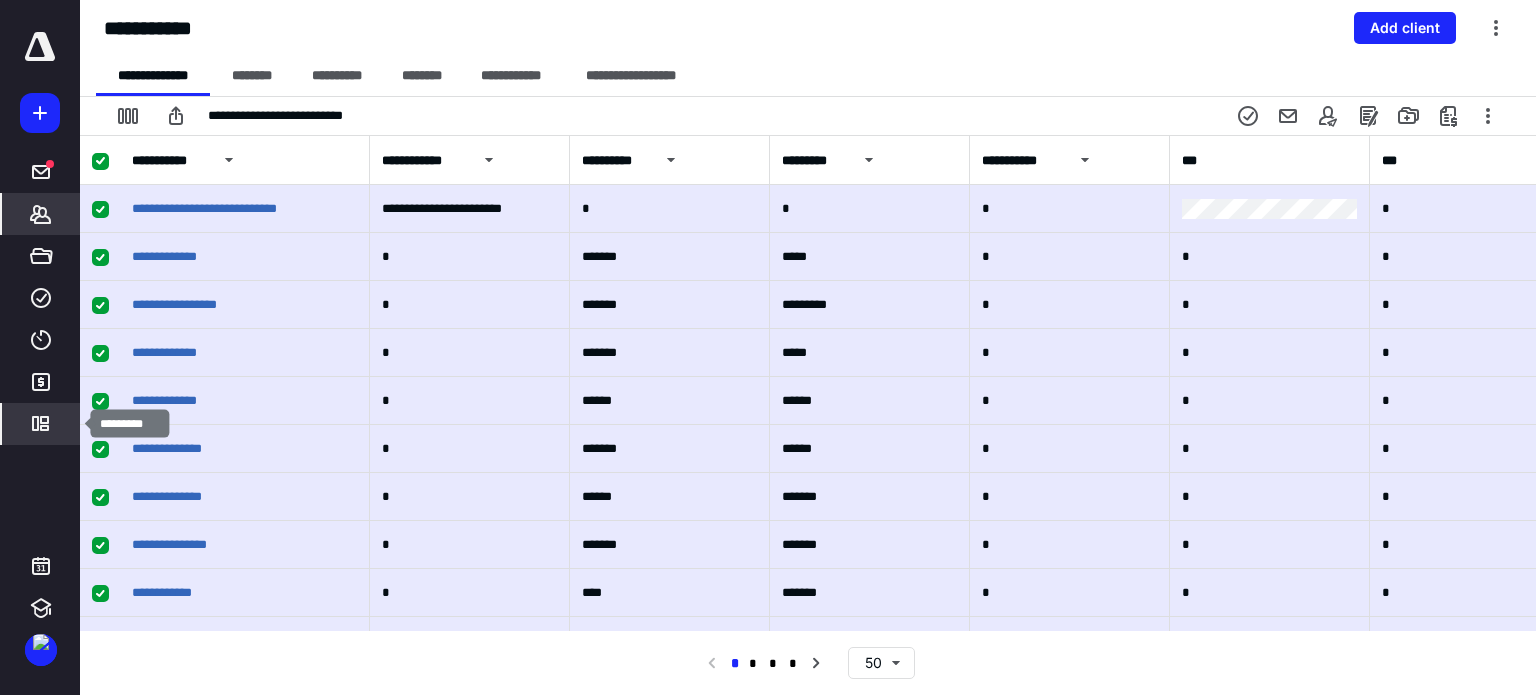click on "*********" at bounding box center [41, 424] 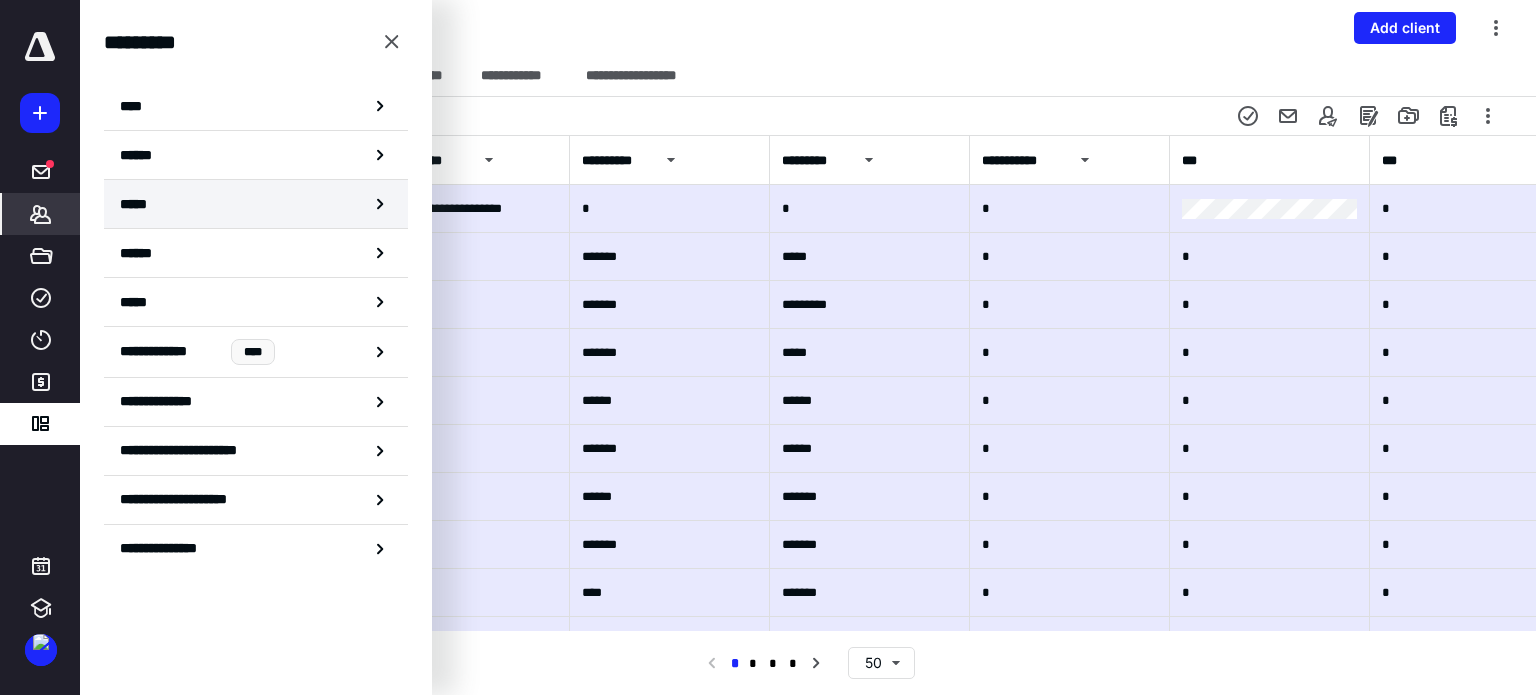 click on "*****" at bounding box center [138, 204] 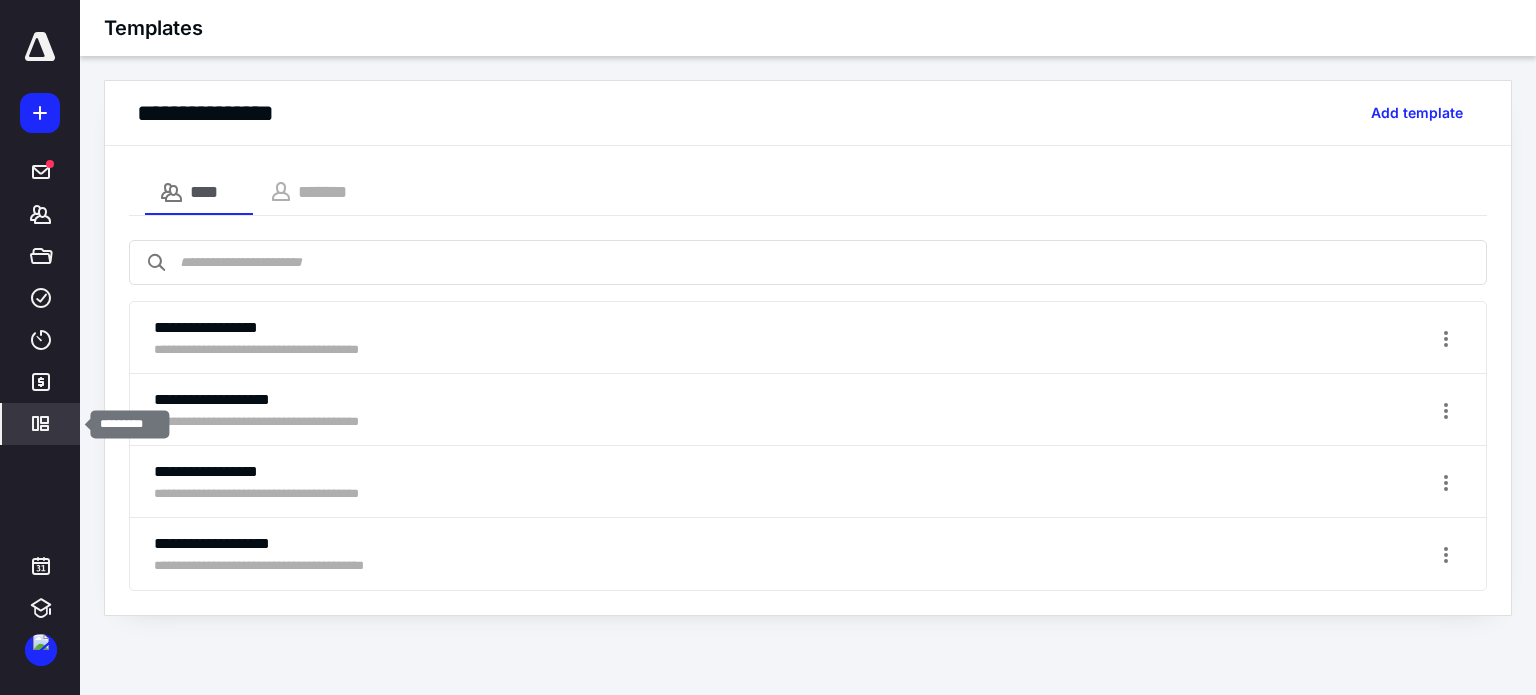 click 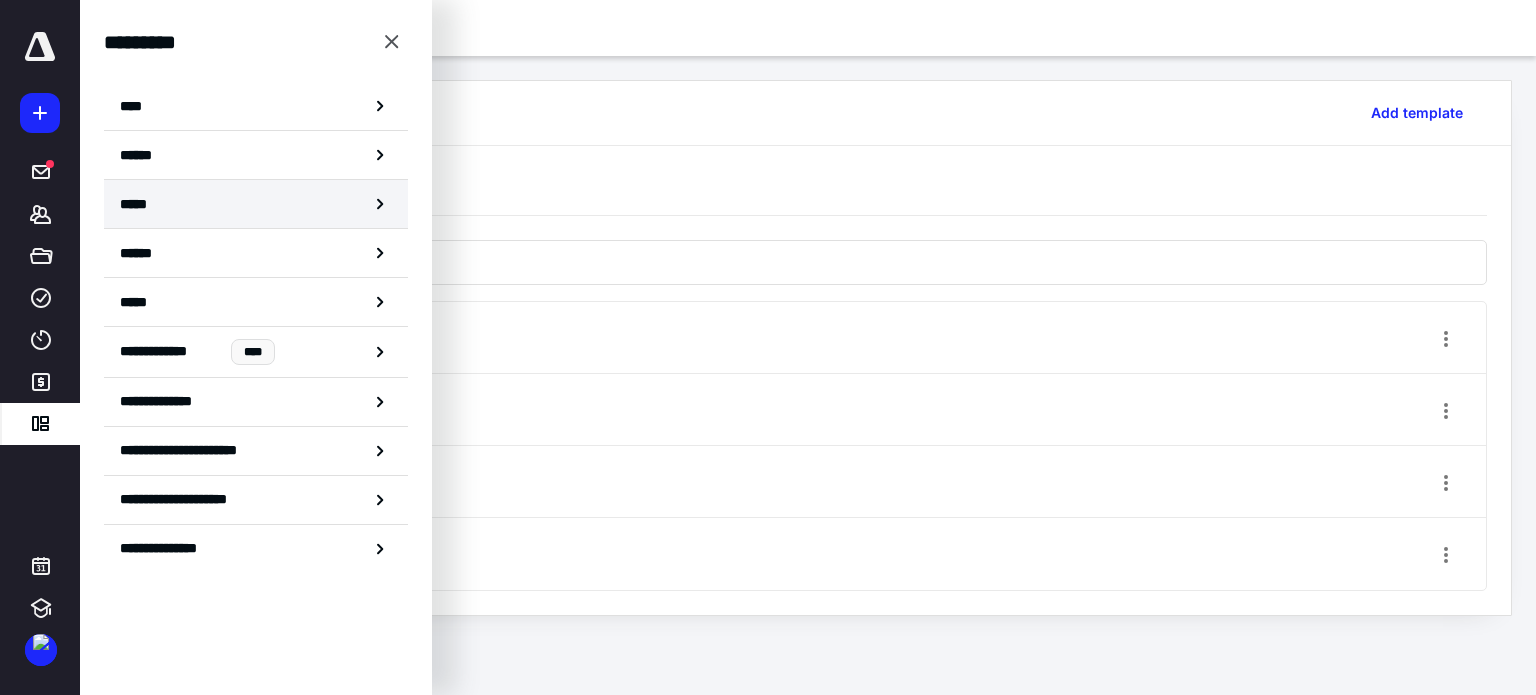 click on "*****" at bounding box center [138, 204] 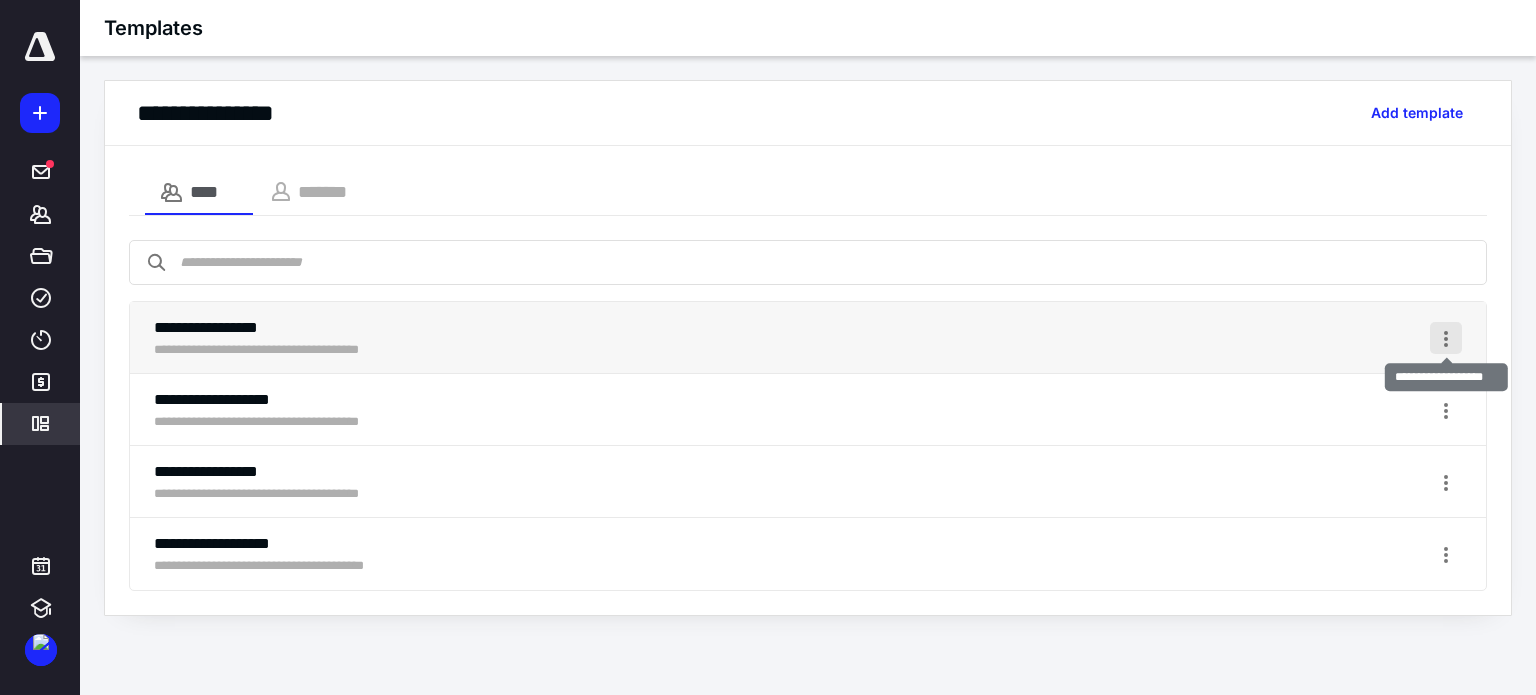click on "Additional actions" at bounding box center (1446, 338) 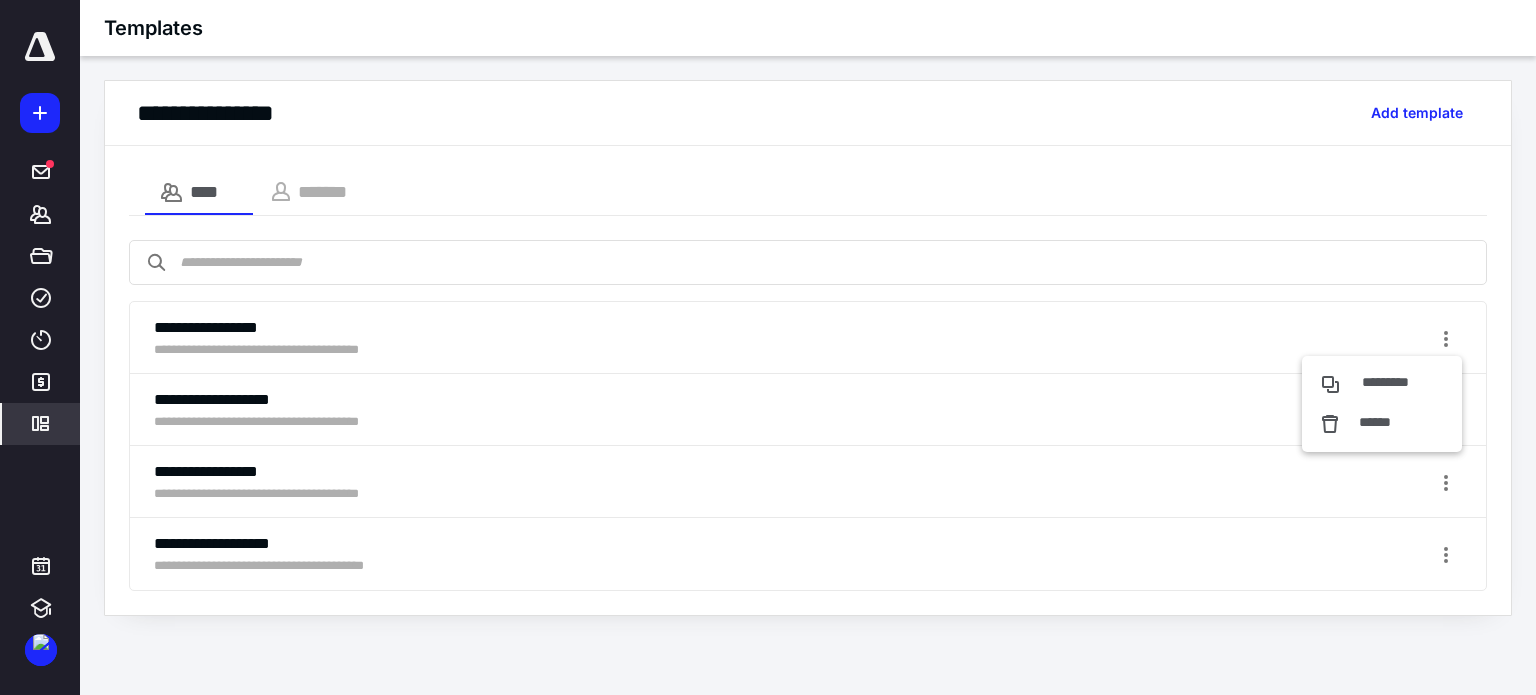 click on "**********" at bounding box center [808, 113] 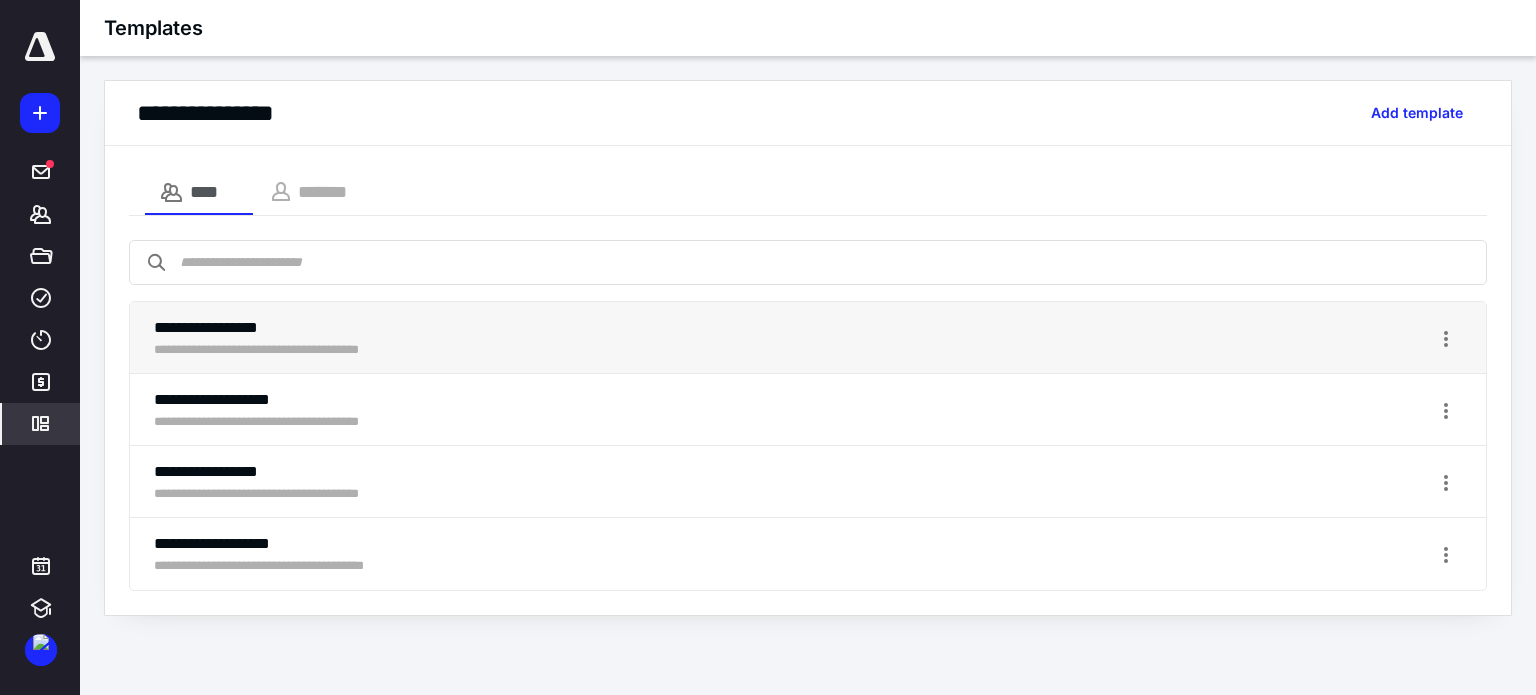 click on "**********" at bounding box center [283, 328] 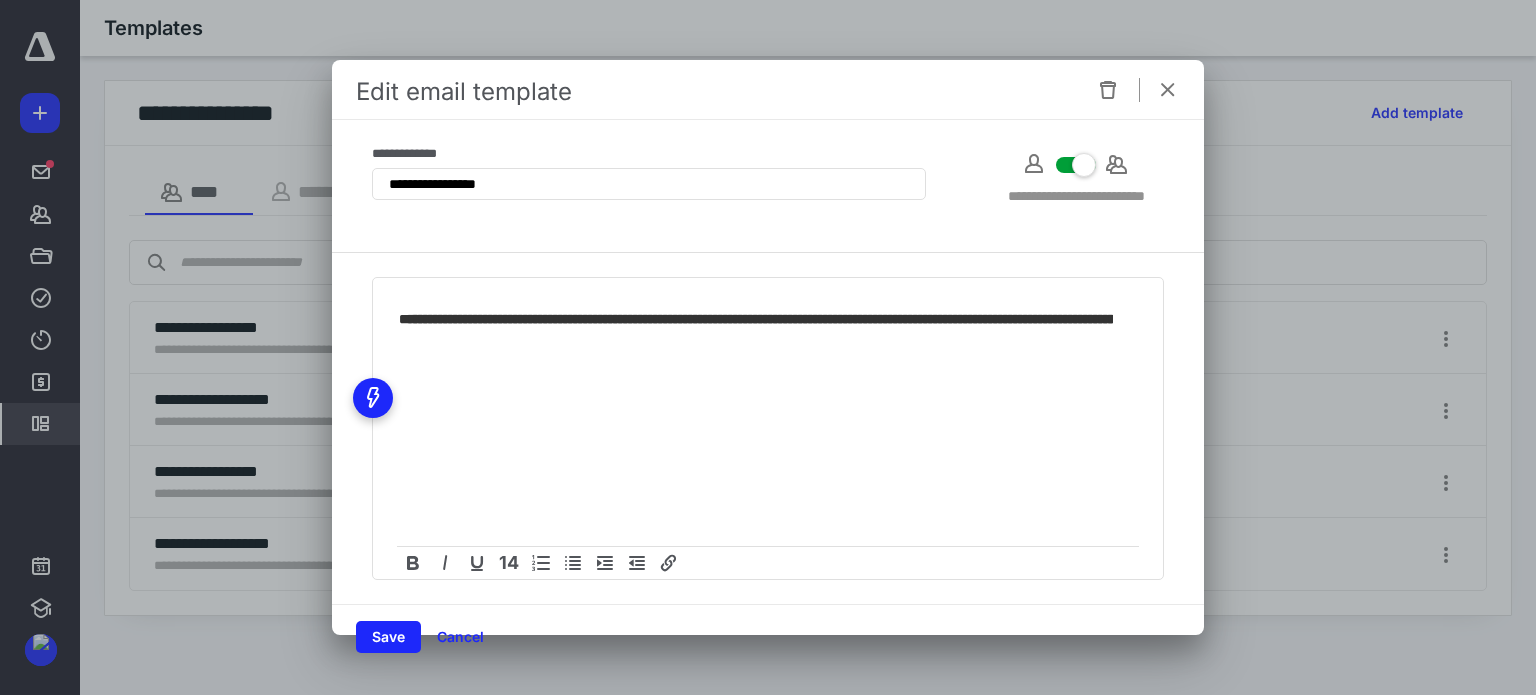 click at bounding box center [1168, 90] 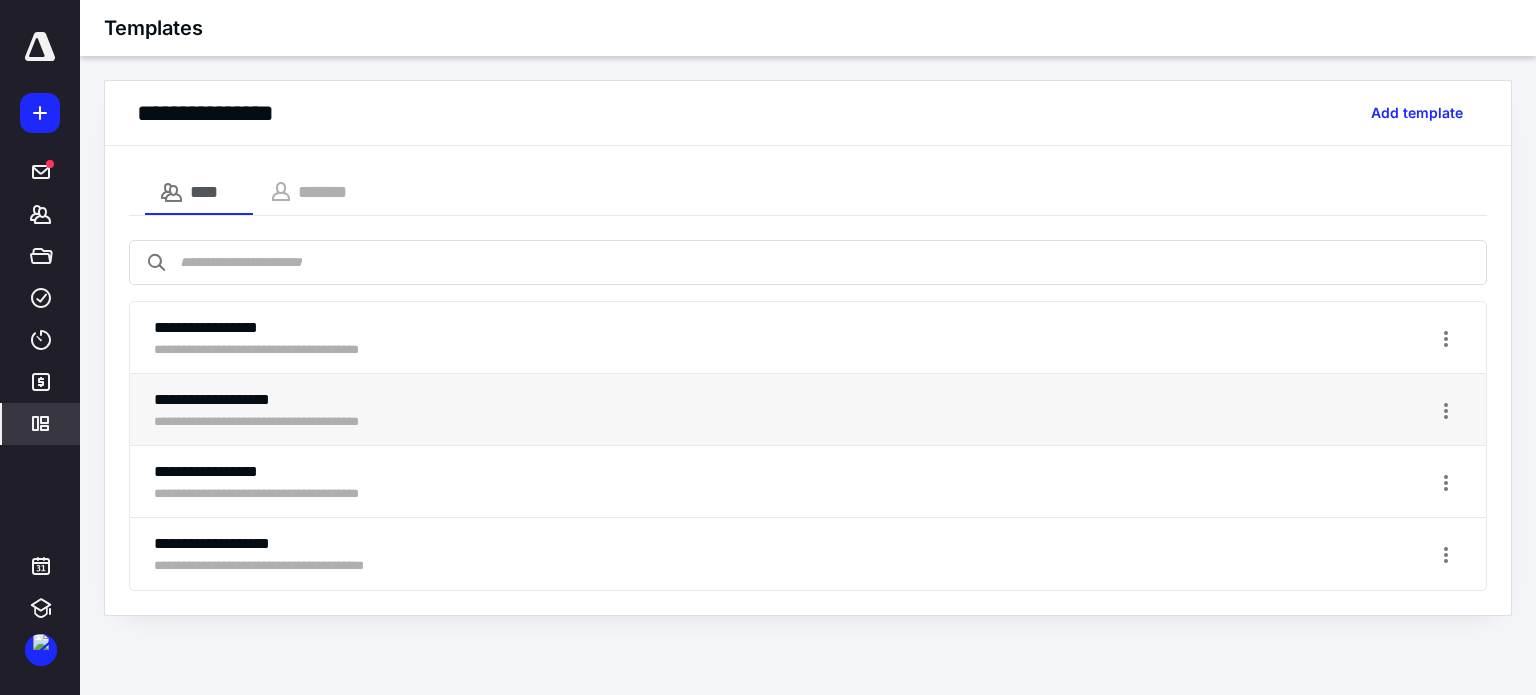 click on "**********" at bounding box center [283, 422] 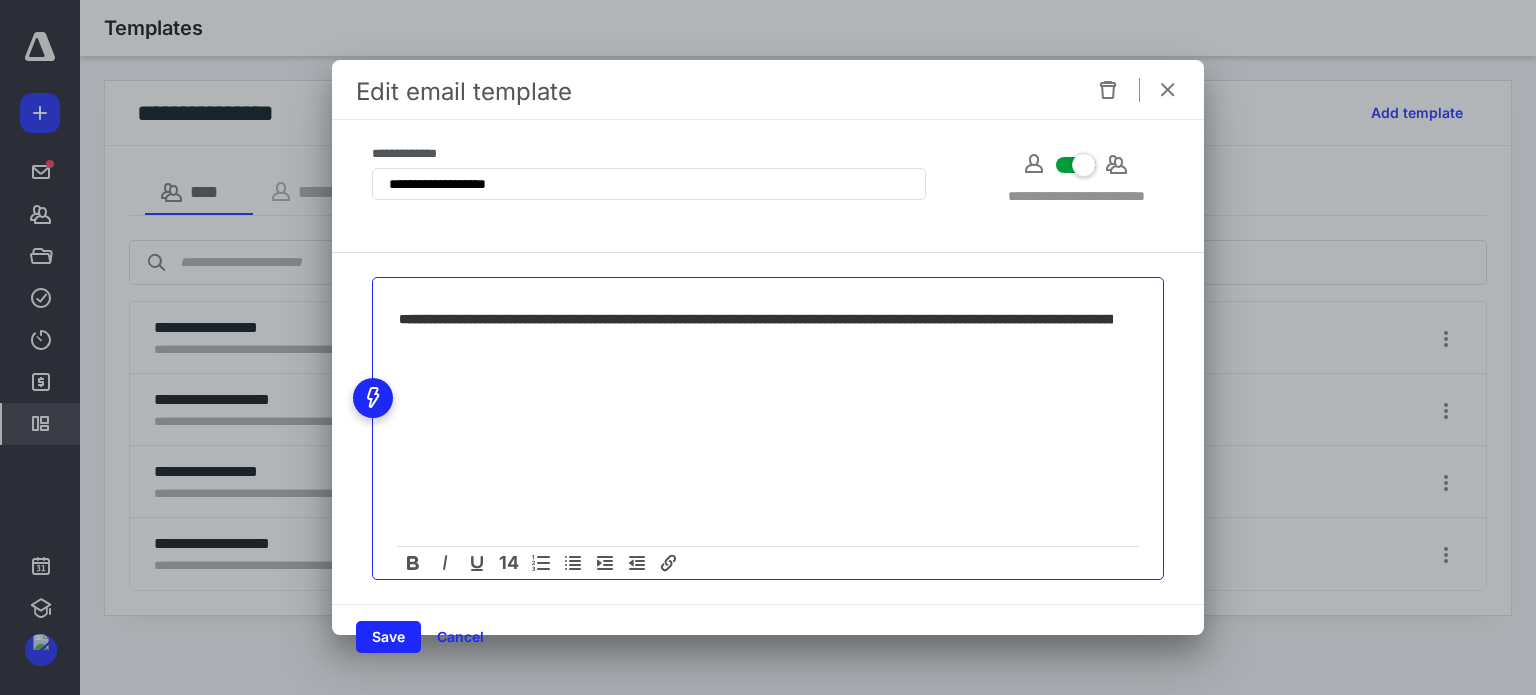 click on "**********" at bounding box center (756, 319) 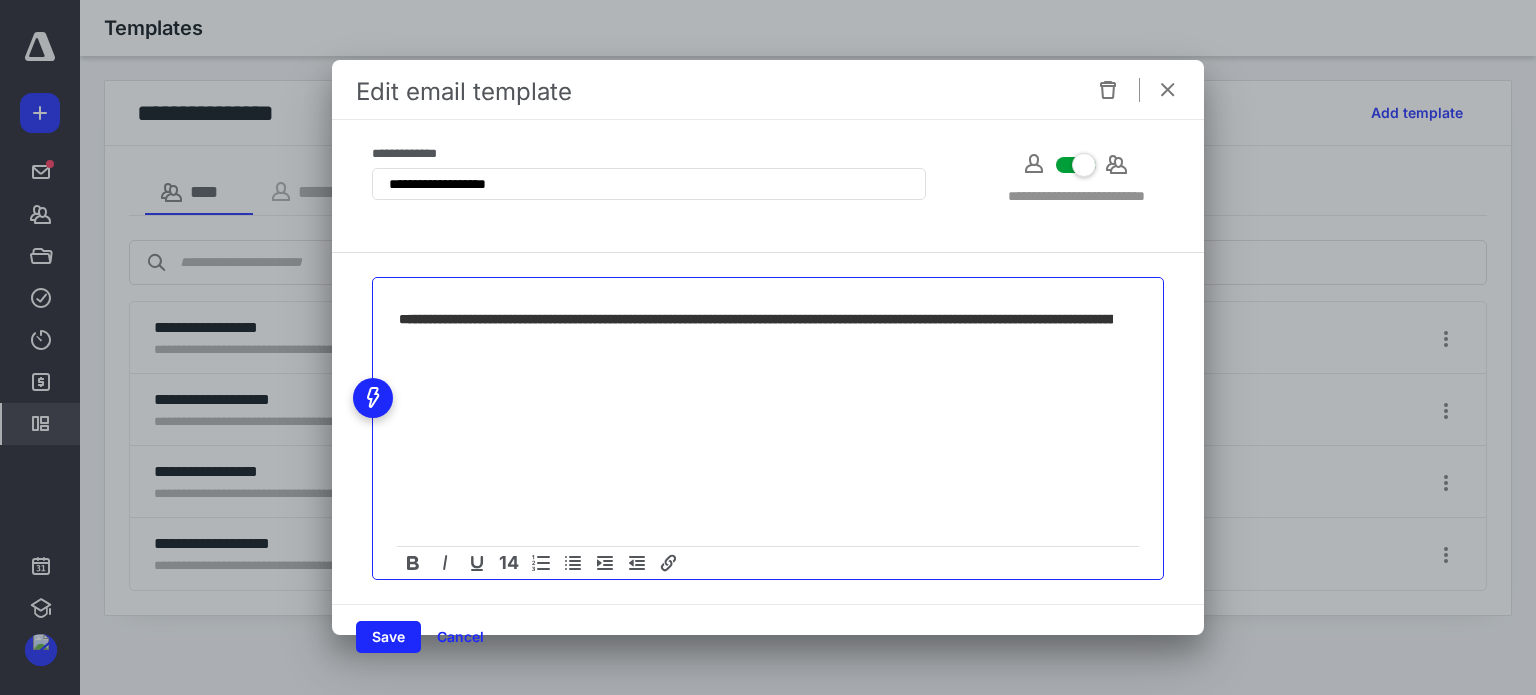 scroll, scrollTop: 0, scrollLeft: 756, axis: horizontal 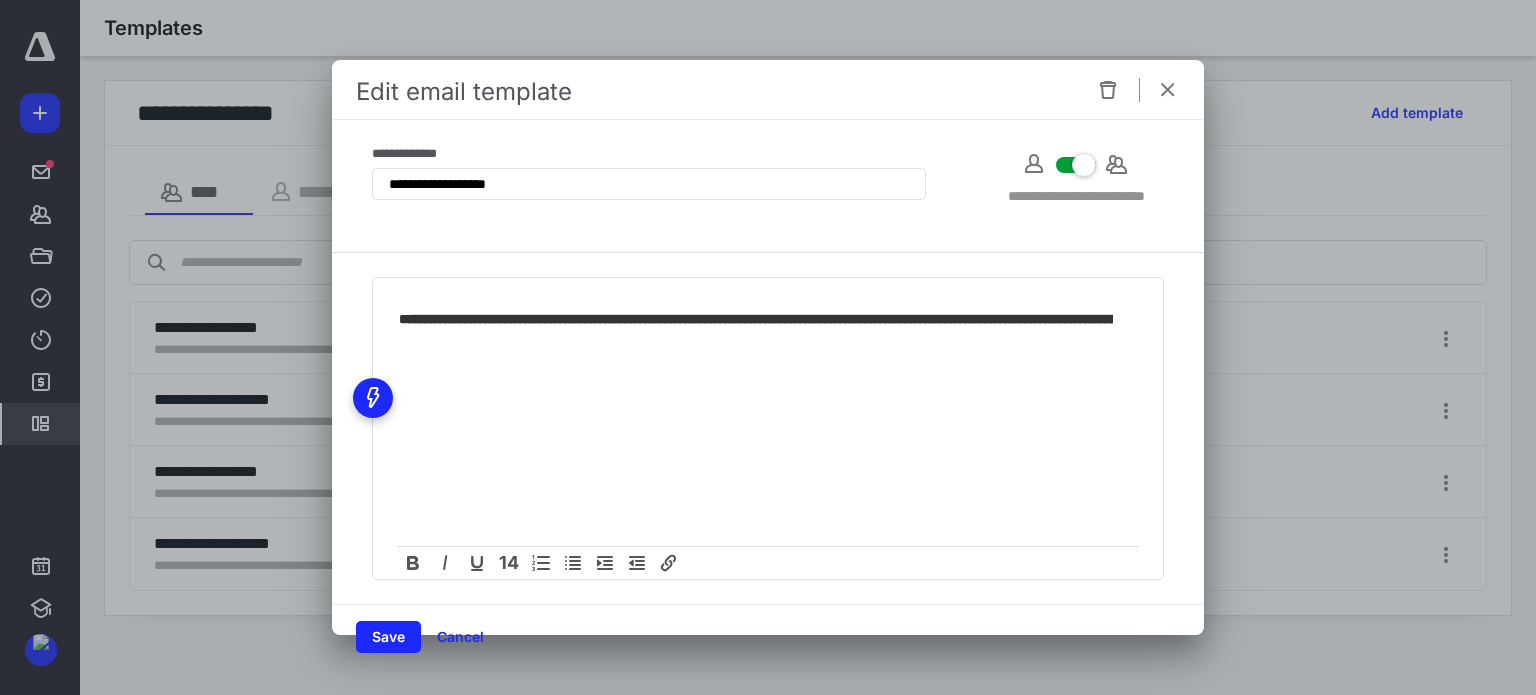 click at bounding box center (1168, 90) 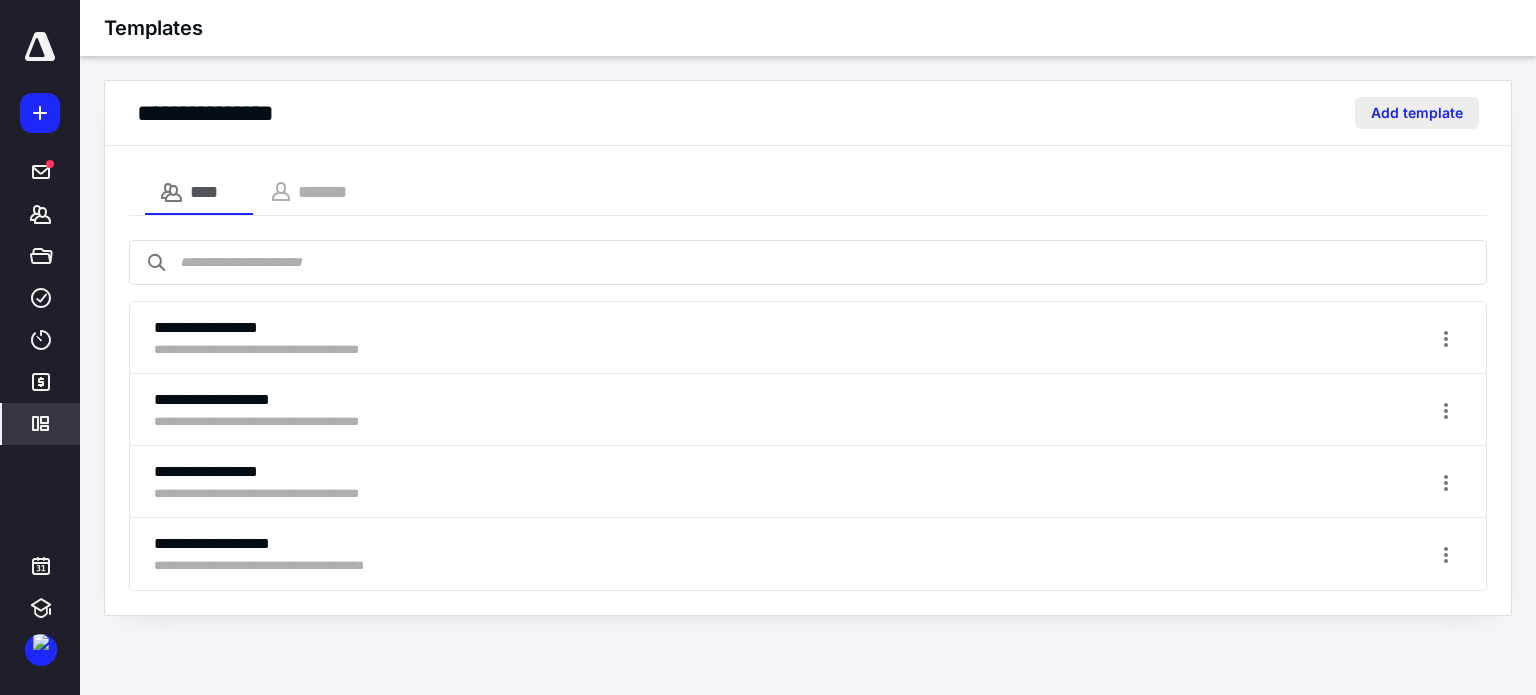 click on "Add template" at bounding box center (1417, 113) 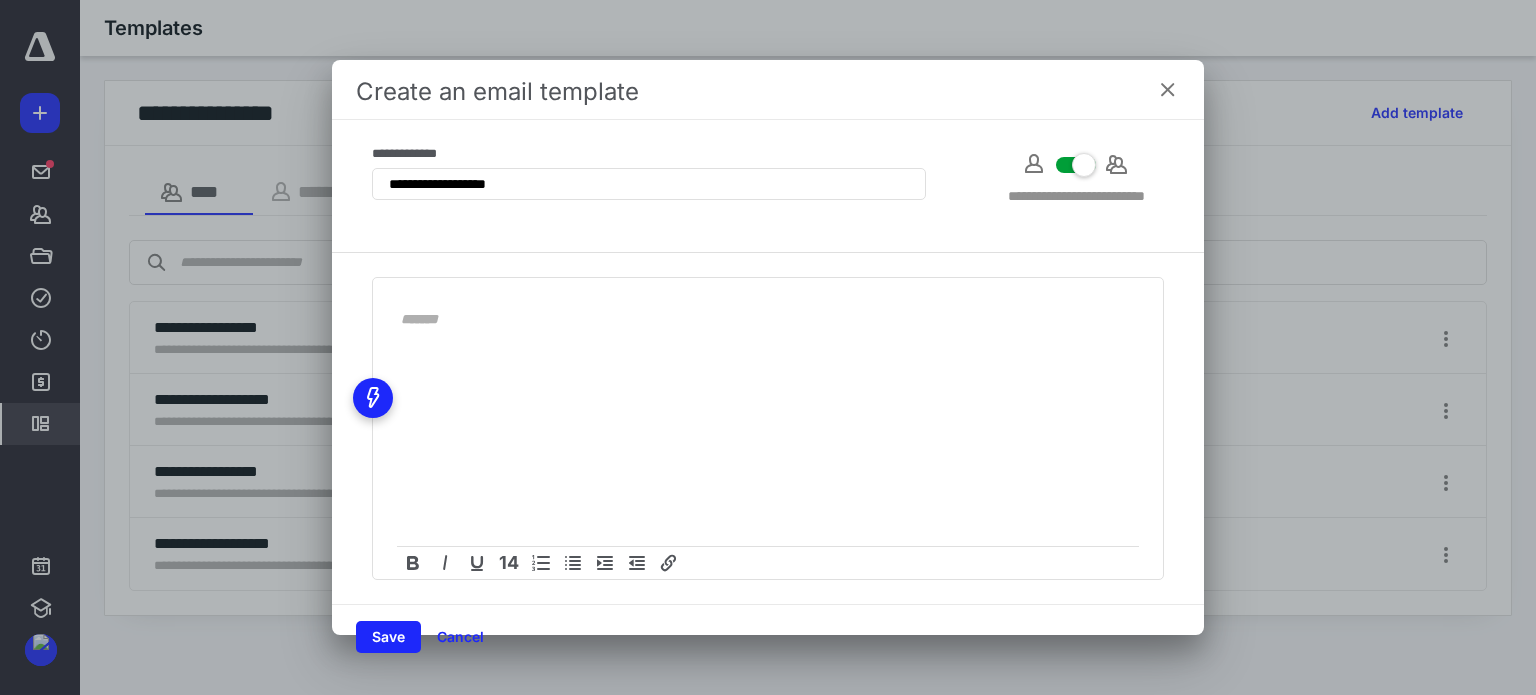 type on "**********" 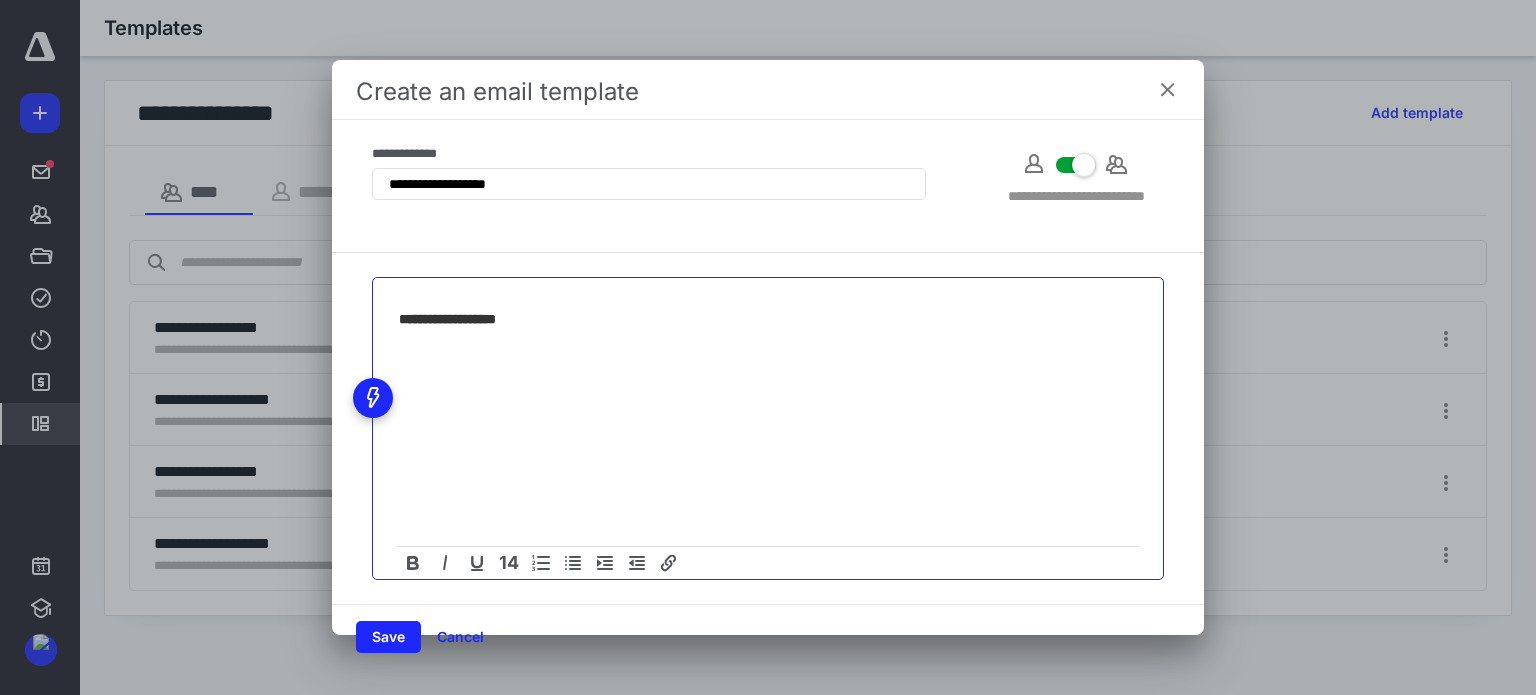 type on "**********" 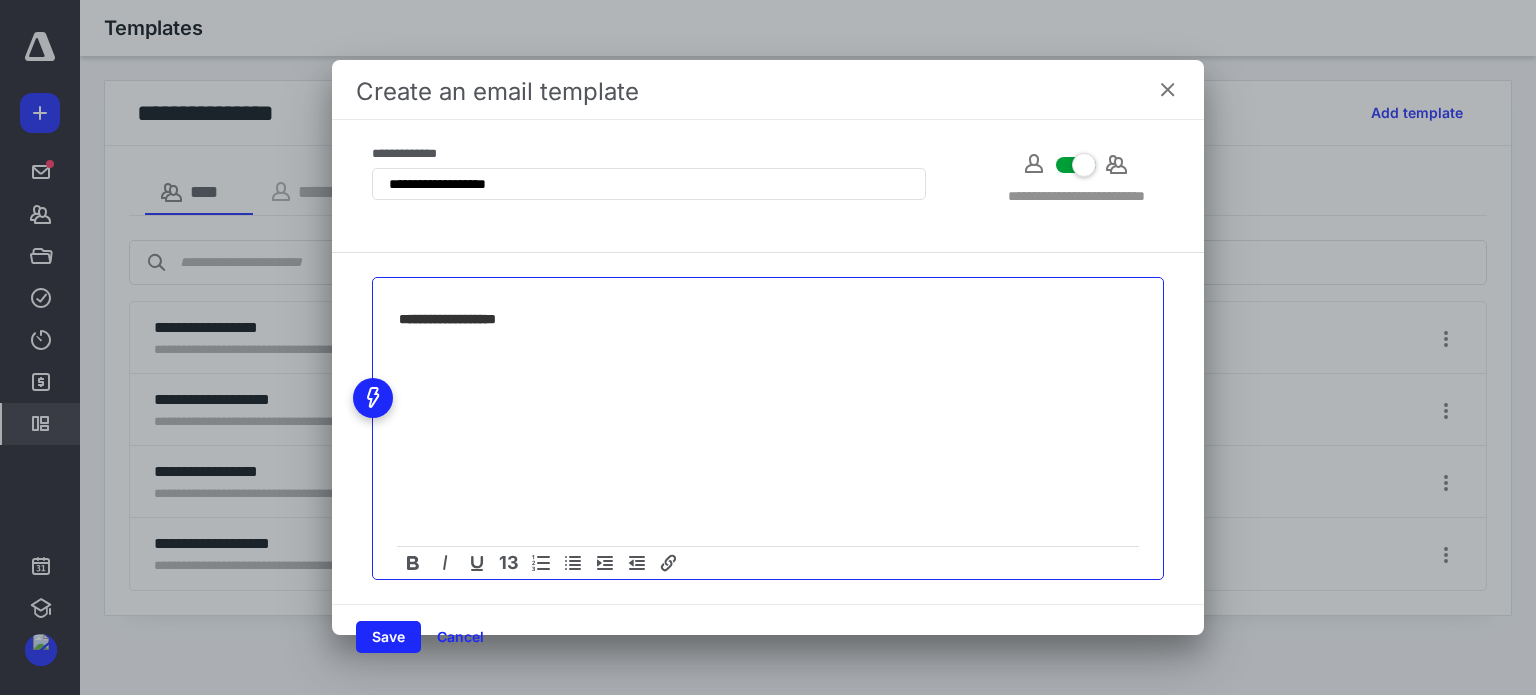 type 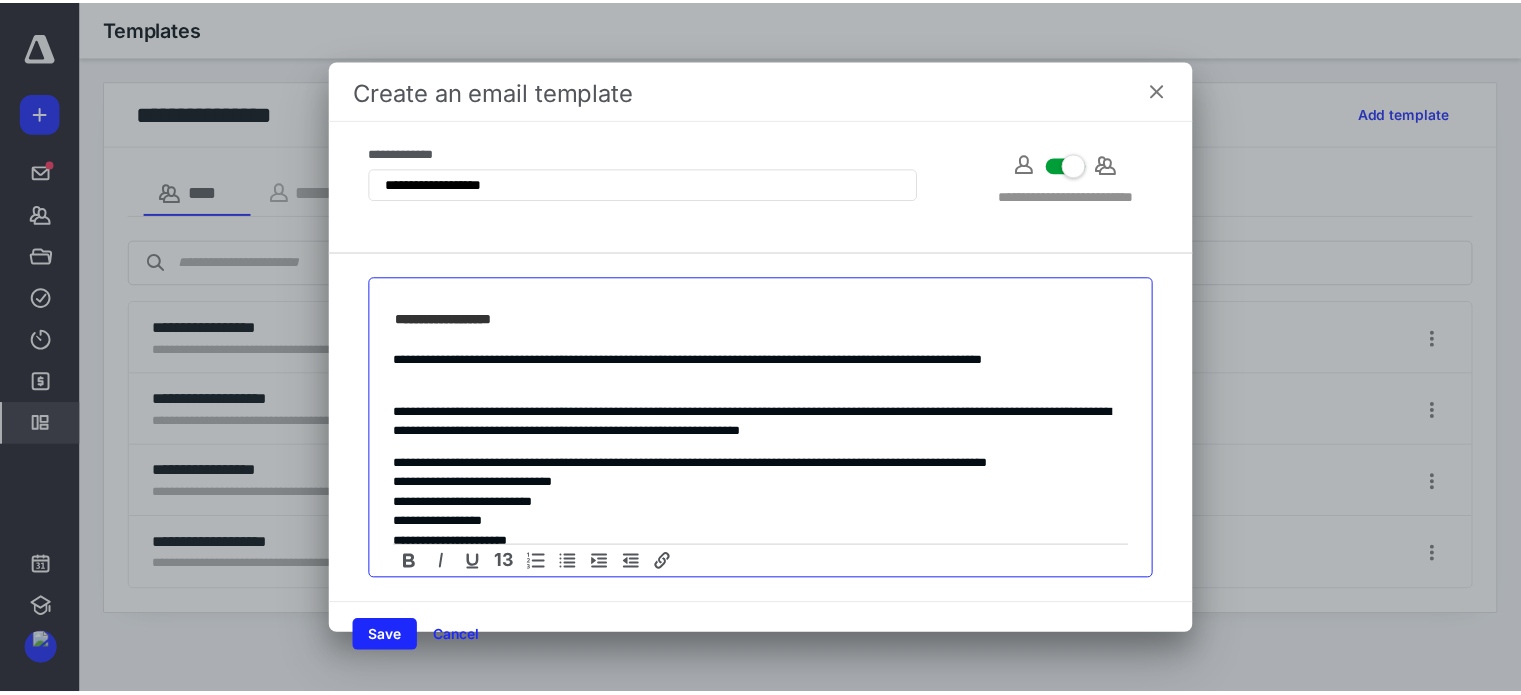 scroll, scrollTop: 0, scrollLeft: 0, axis: both 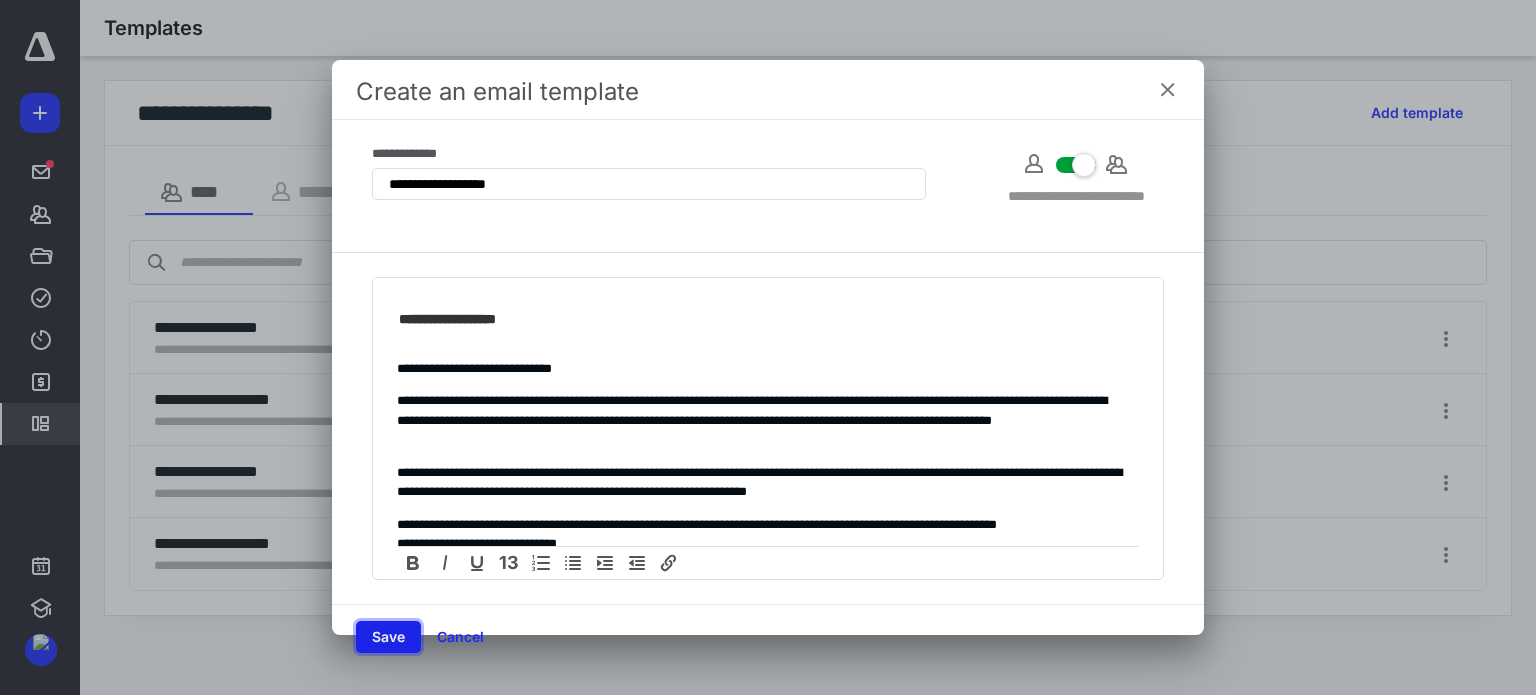 click on "Save" at bounding box center (388, 637) 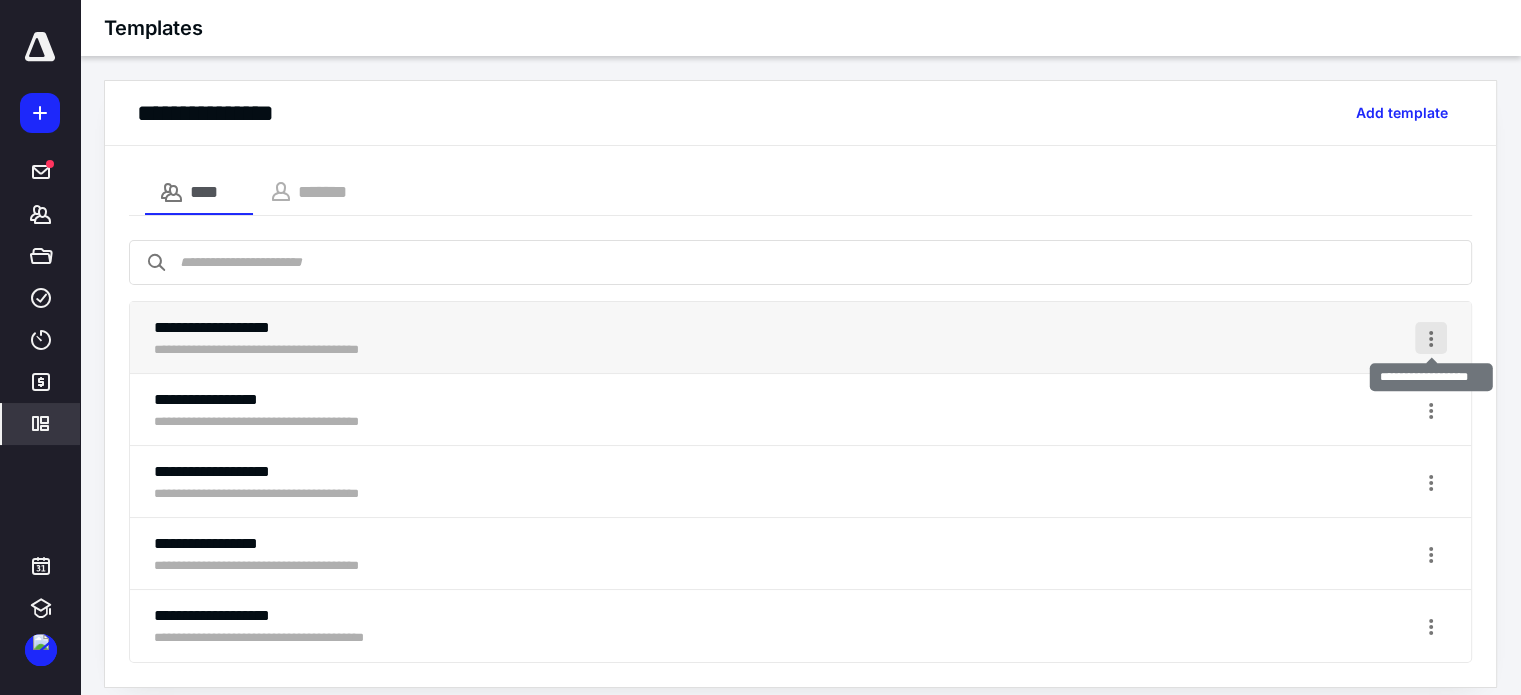click on "Additional actions" at bounding box center [1431, 338] 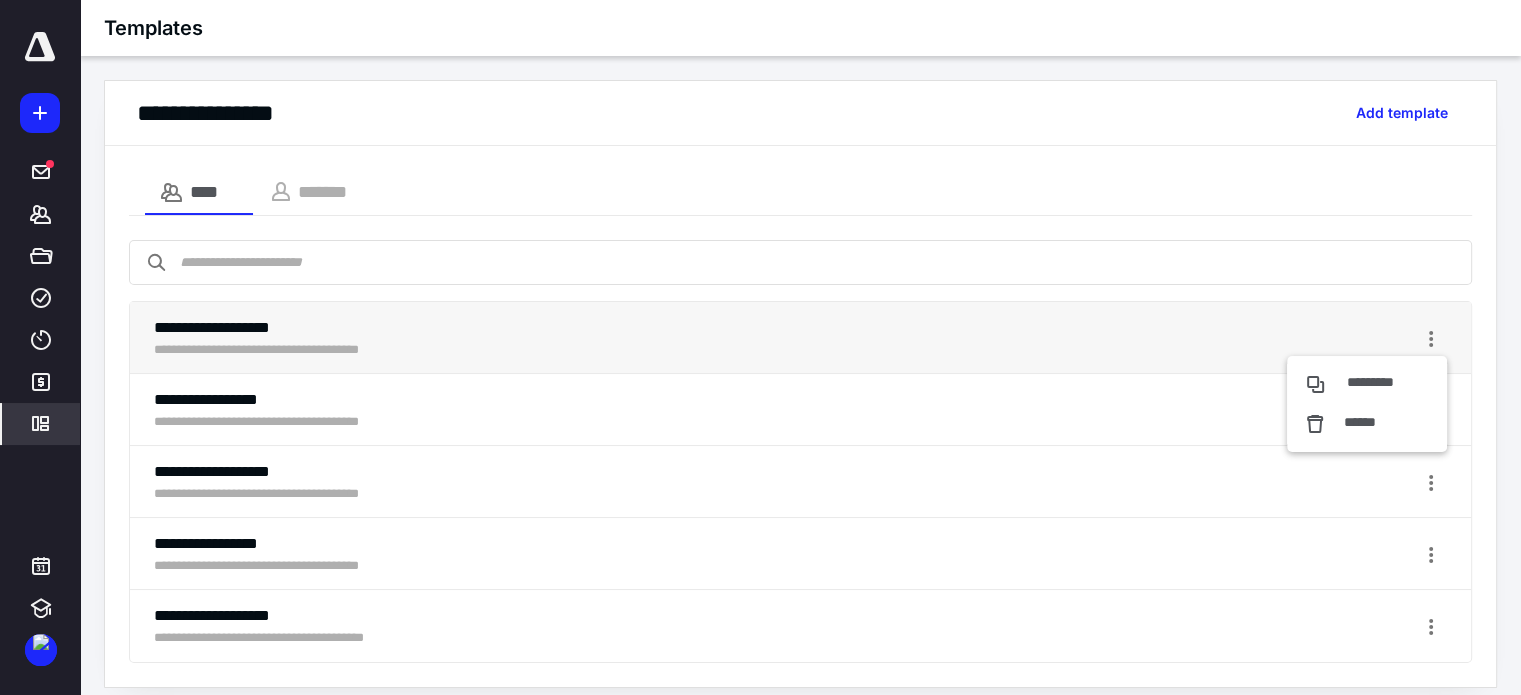 click on "**********" at bounding box center [800, 338] 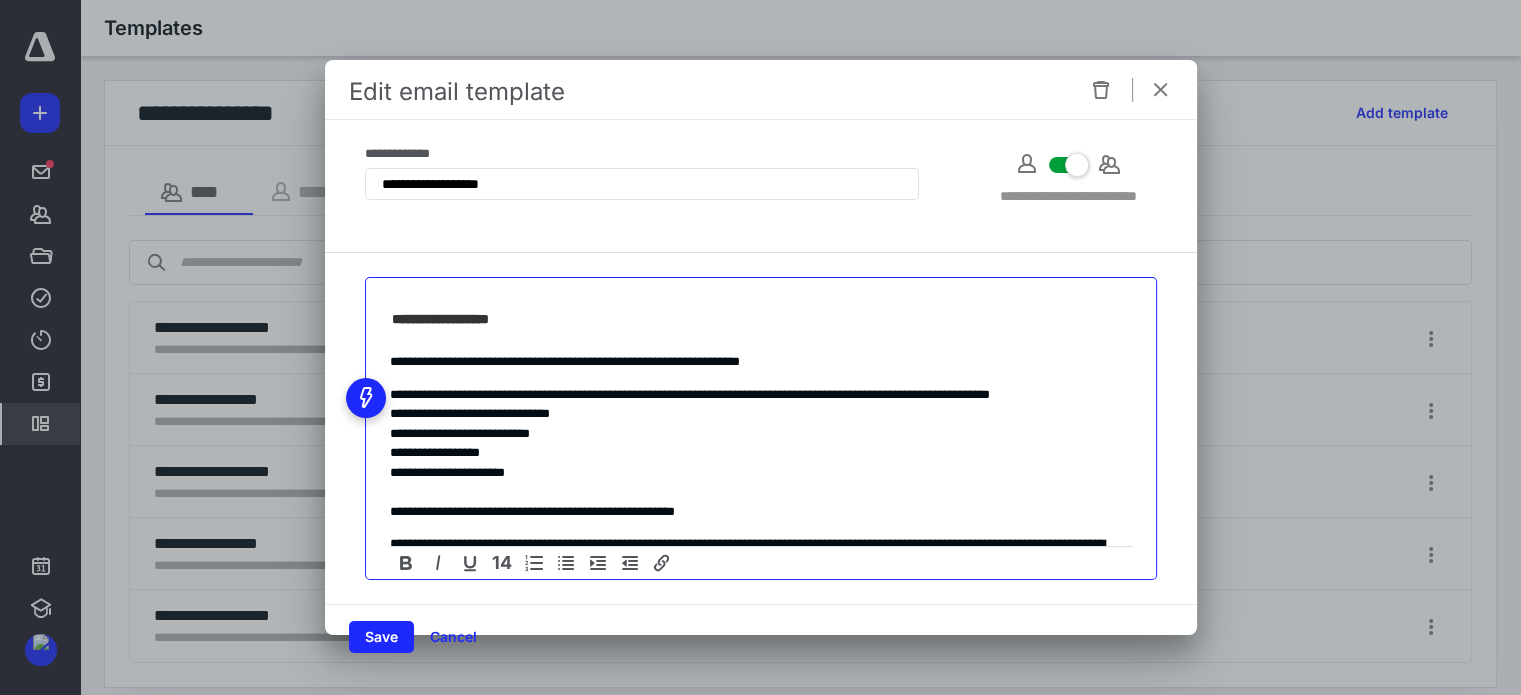 scroll, scrollTop: 0, scrollLeft: 0, axis: both 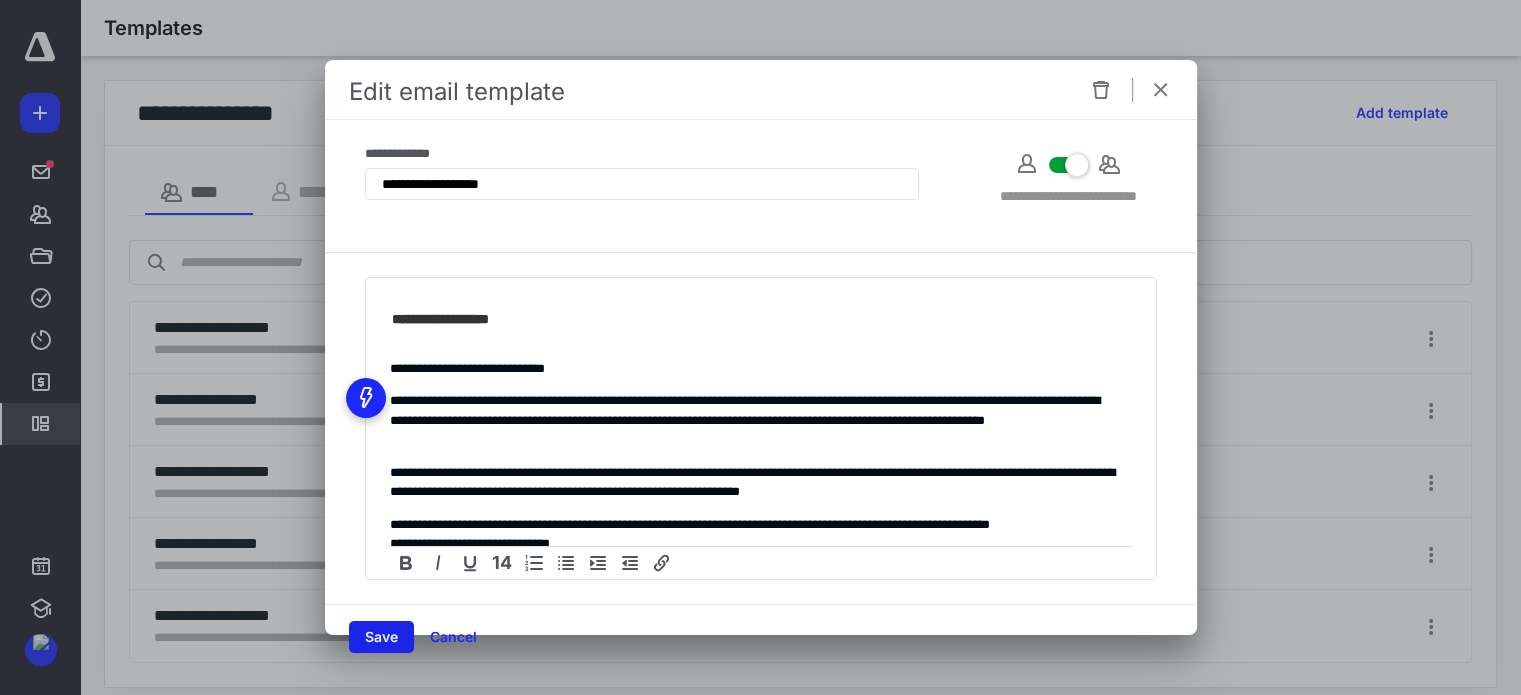 click on "Save" at bounding box center (381, 637) 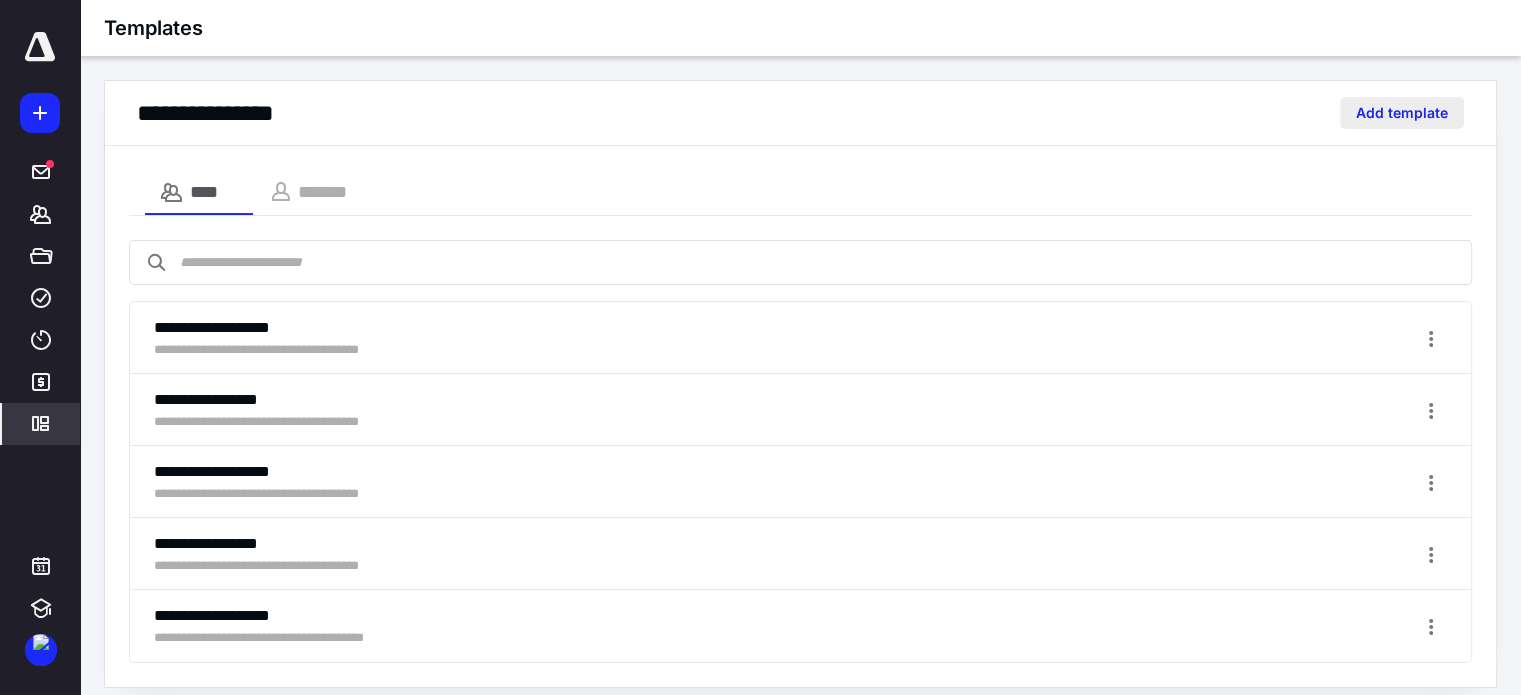 click on "Add template" at bounding box center (1402, 113) 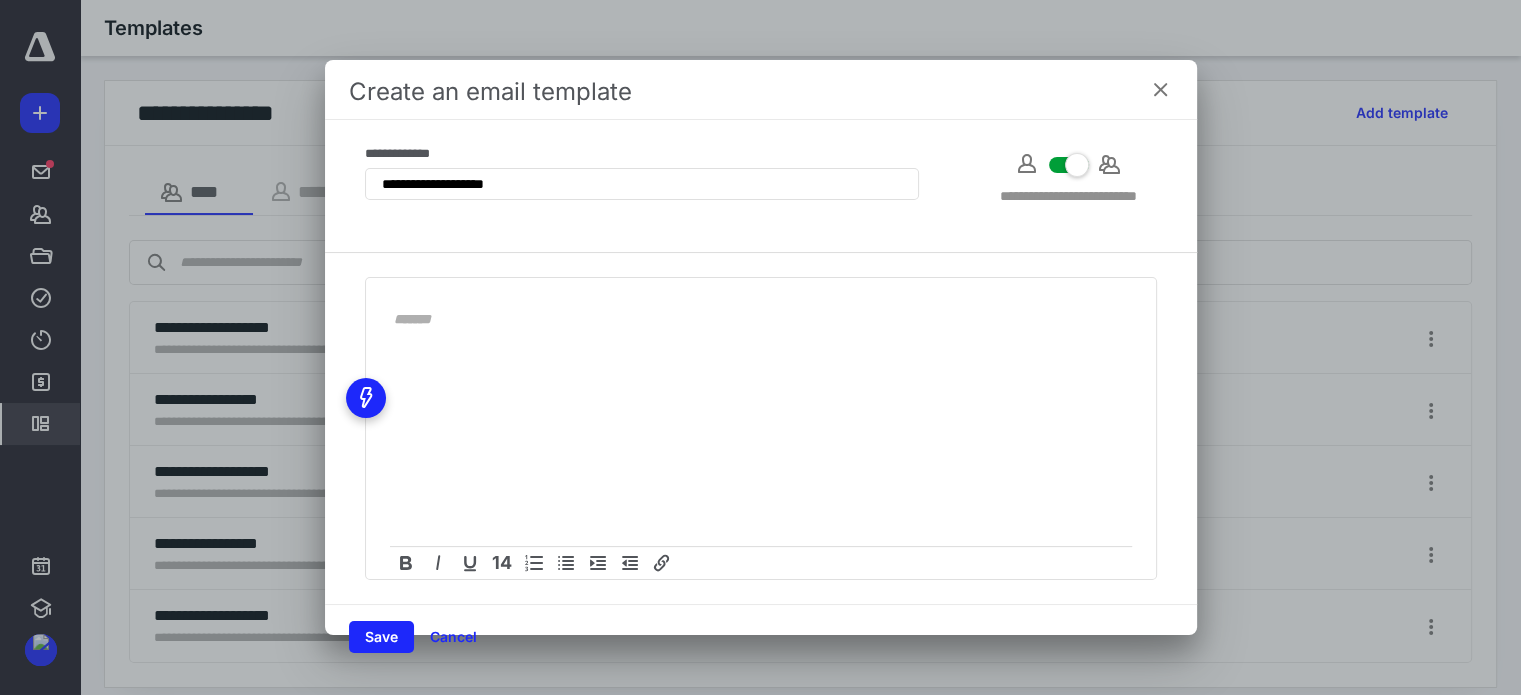 type on "**********" 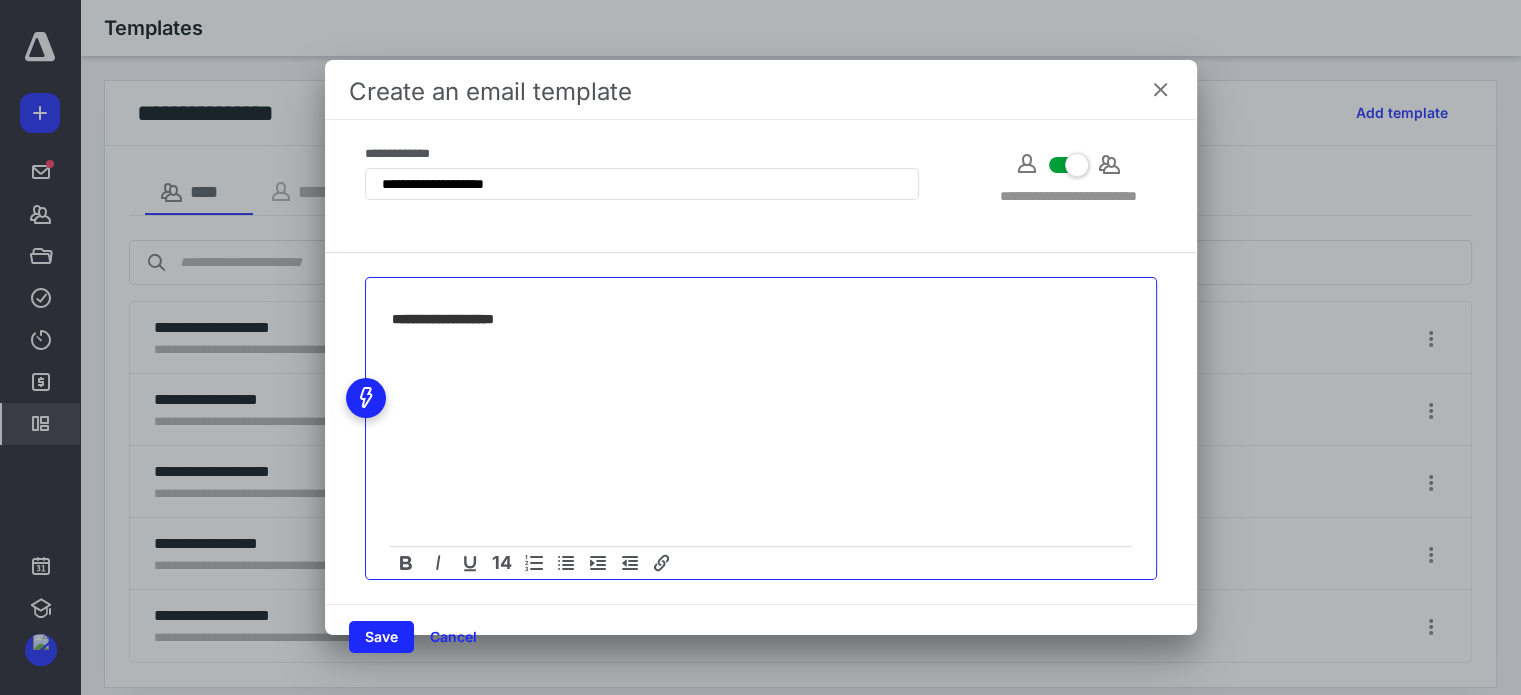 type on "**********" 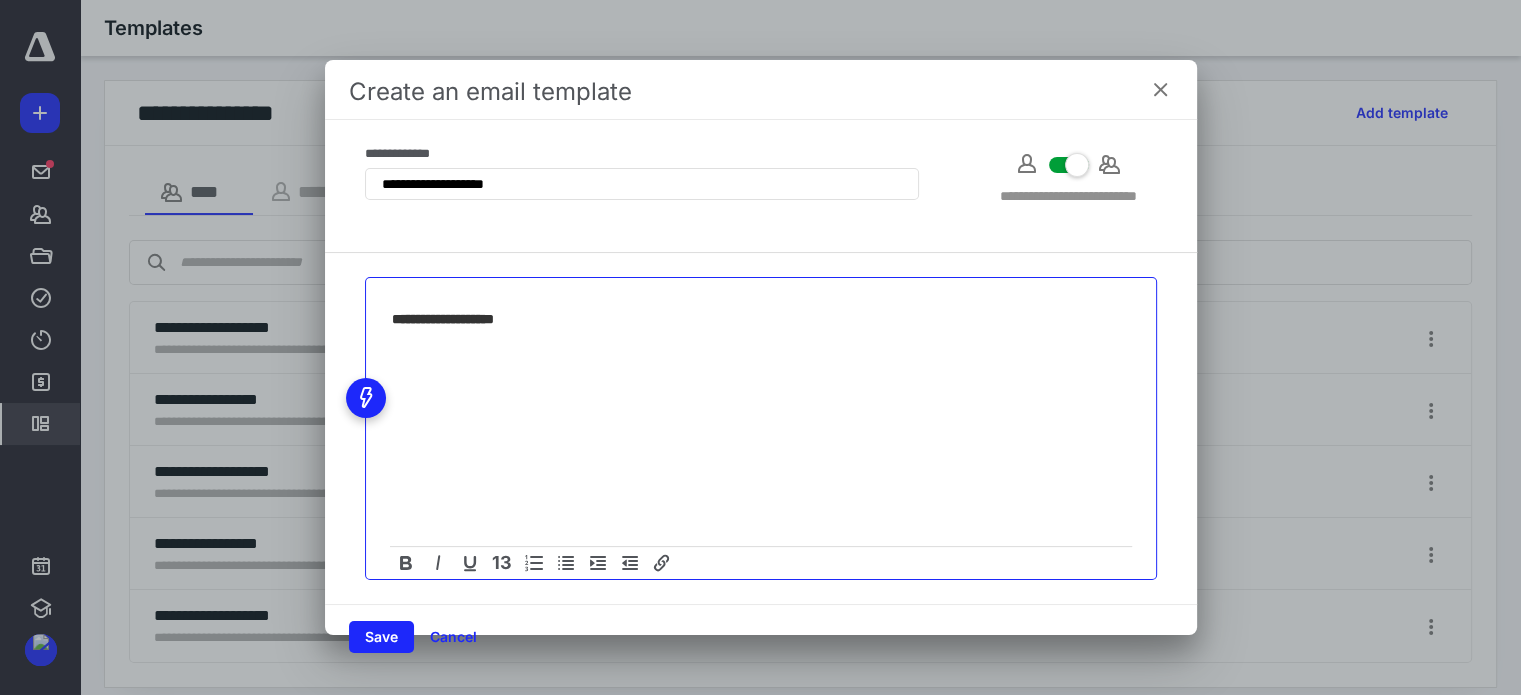 type 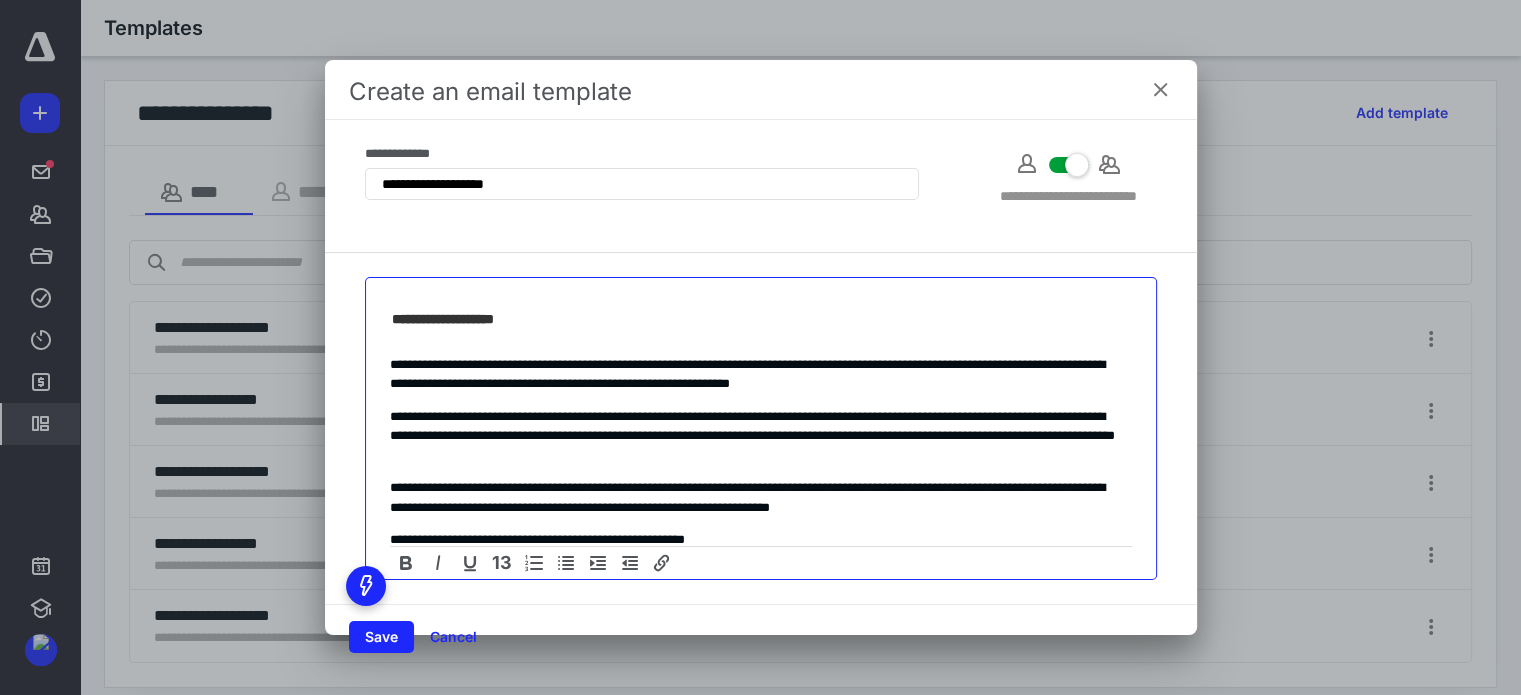 scroll, scrollTop: 0, scrollLeft: 0, axis: both 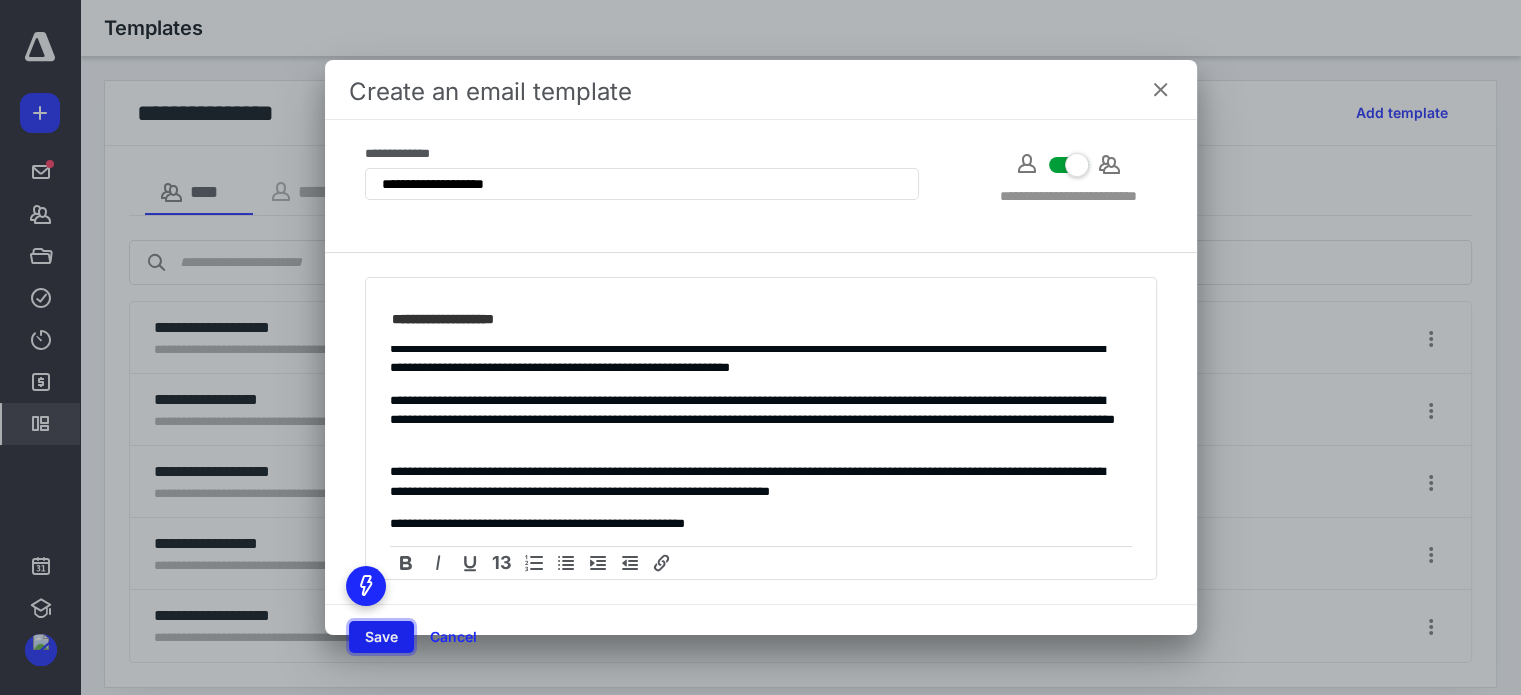 click on "Save" at bounding box center [381, 637] 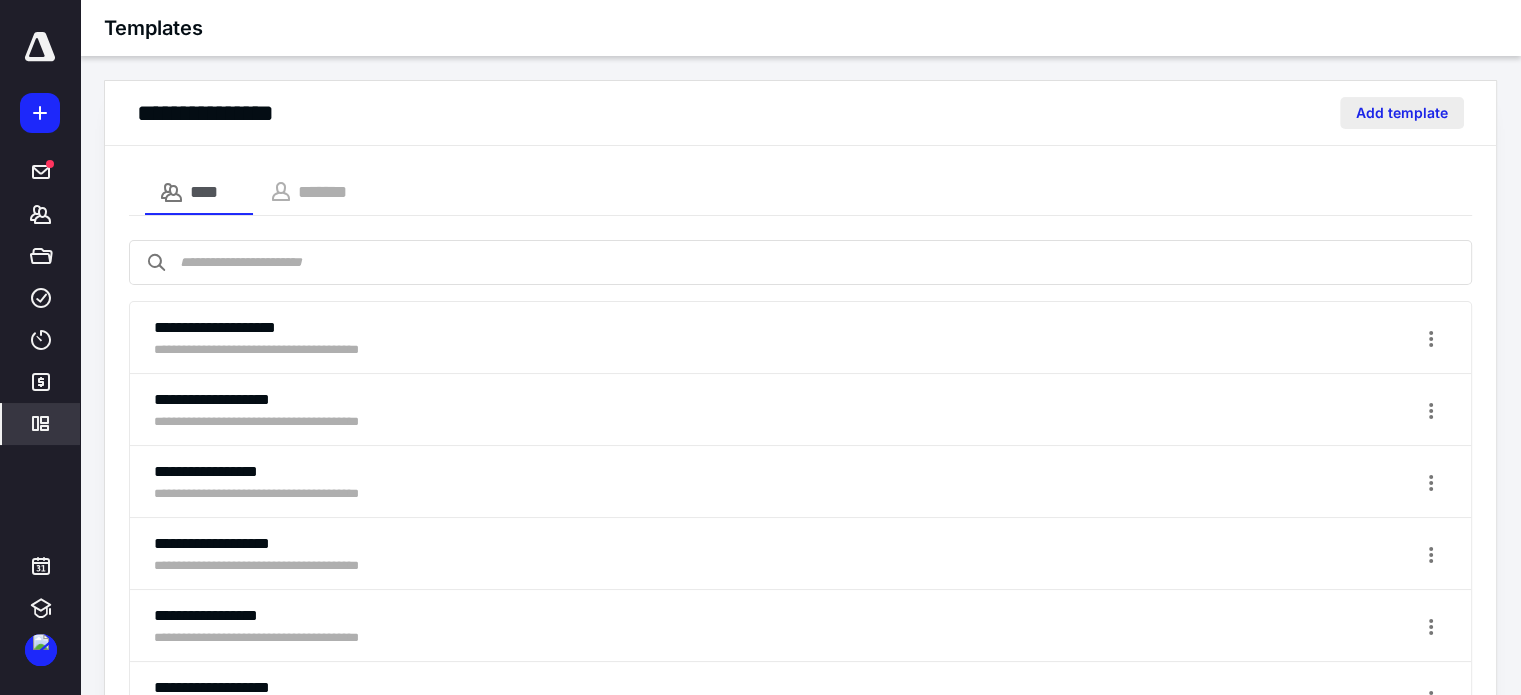 click on "Add template" at bounding box center [1402, 113] 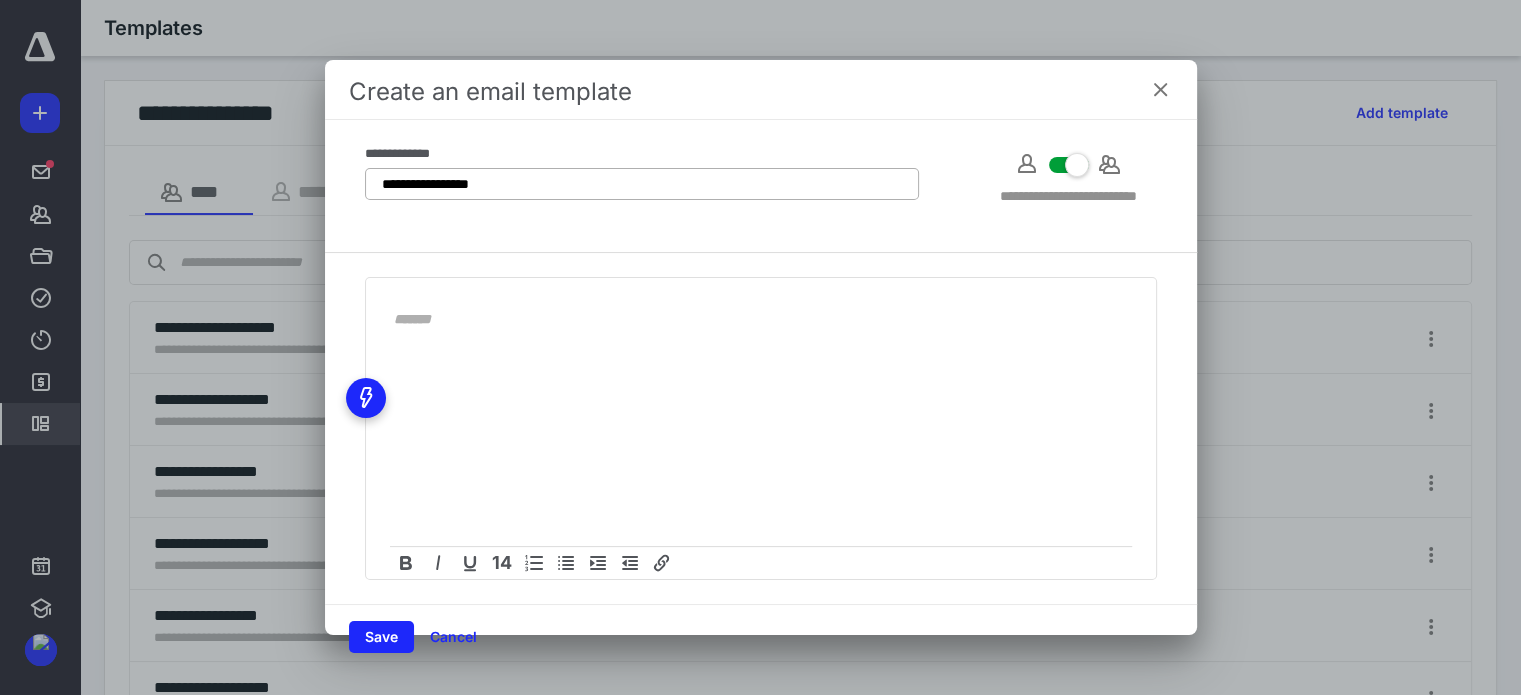 type on "**********" 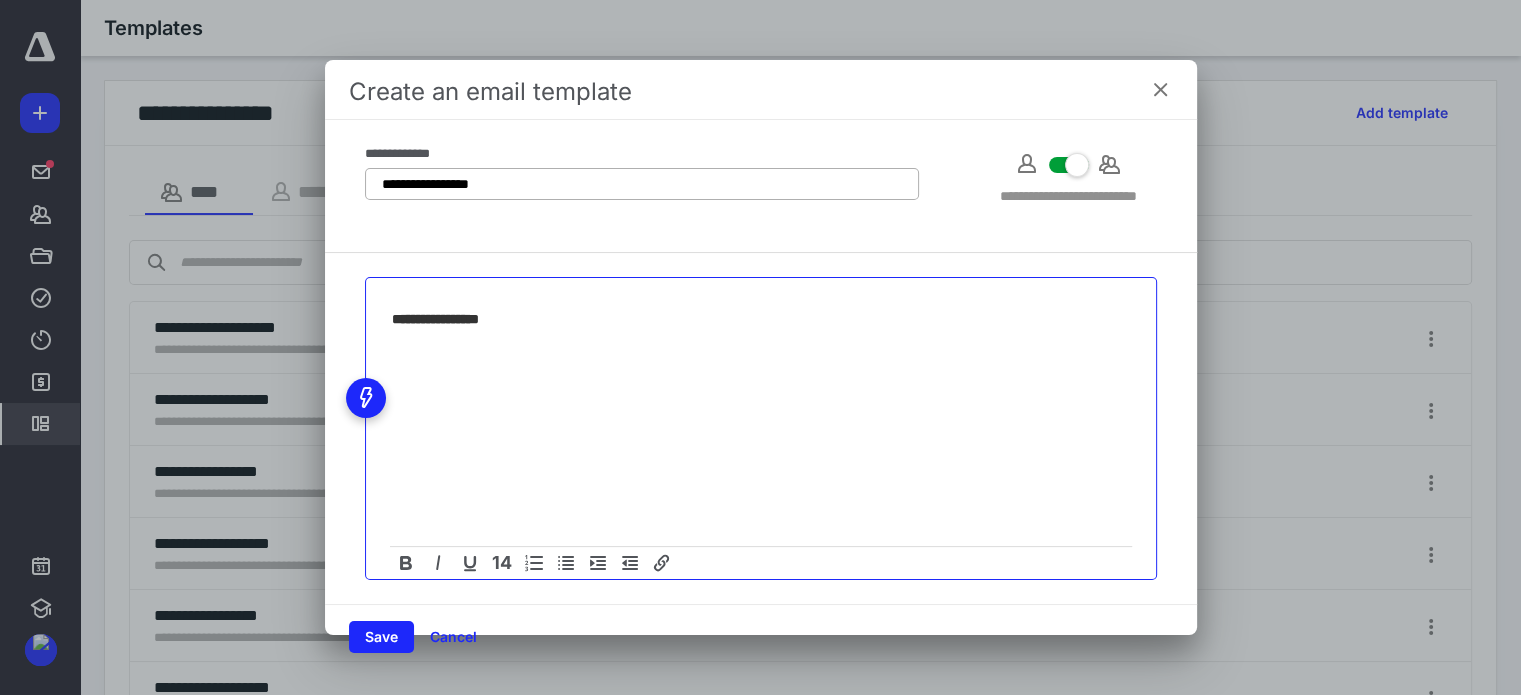 type on "**********" 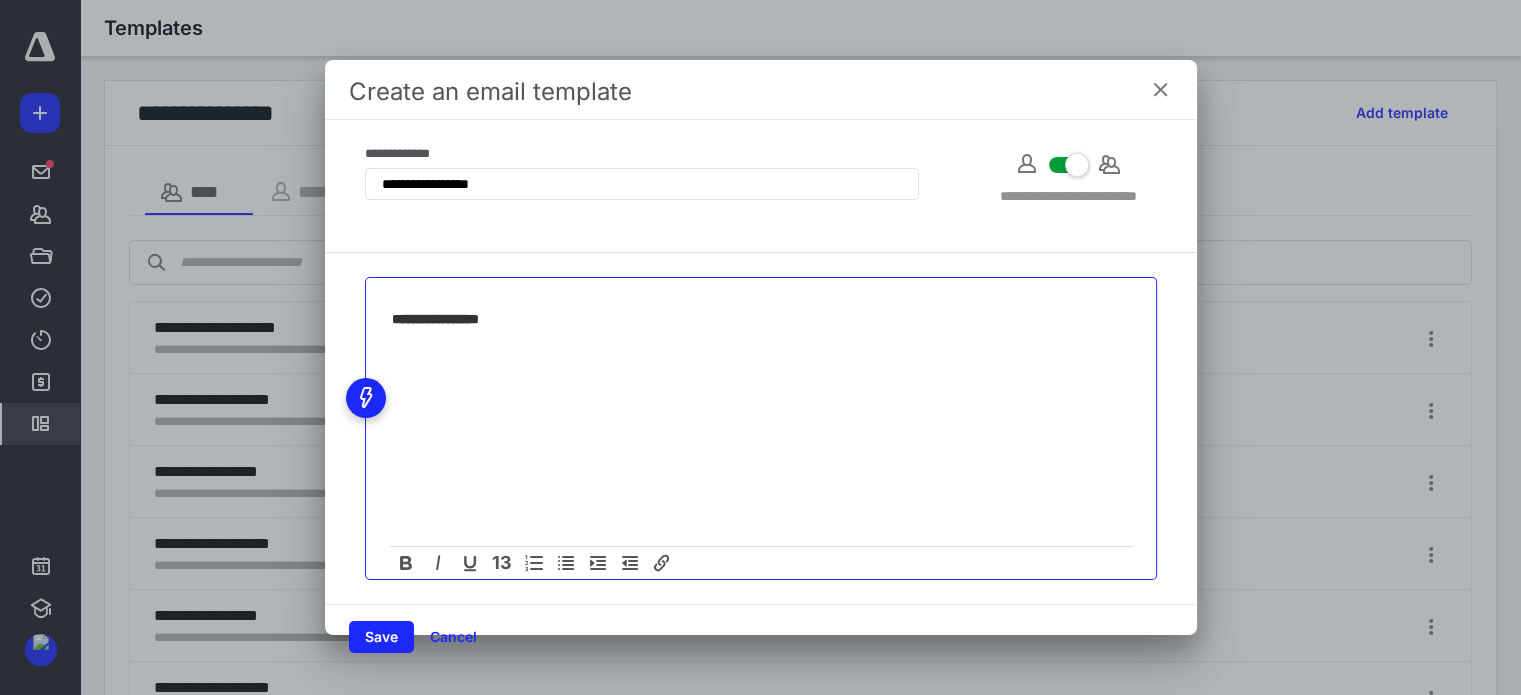 type 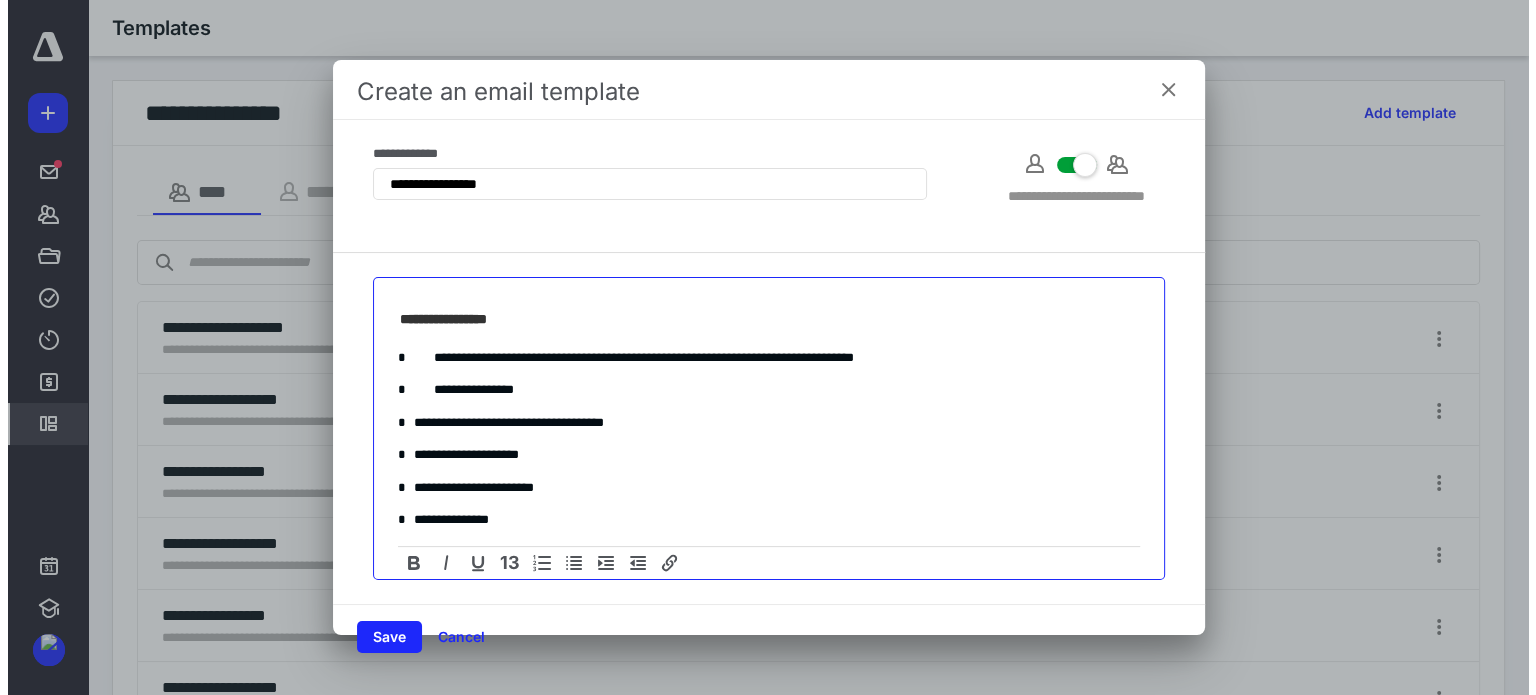 scroll, scrollTop: 0, scrollLeft: 0, axis: both 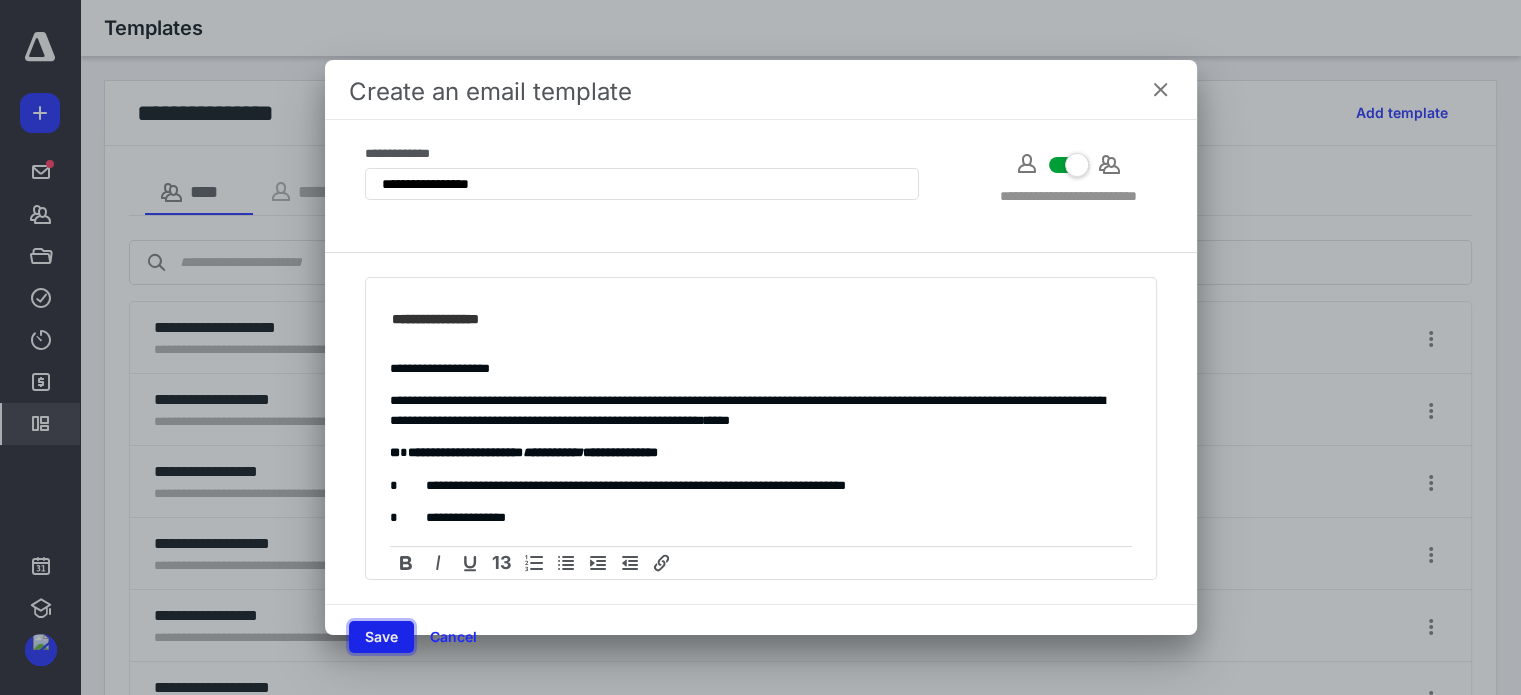 click on "Save" at bounding box center [381, 637] 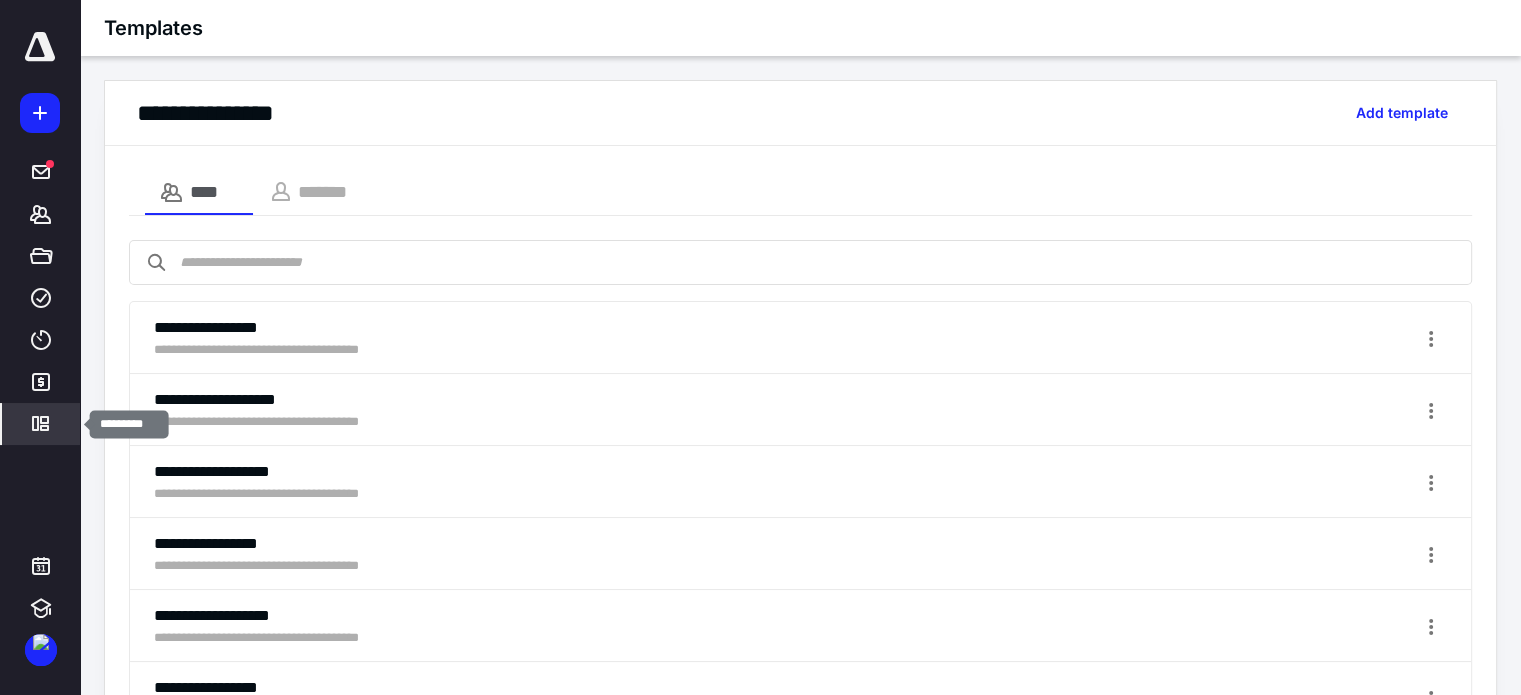 click 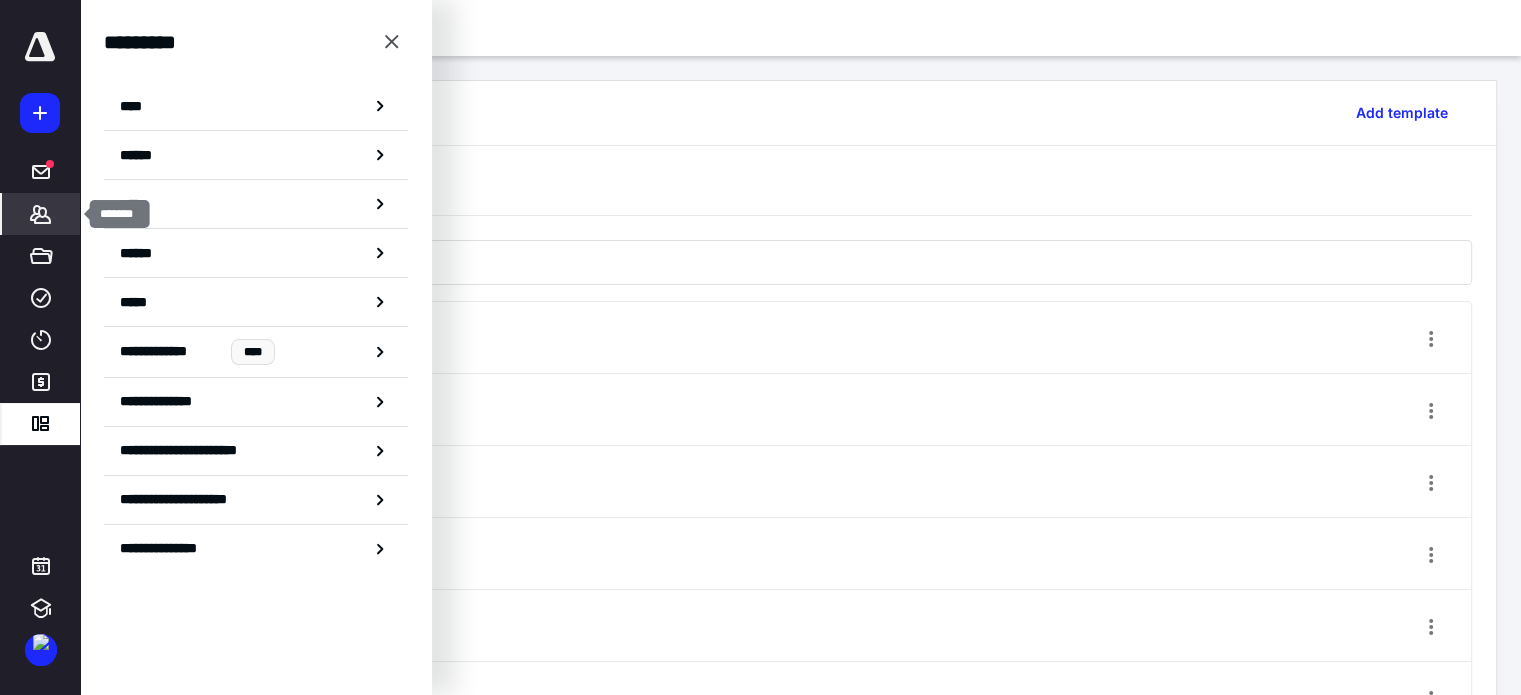 click 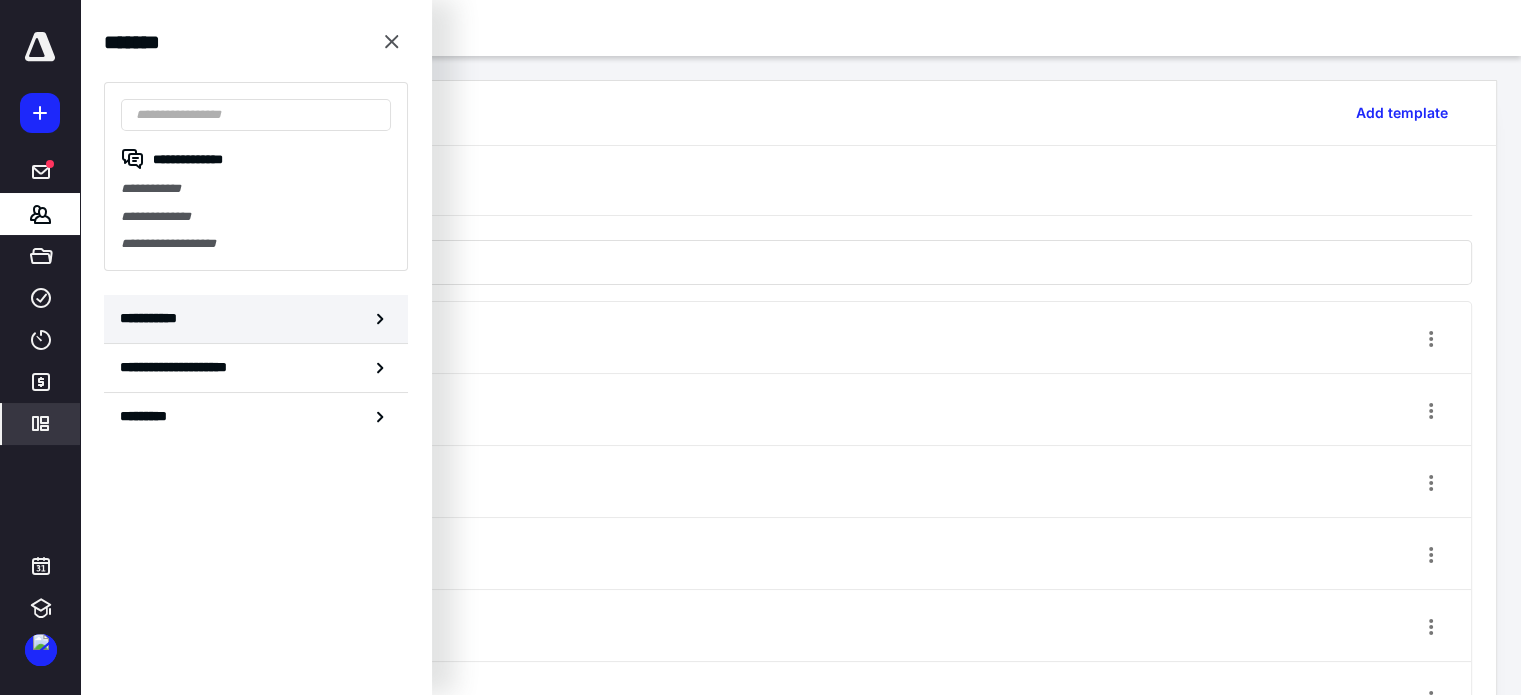 click on "**********" at bounding box center (153, 318) 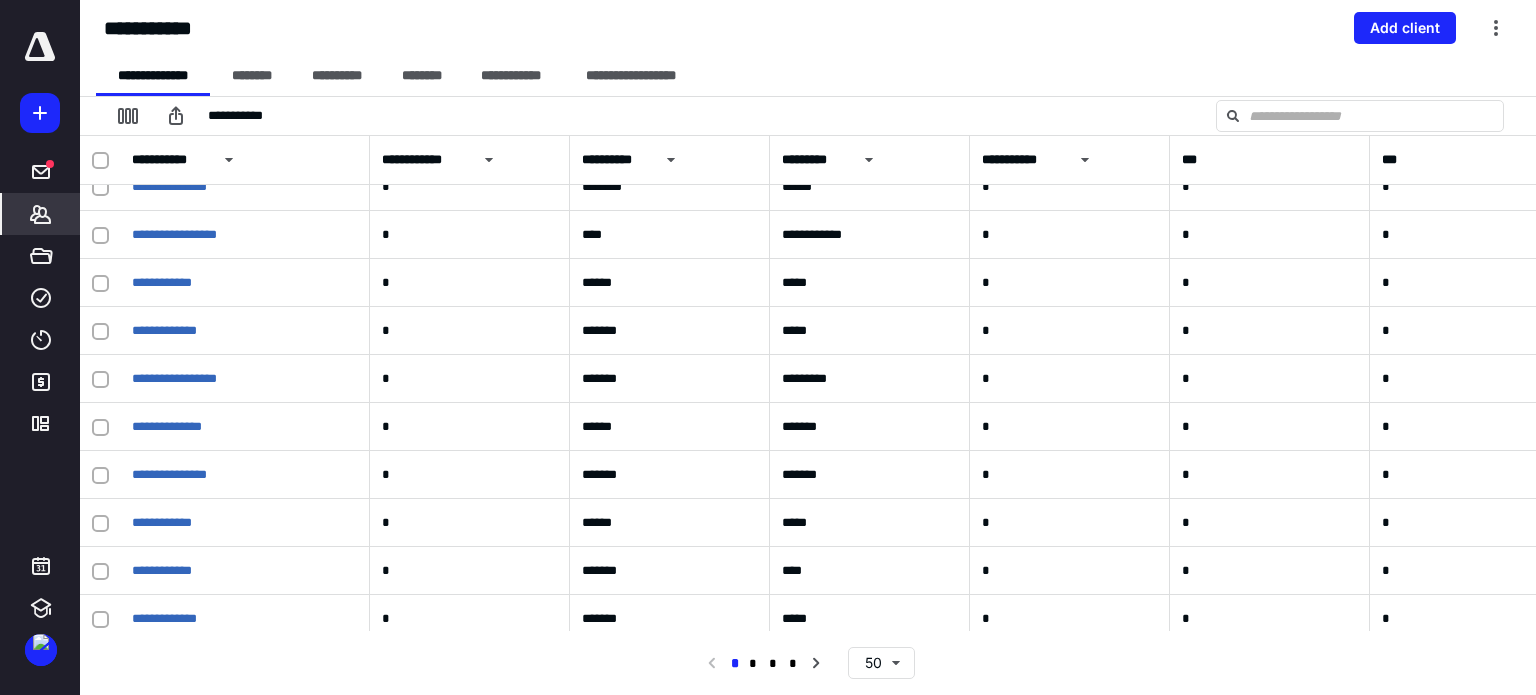 scroll, scrollTop: 1968, scrollLeft: 0, axis: vertical 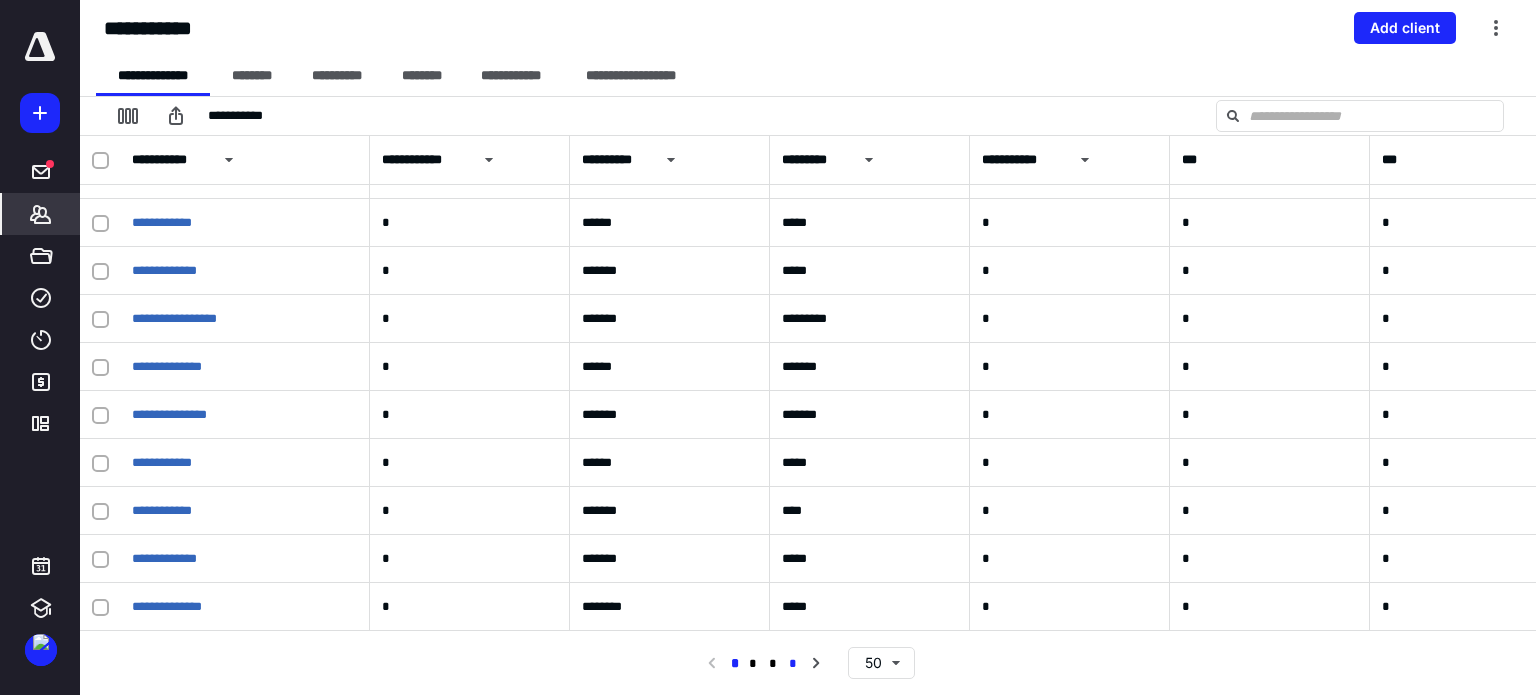 click on "*" at bounding box center (793, 664) 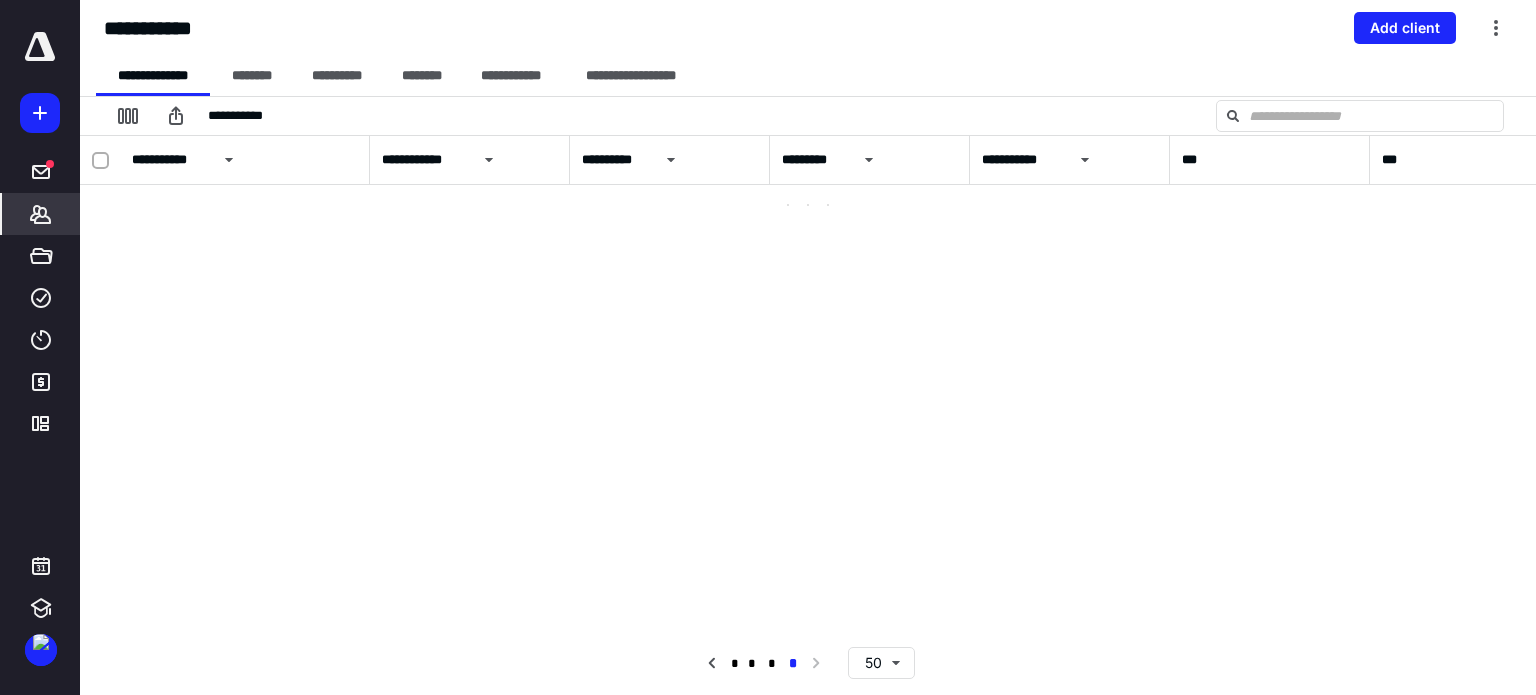scroll, scrollTop: 0, scrollLeft: 0, axis: both 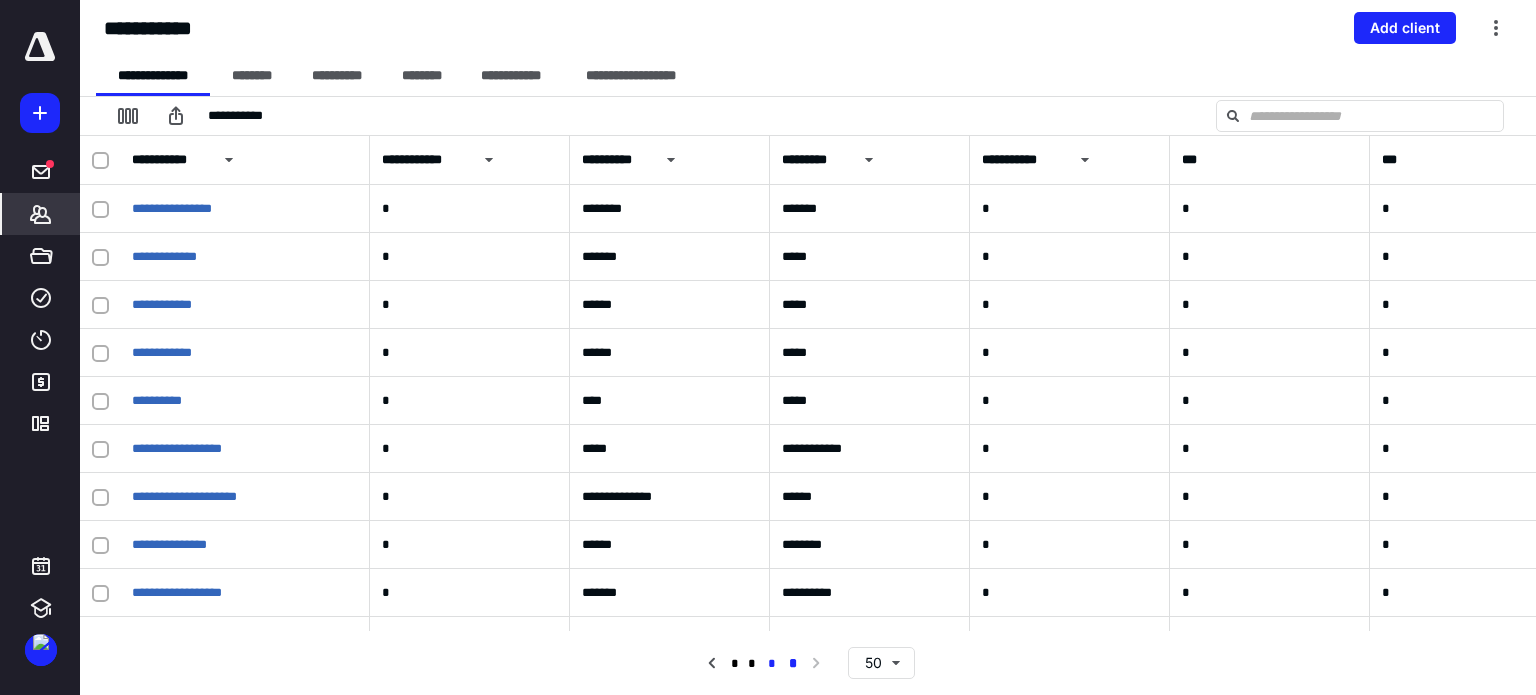 click on "*" at bounding box center [772, 664] 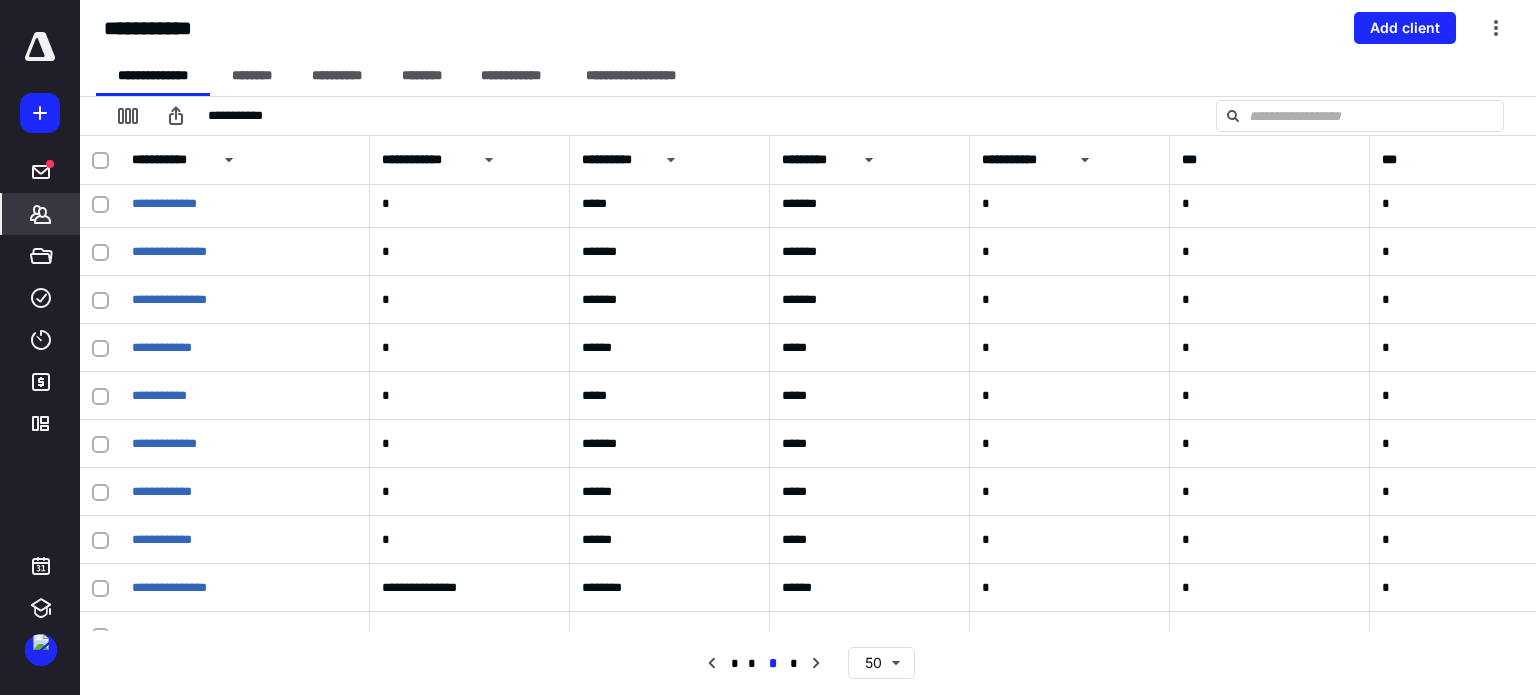scroll, scrollTop: 0, scrollLeft: 0, axis: both 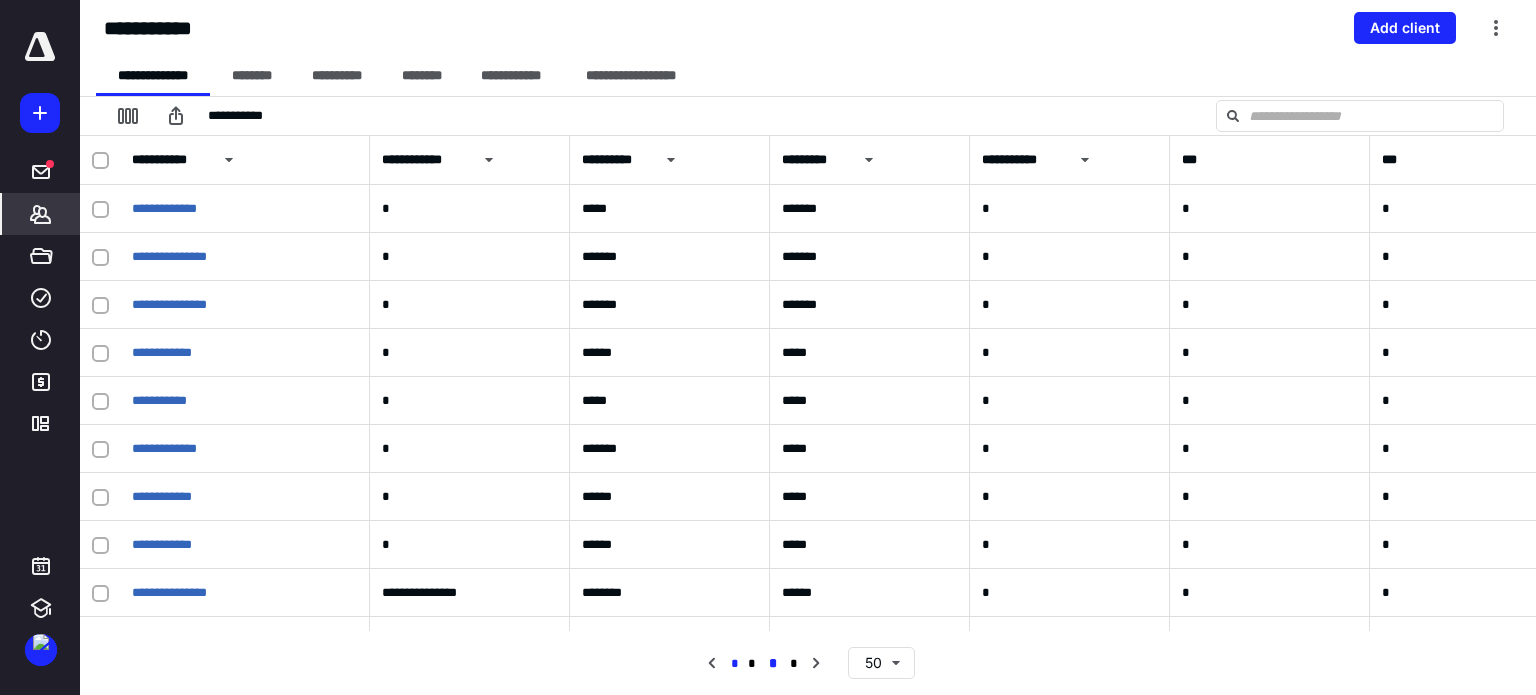 click on "*" at bounding box center (733, 664) 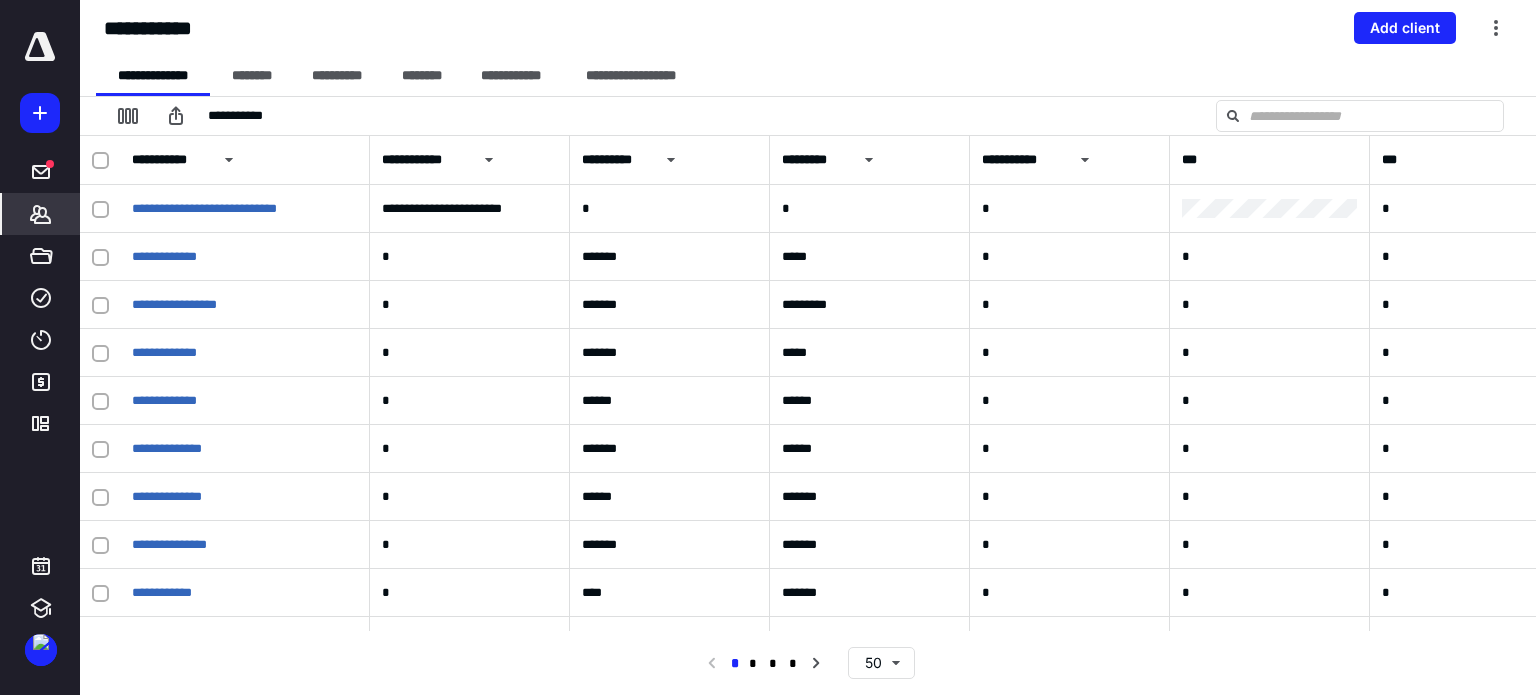 click at bounding box center (100, 161) 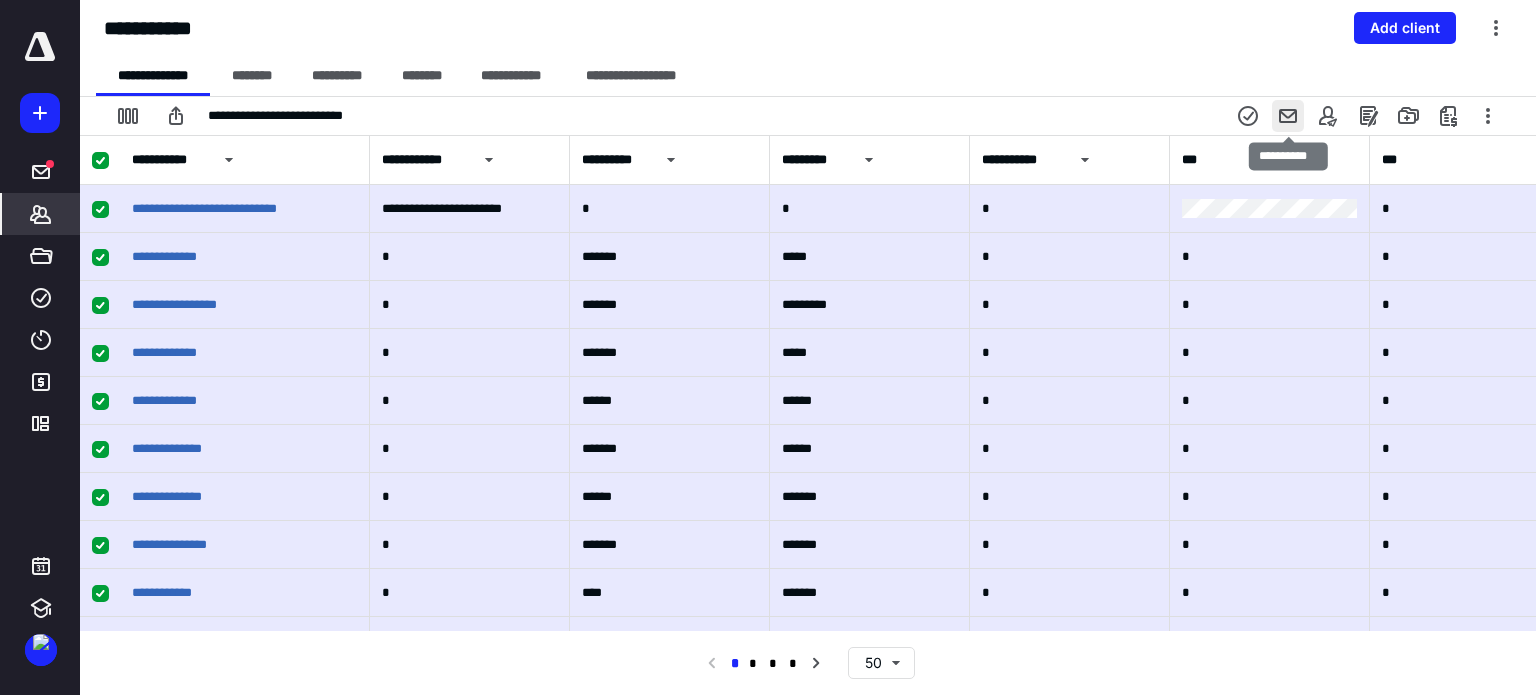 click at bounding box center [1288, 116] 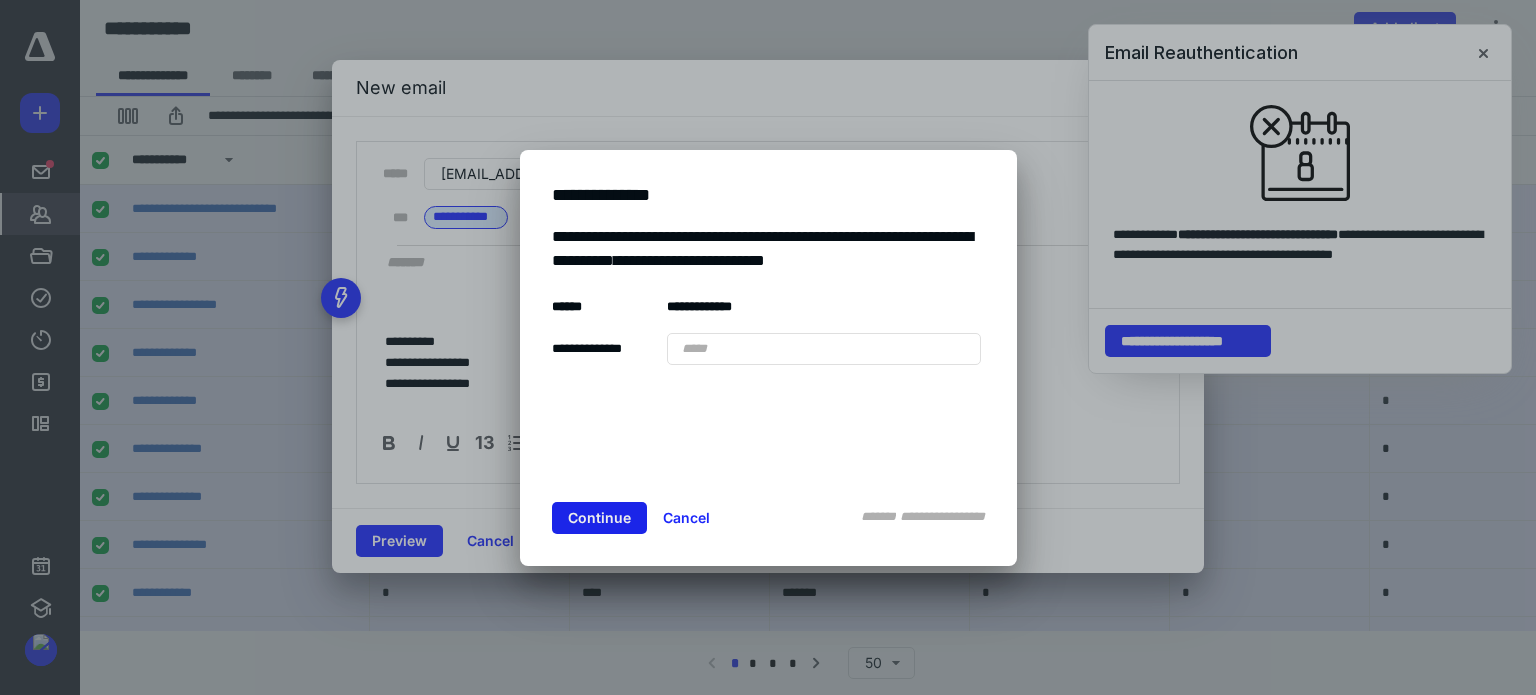 click on "Continue" at bounding box center [599, 518] 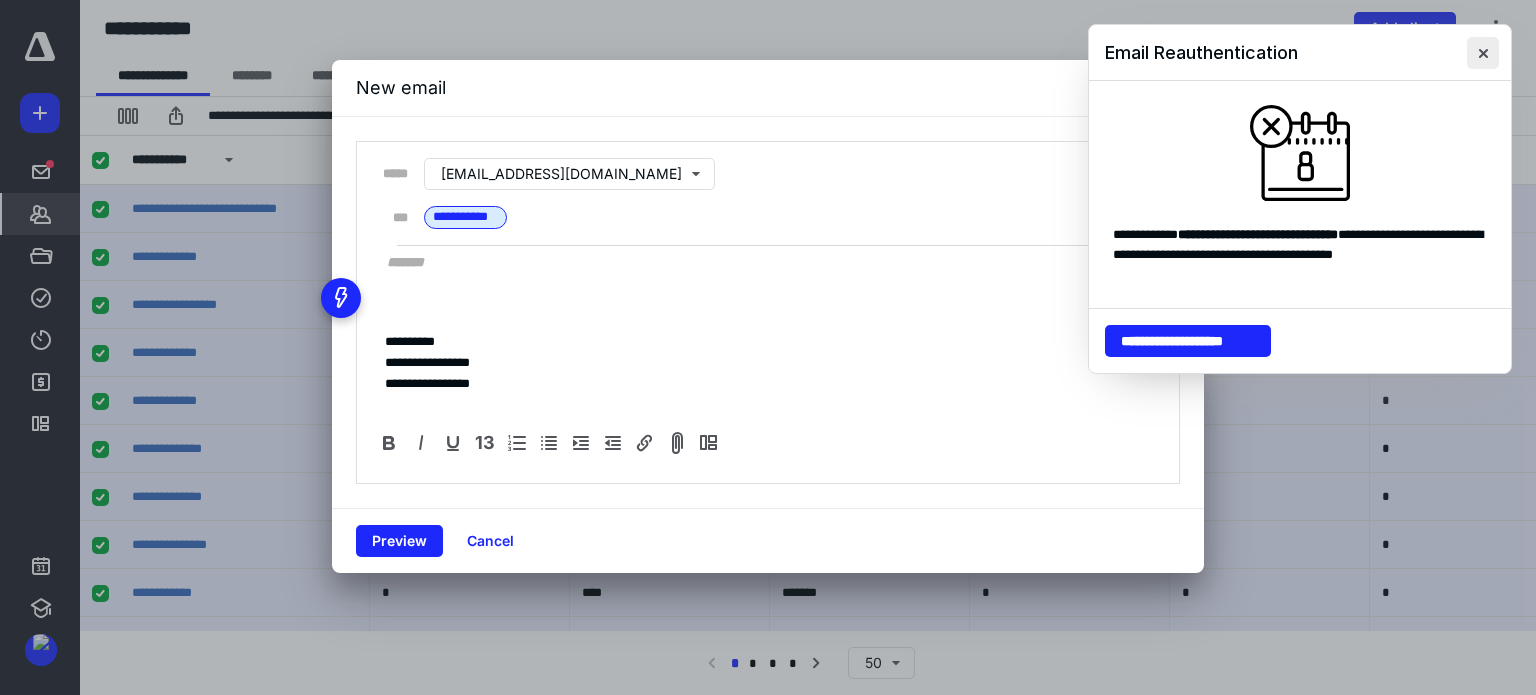 click at bounding box center [1483, 53] 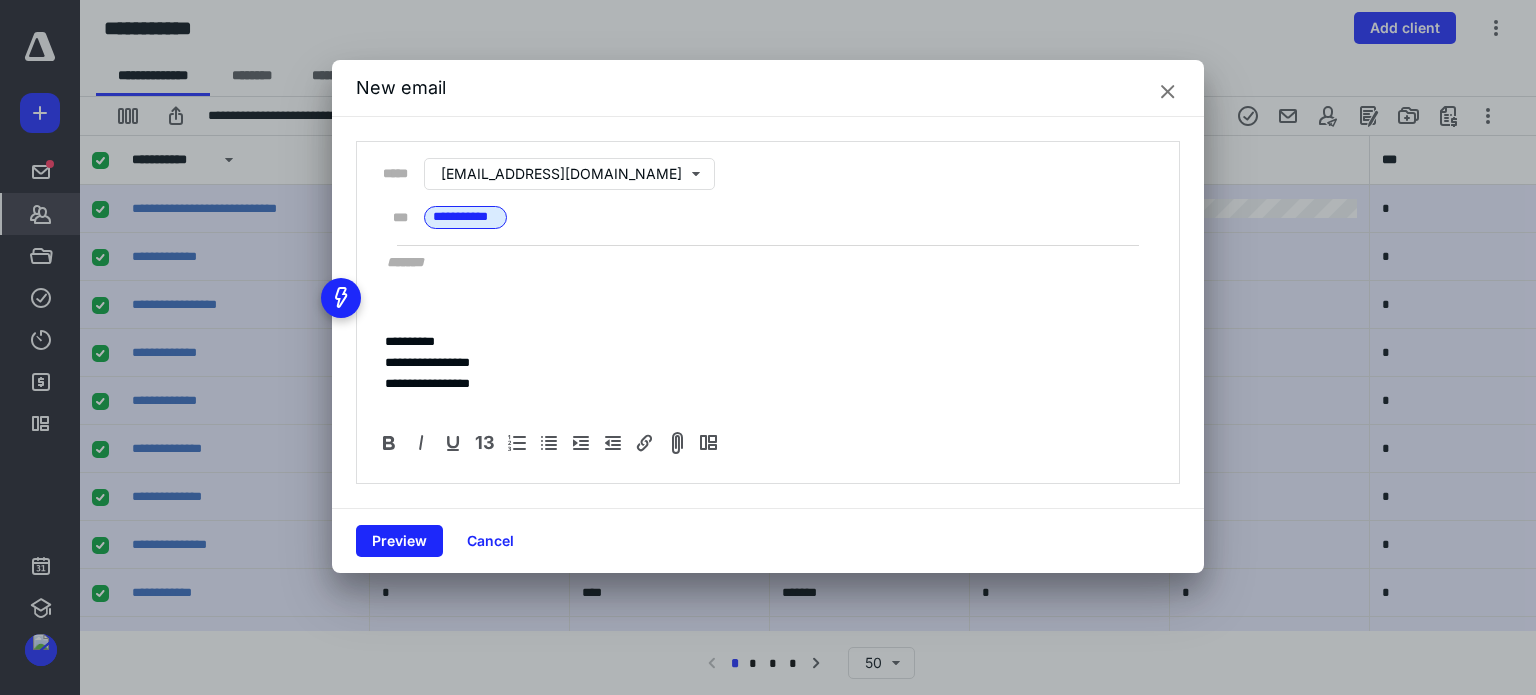 click on "***   ****** *" at bounding box center (465, 217) 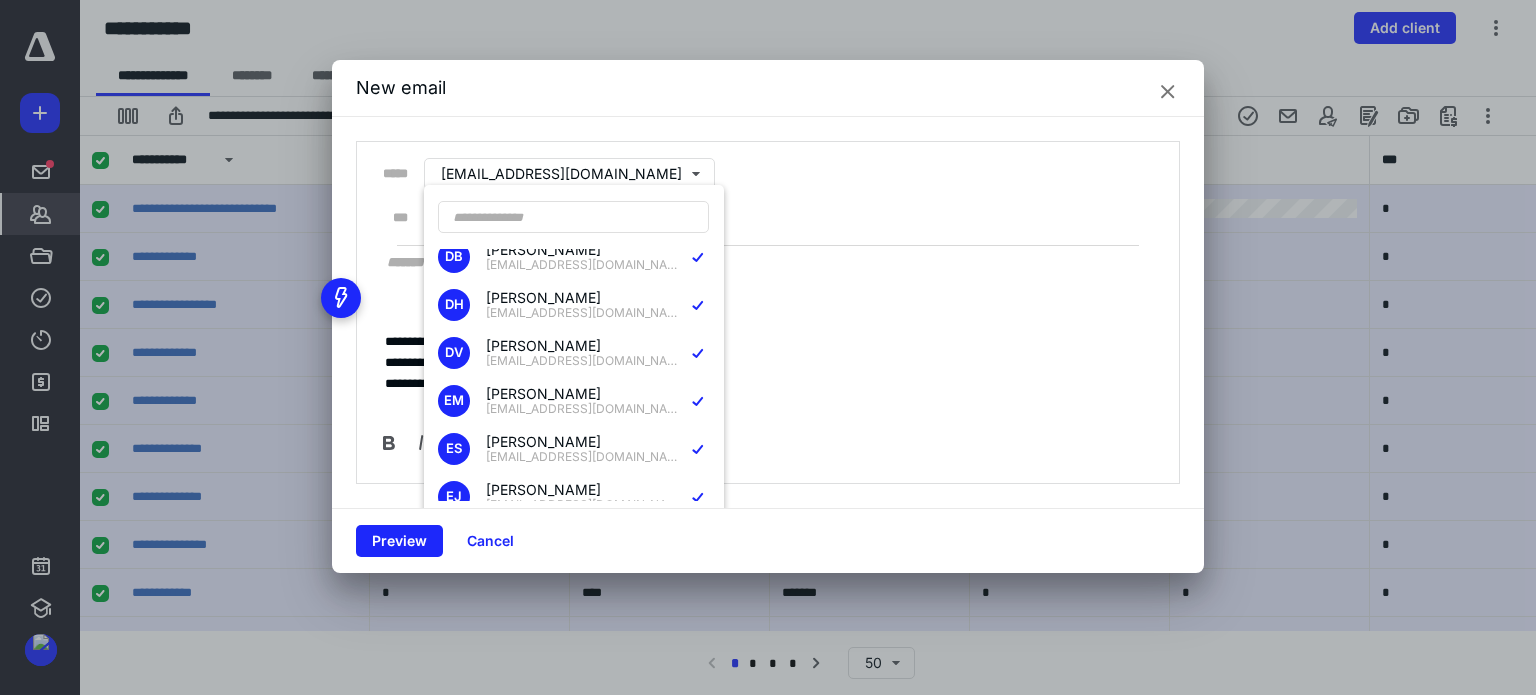 scroll, scrollTop: 2291, scrollLeft: 0, axis: vertical 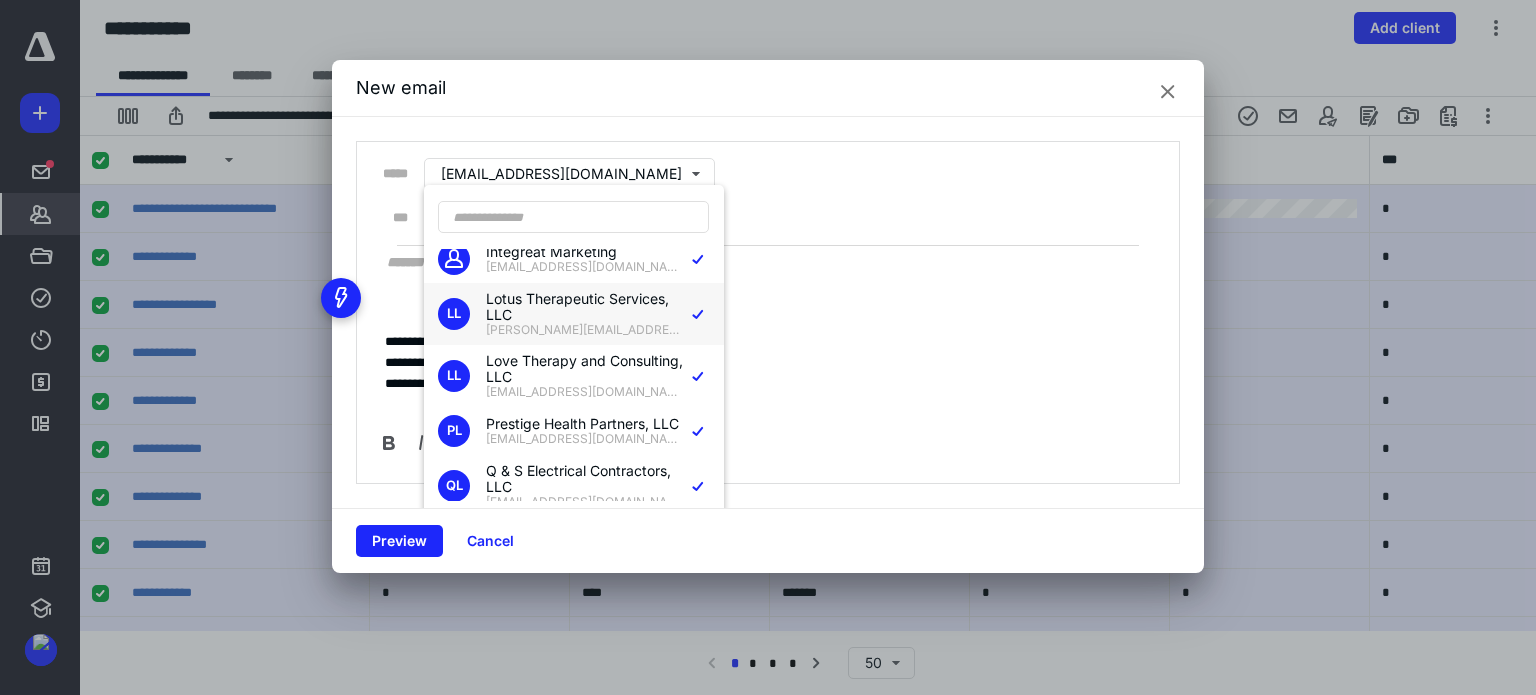 click 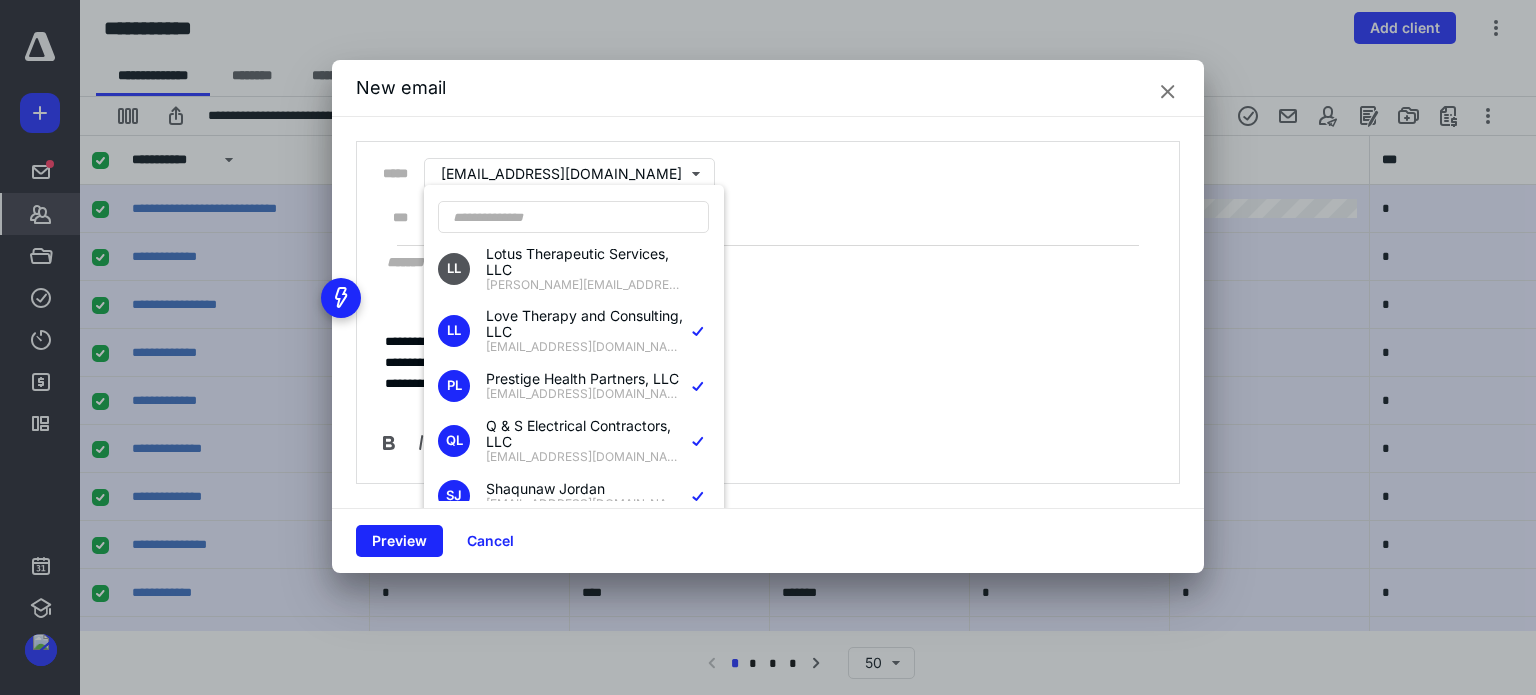 scroll, scrollTop: 8884, scrollLeft: 0, axis: vertical 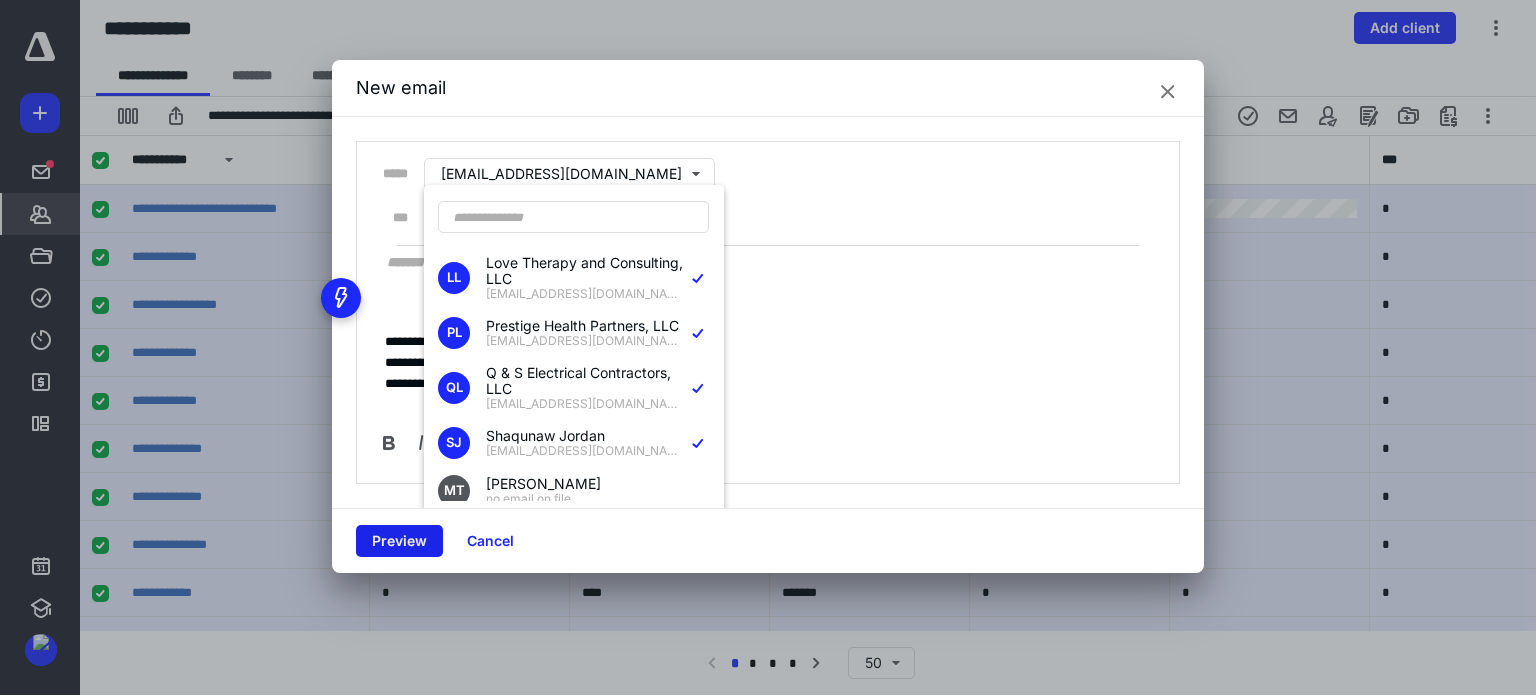 click on "Preview" at bounding box center (399, 541) 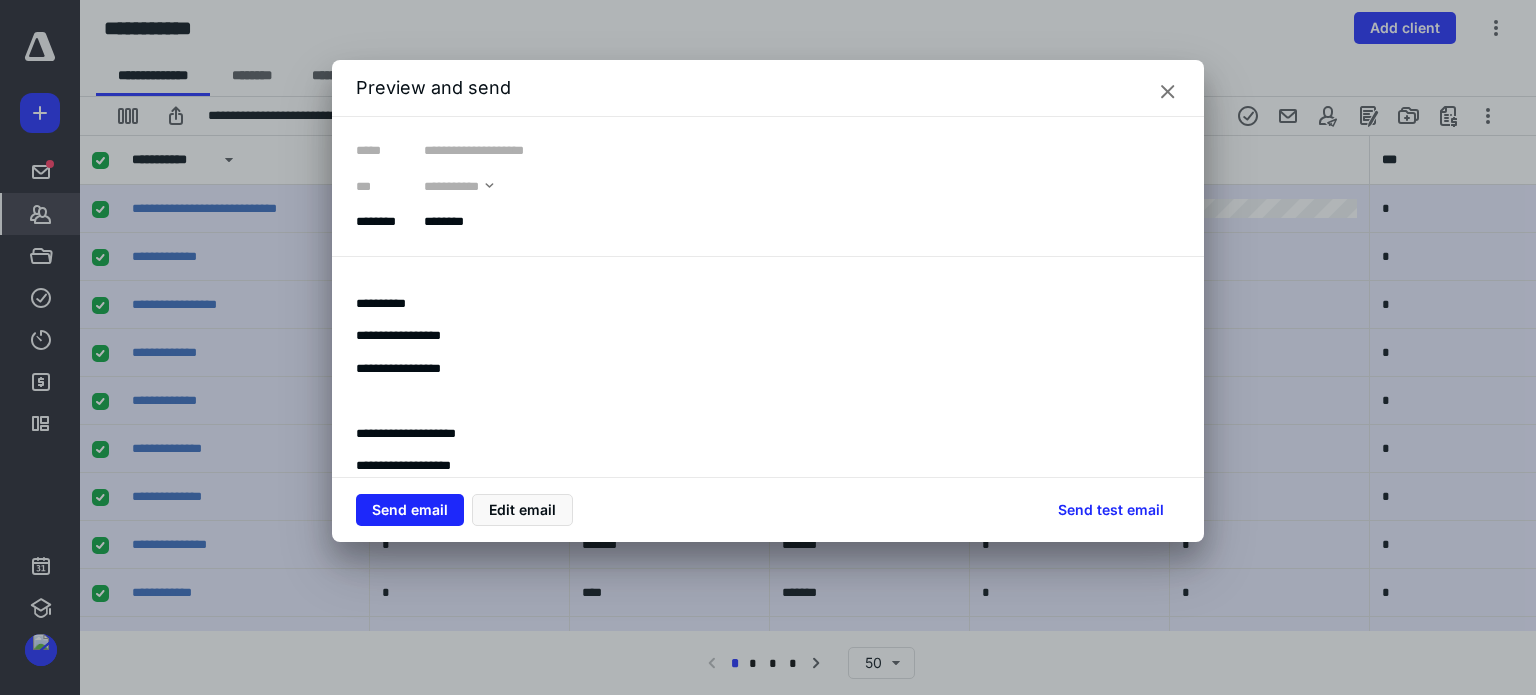 click on "********" at bounding box center (448, 222) 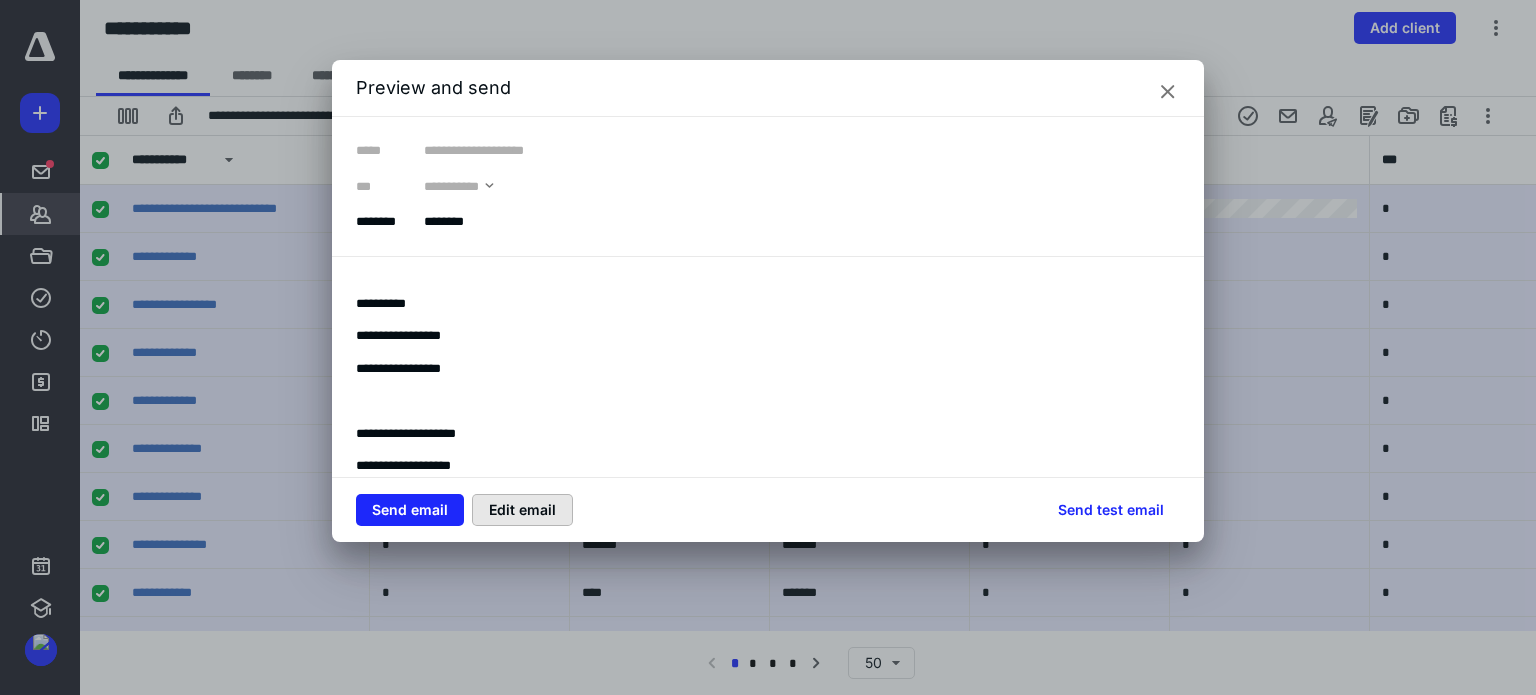 click on "Edit email" at bounding box center [522, 510] 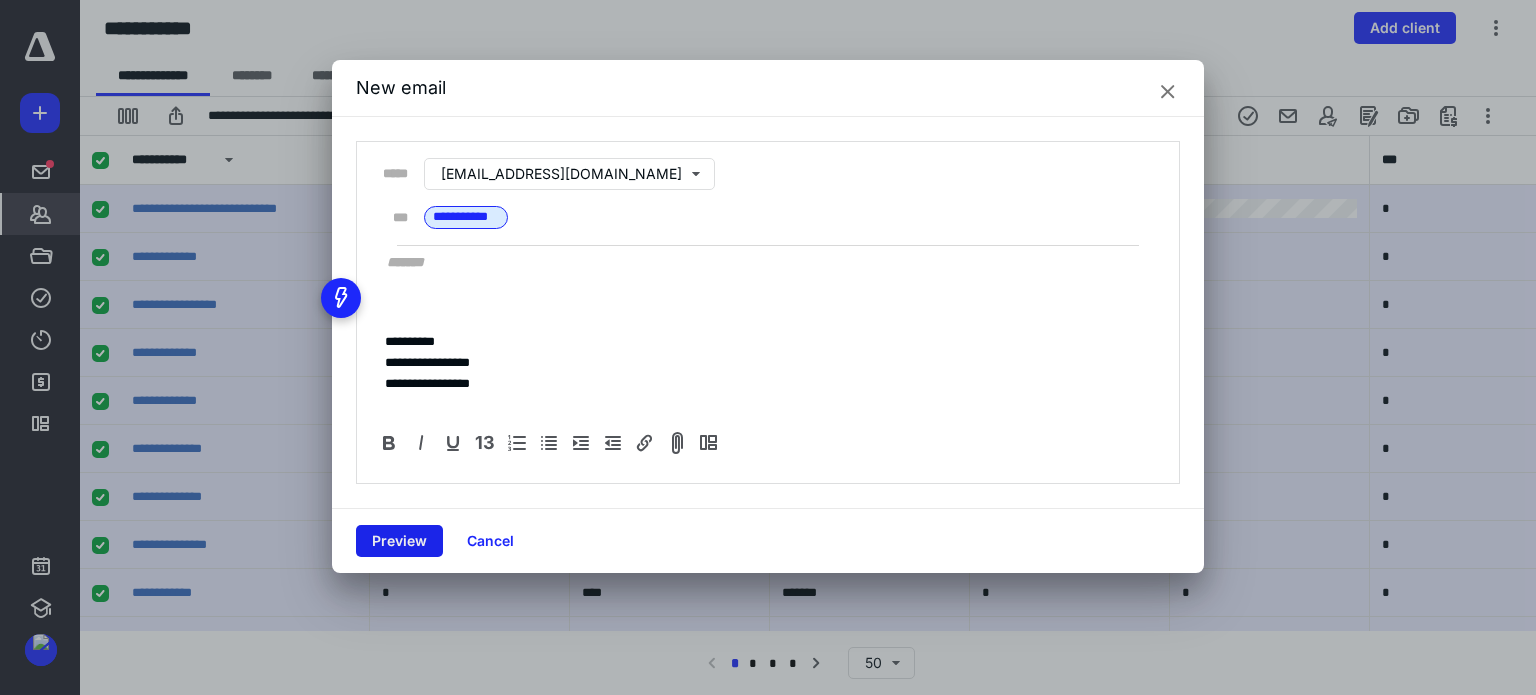 click on "Preview" at bounding box center (399, 541) 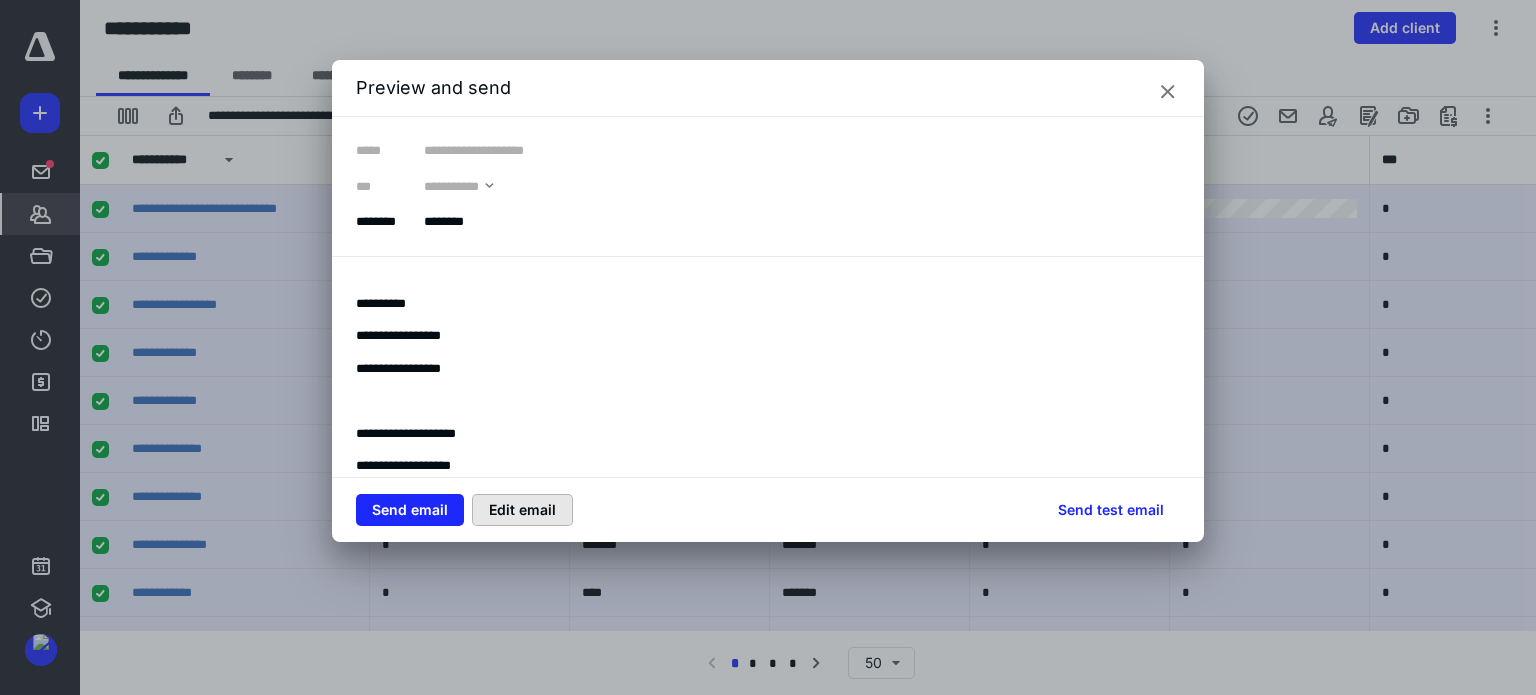 click on "Edit email" at bounding box center (522, 510) 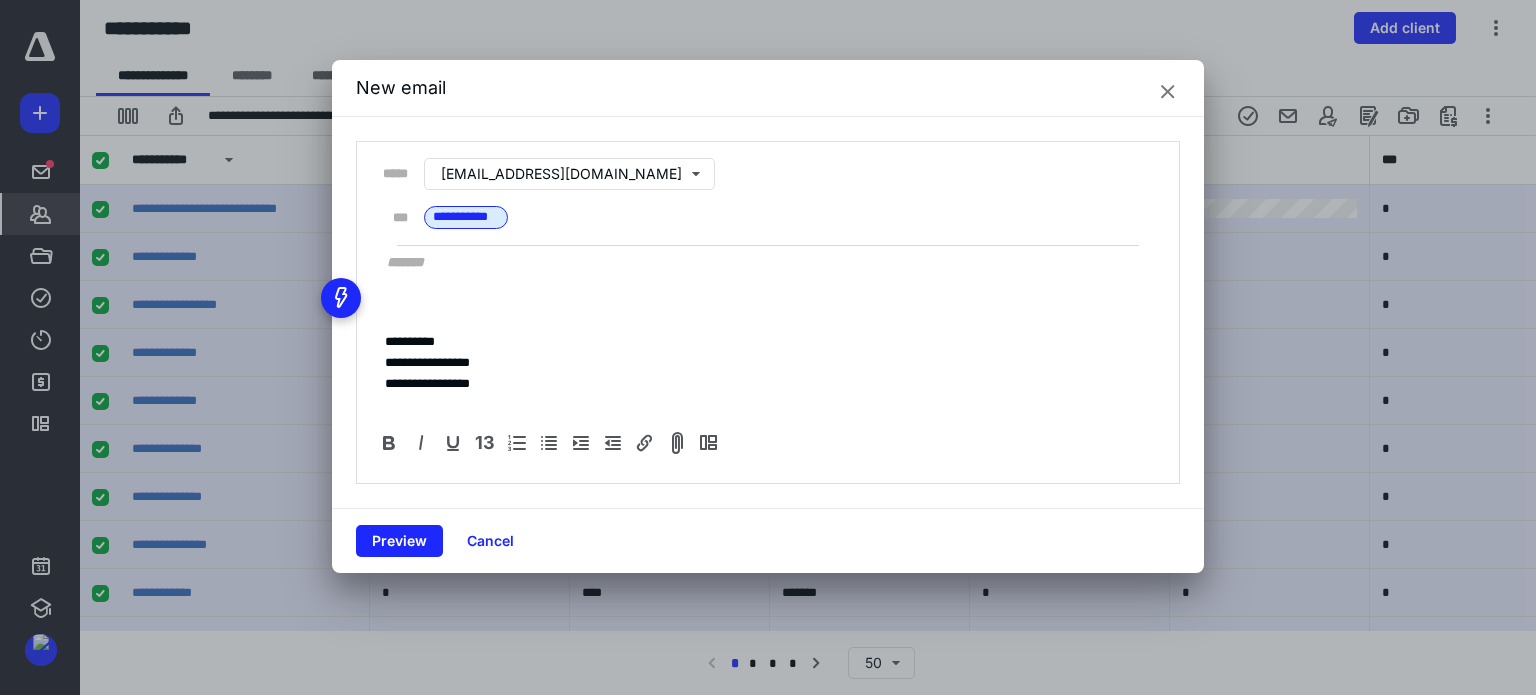 click at bounding box center [768, 262] 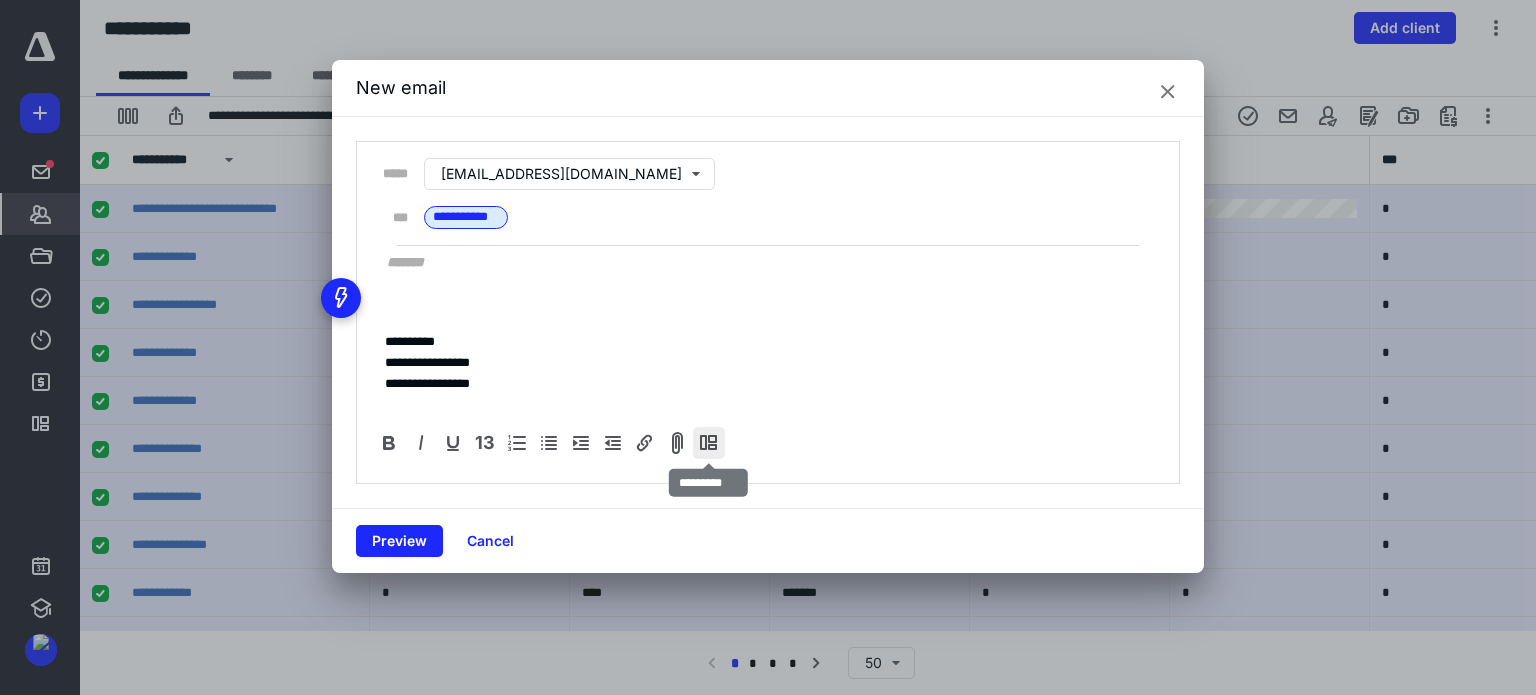 click at bounding box center [709, 443] 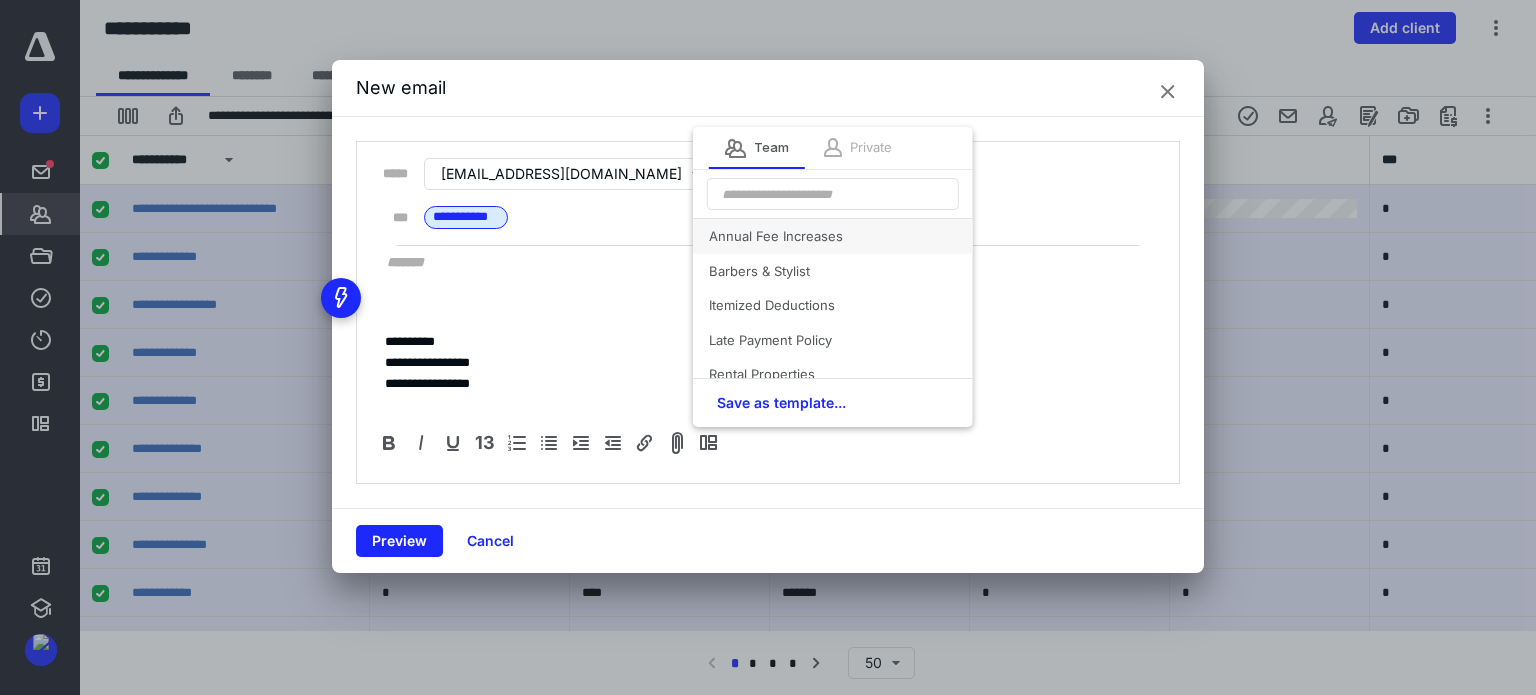 click on "Annual Fee Increases" at bounding box center [833, 236] 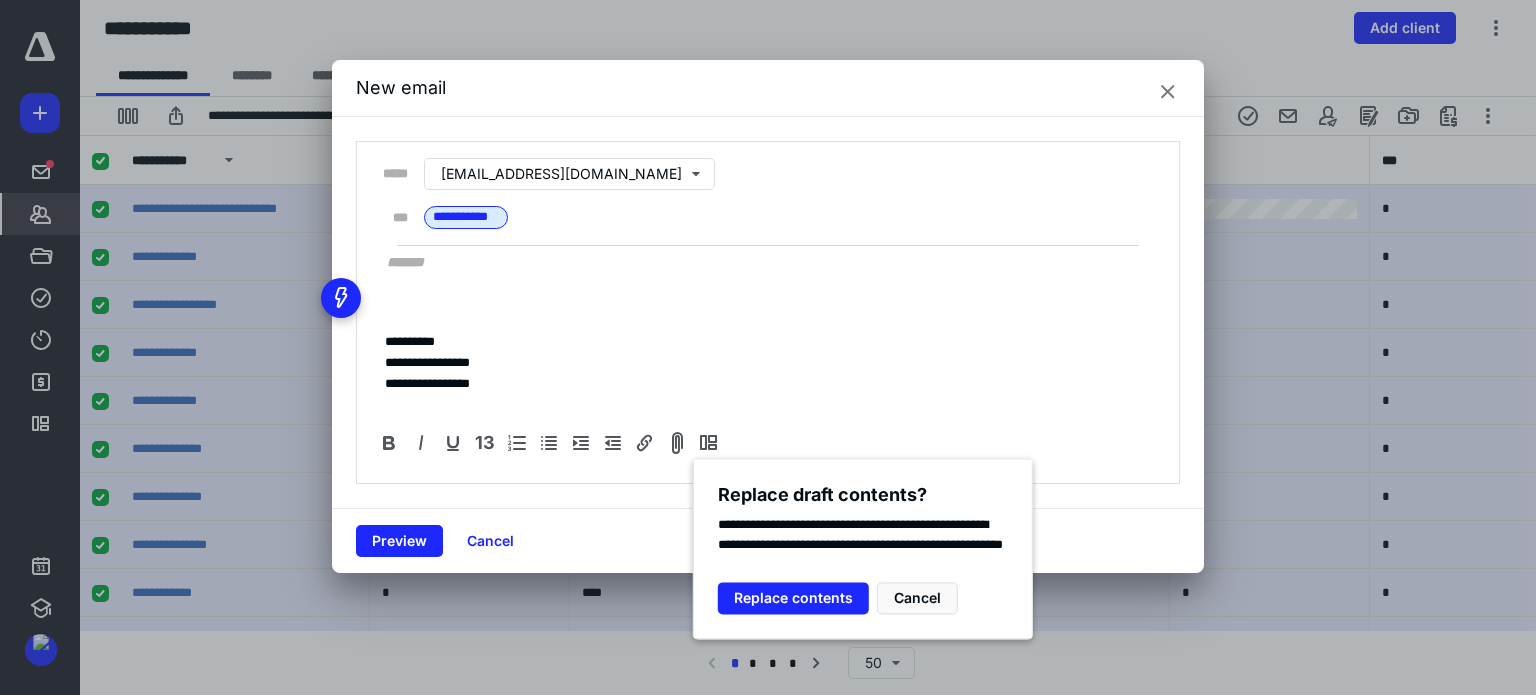 scroll, scrollTop: 0, scrollLeft: 0, axis: both 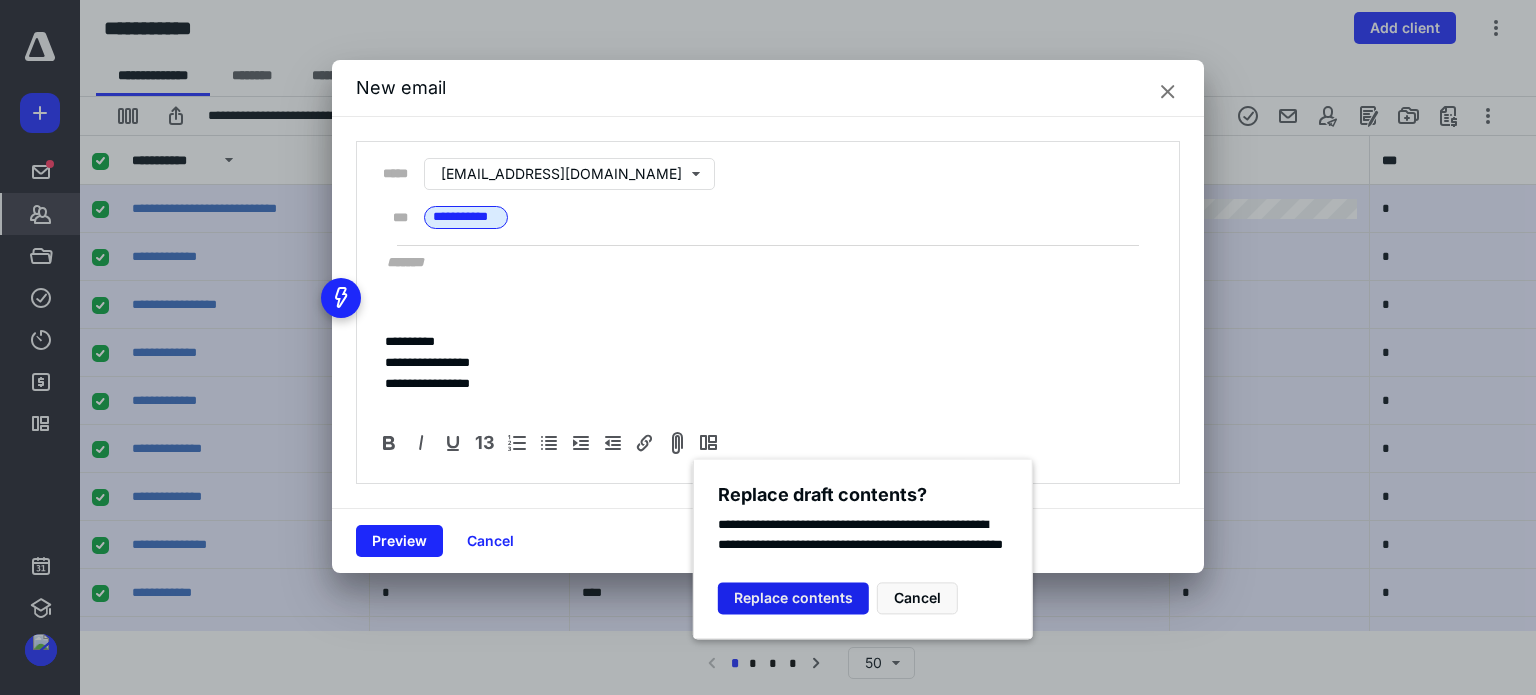 click on "Replace contents" at bounding box center [793, 598] 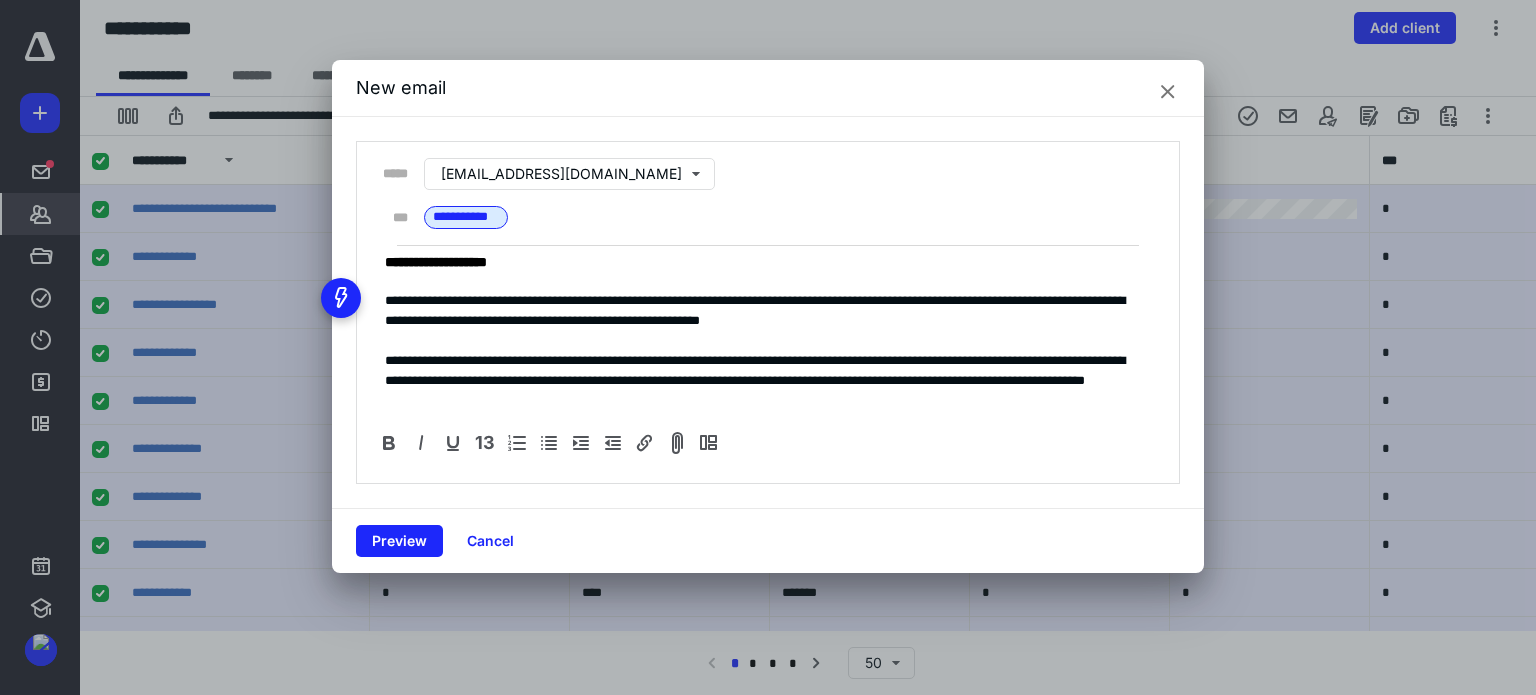 scroll, scrollTop: 0, scrollLeft: 0, axis: both 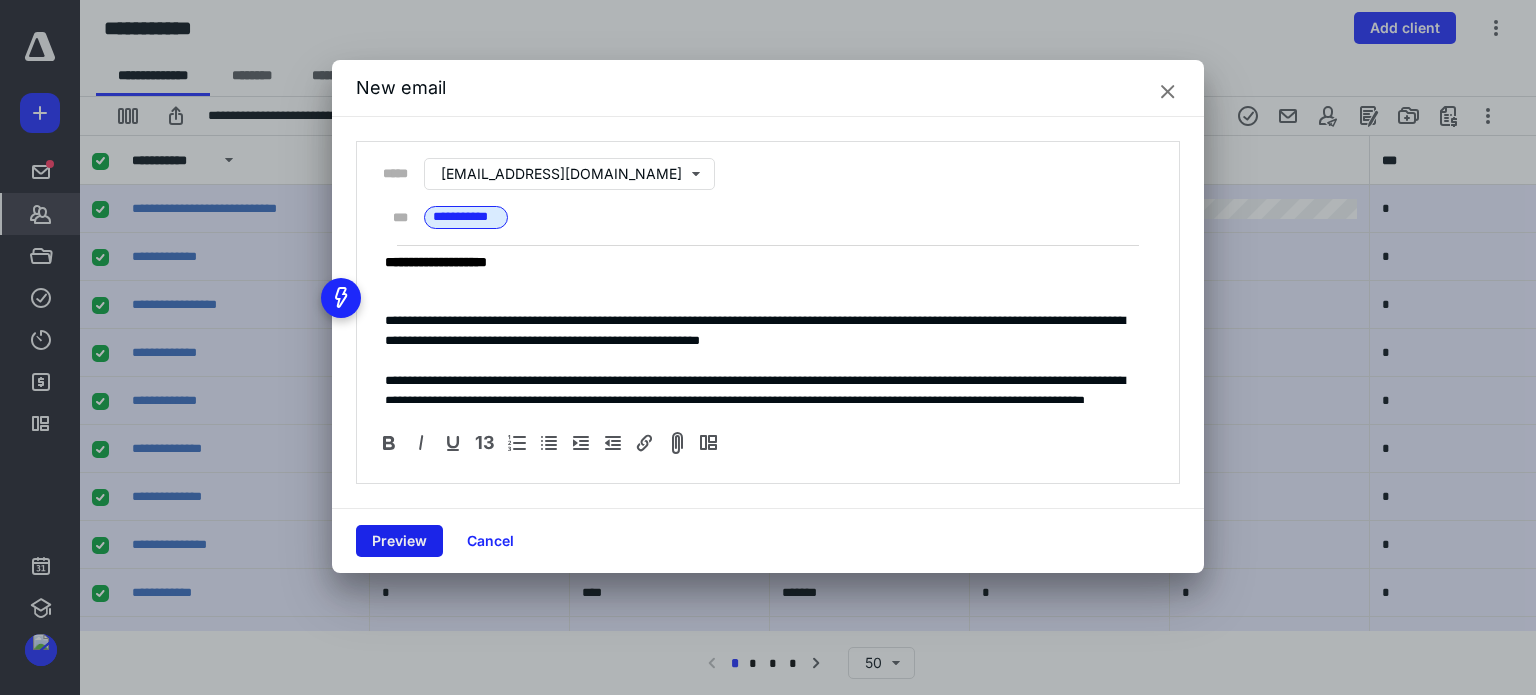 click on "Preview" at bounding box center [399, 541] 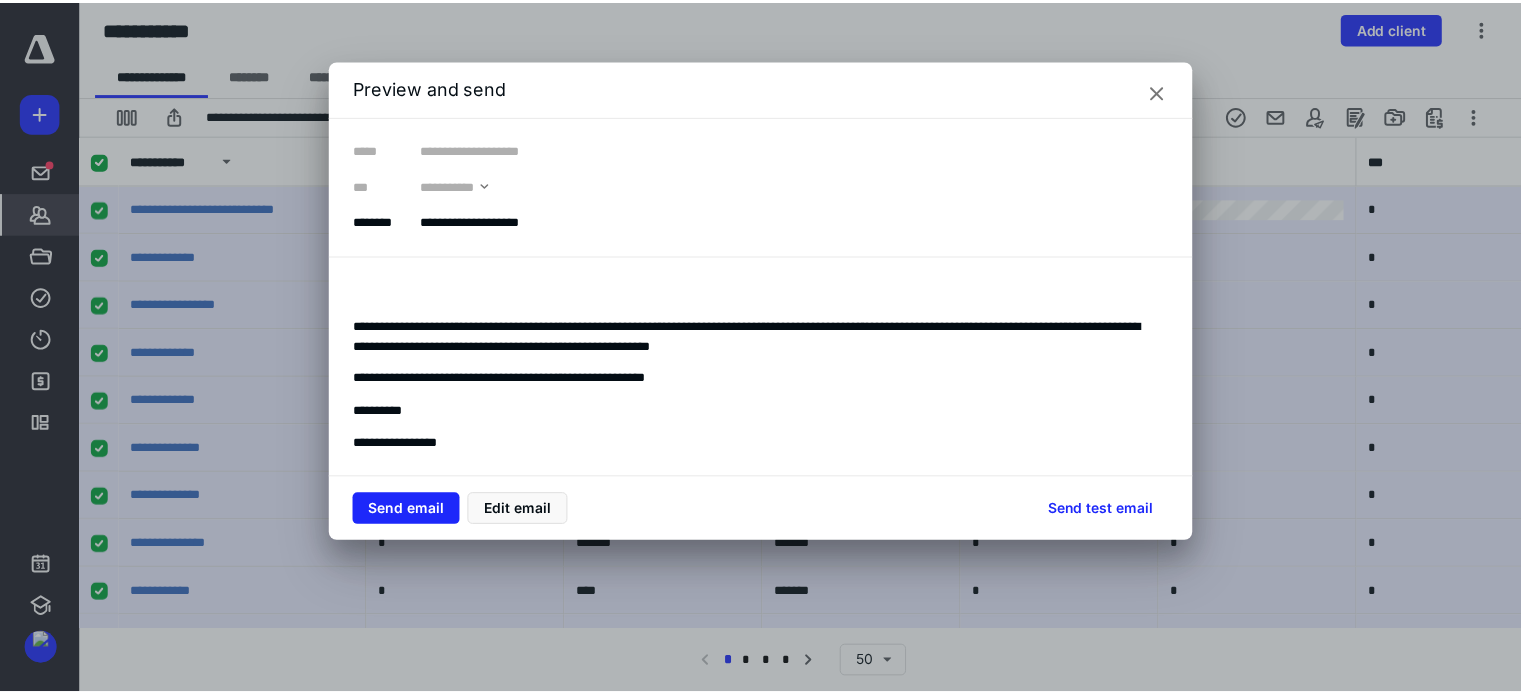 scroll, scrollTop: 0, scrollLeft: 0, axis: both 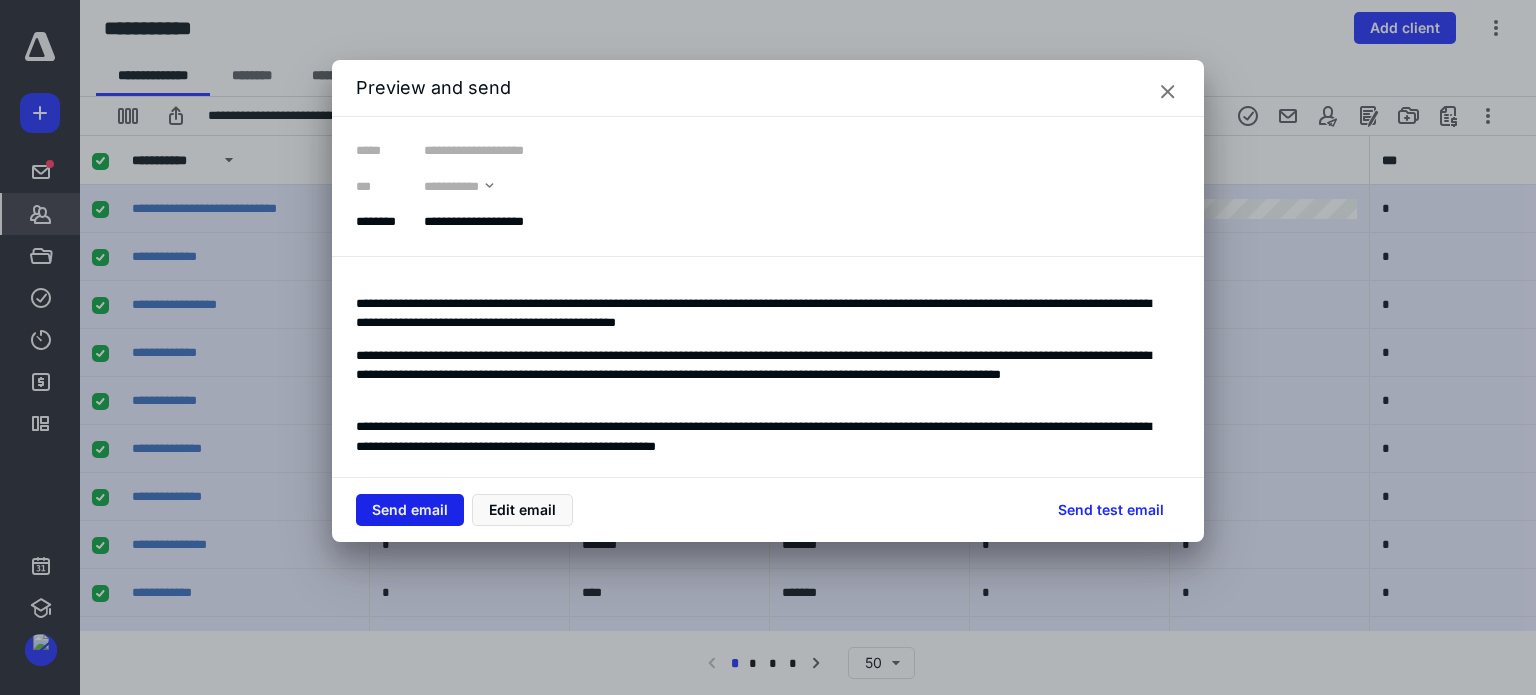 click on "Send email" at bounding box center [410, 510] 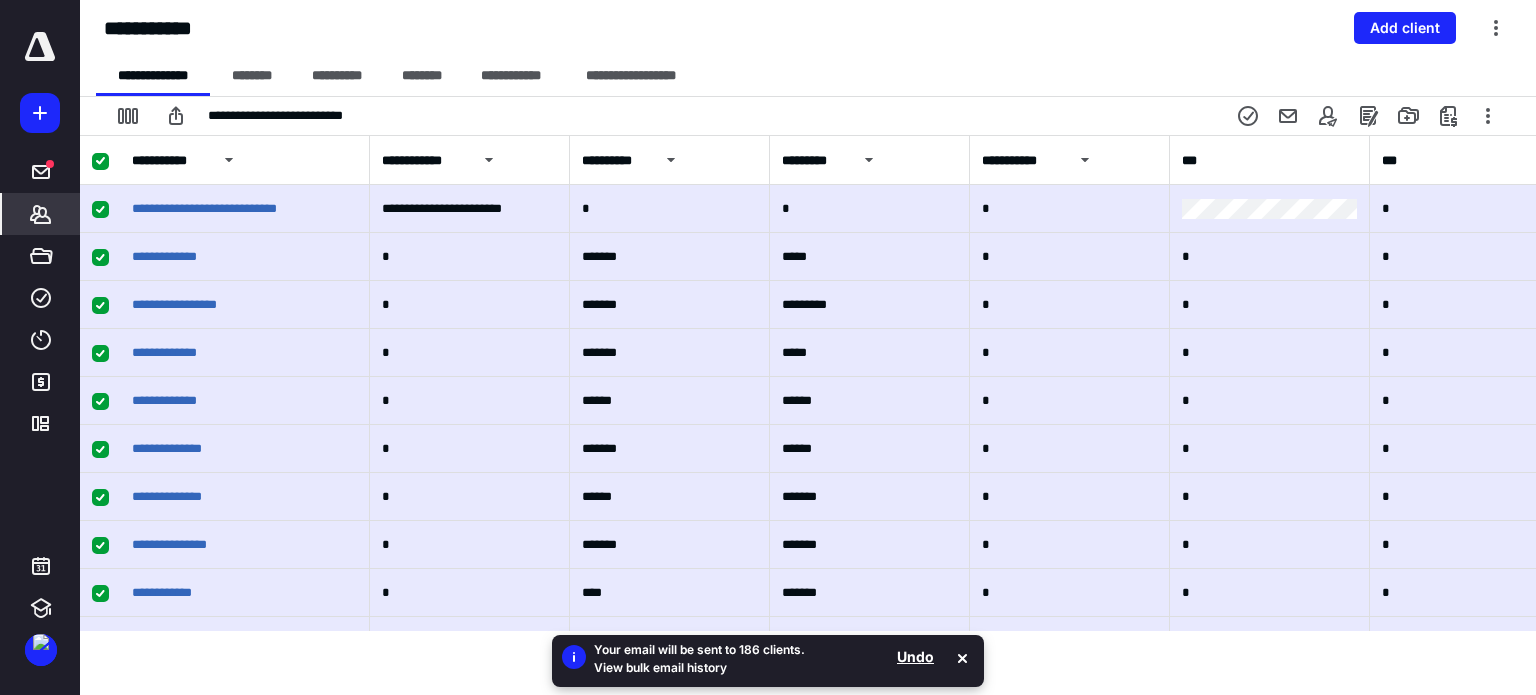 click on "View bulk email history" at bounding box center (699, 668) 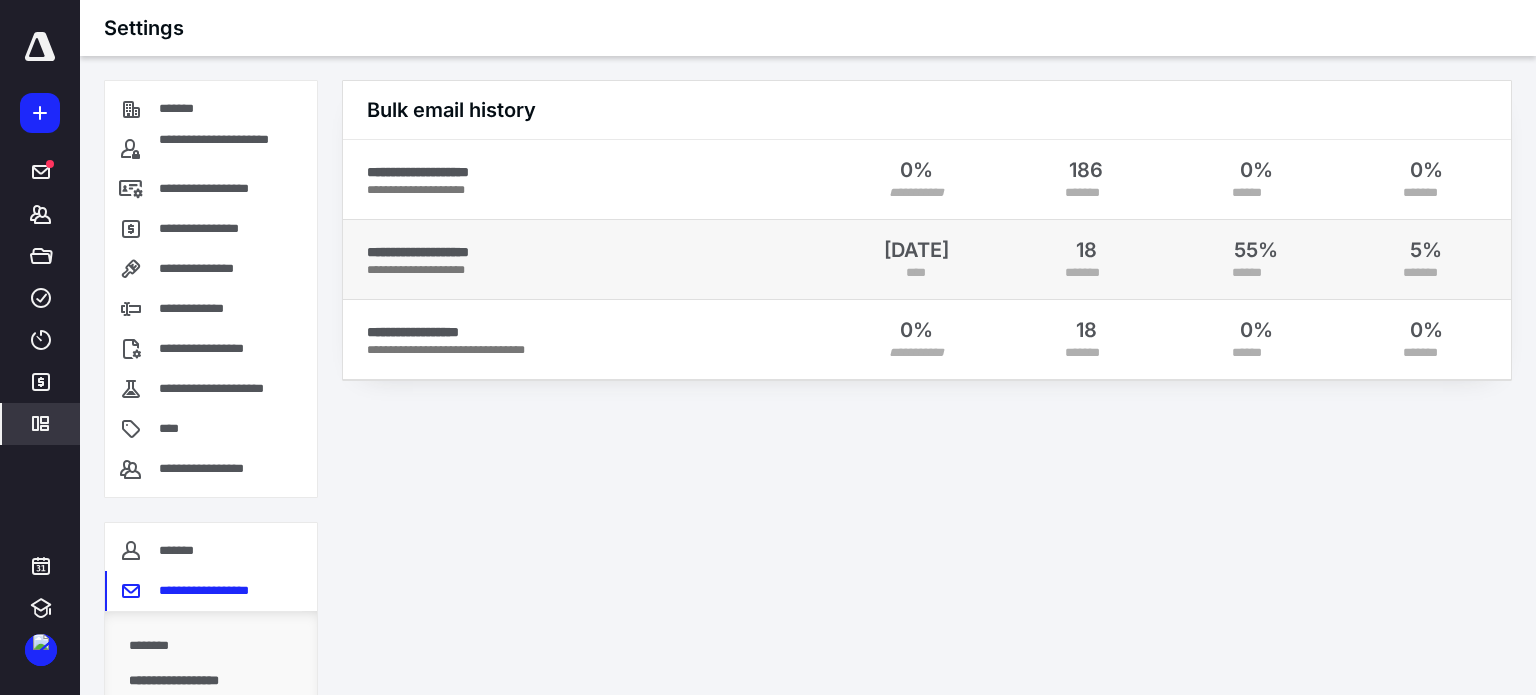 click on "**********" at bounding box center [599, 252] 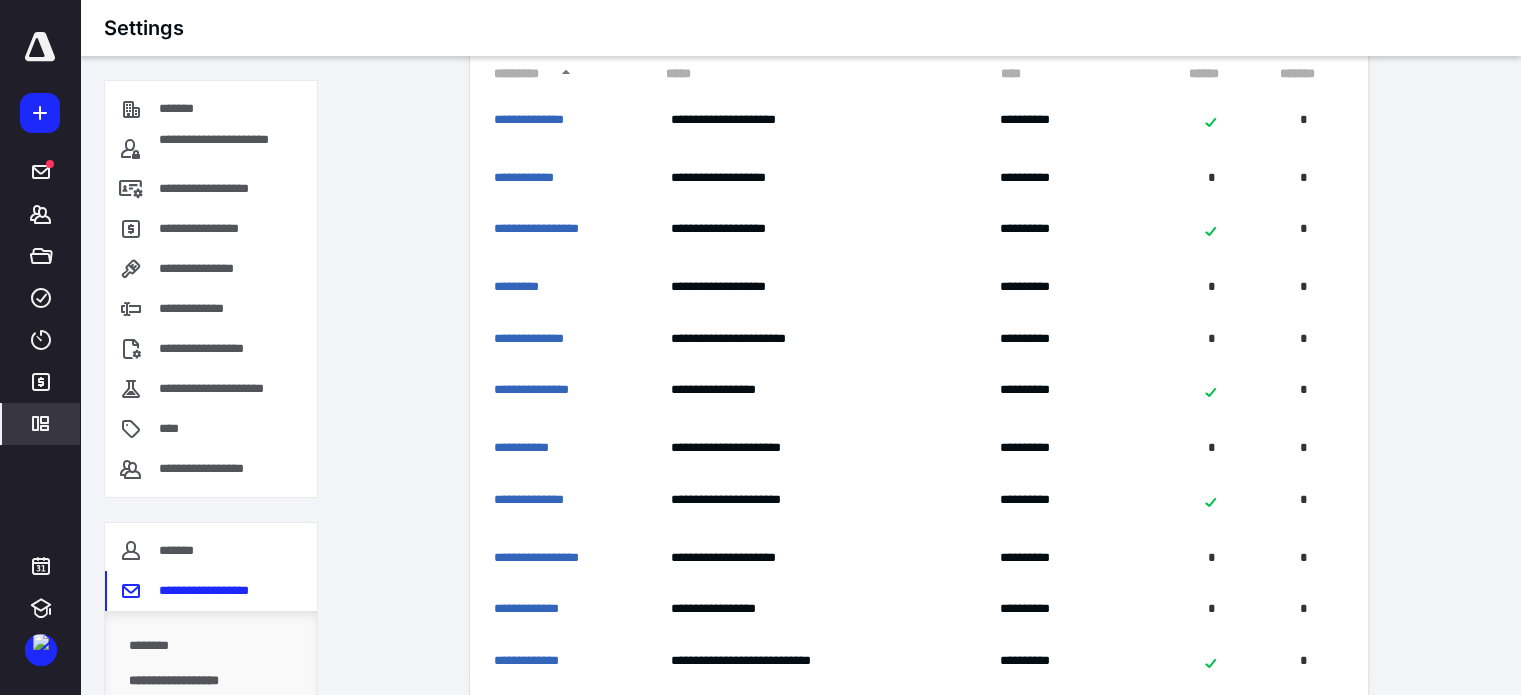 scroll, scrollTop: 285, scrollLeft: 0, axis: vertical 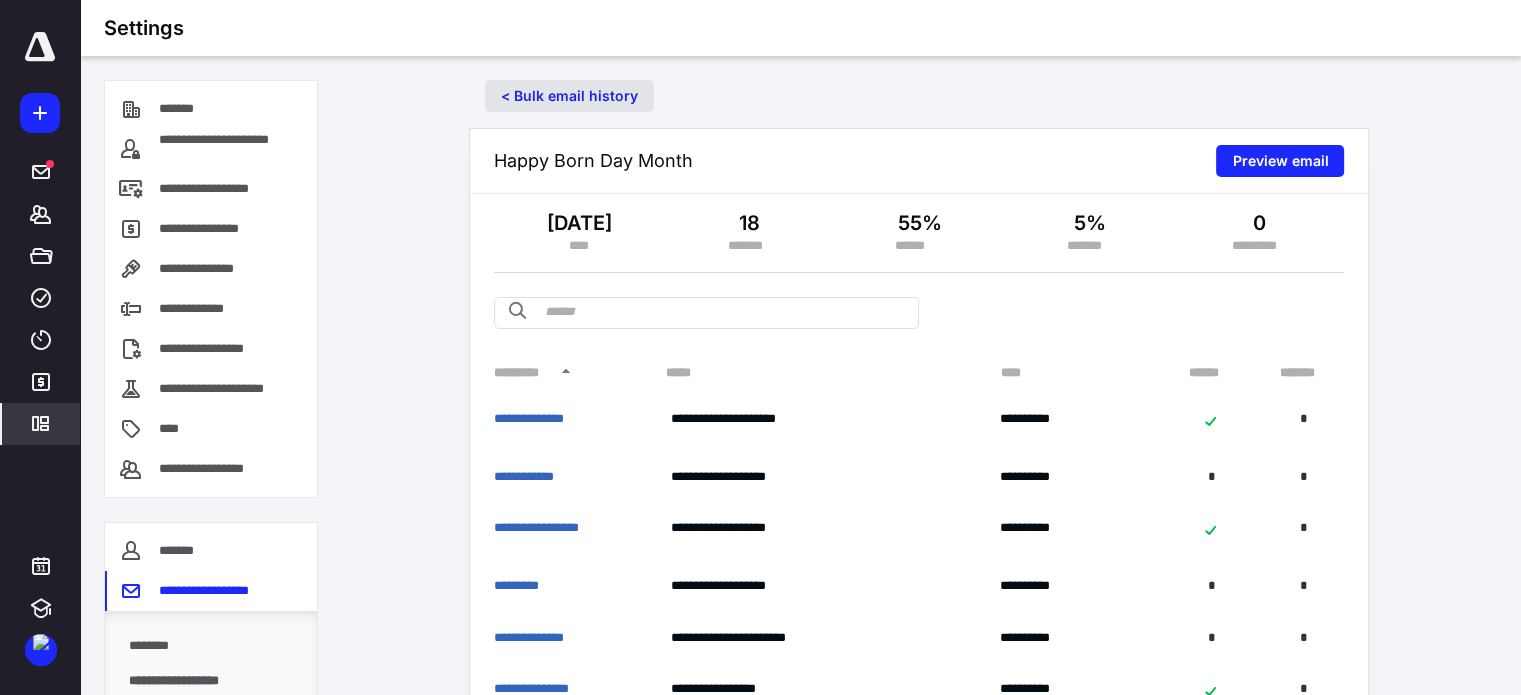 click on "< Bulk email history" at bounding box center (569, 96) 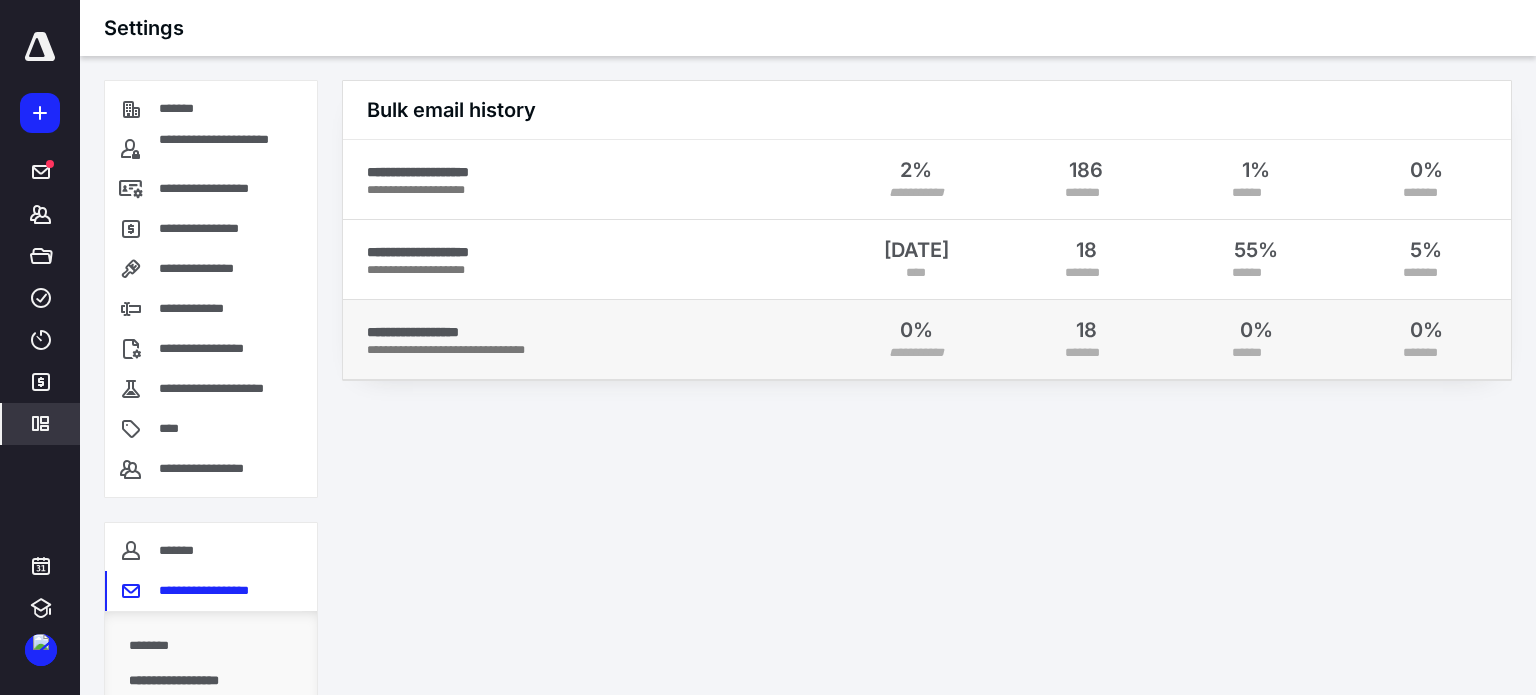 click on "**********" at bounding box center (599, 332) 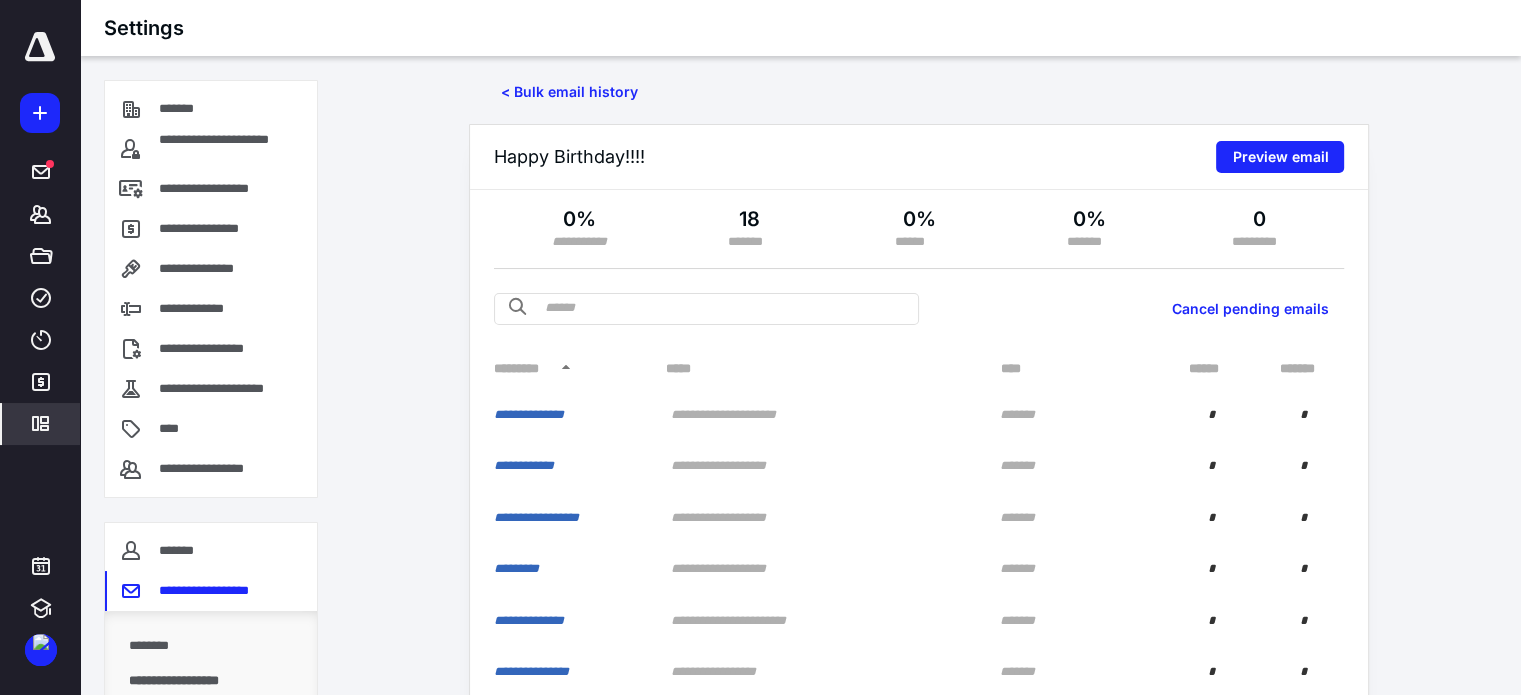 scroll, scrollTop: 0, scrollLeft: 0, axis: both 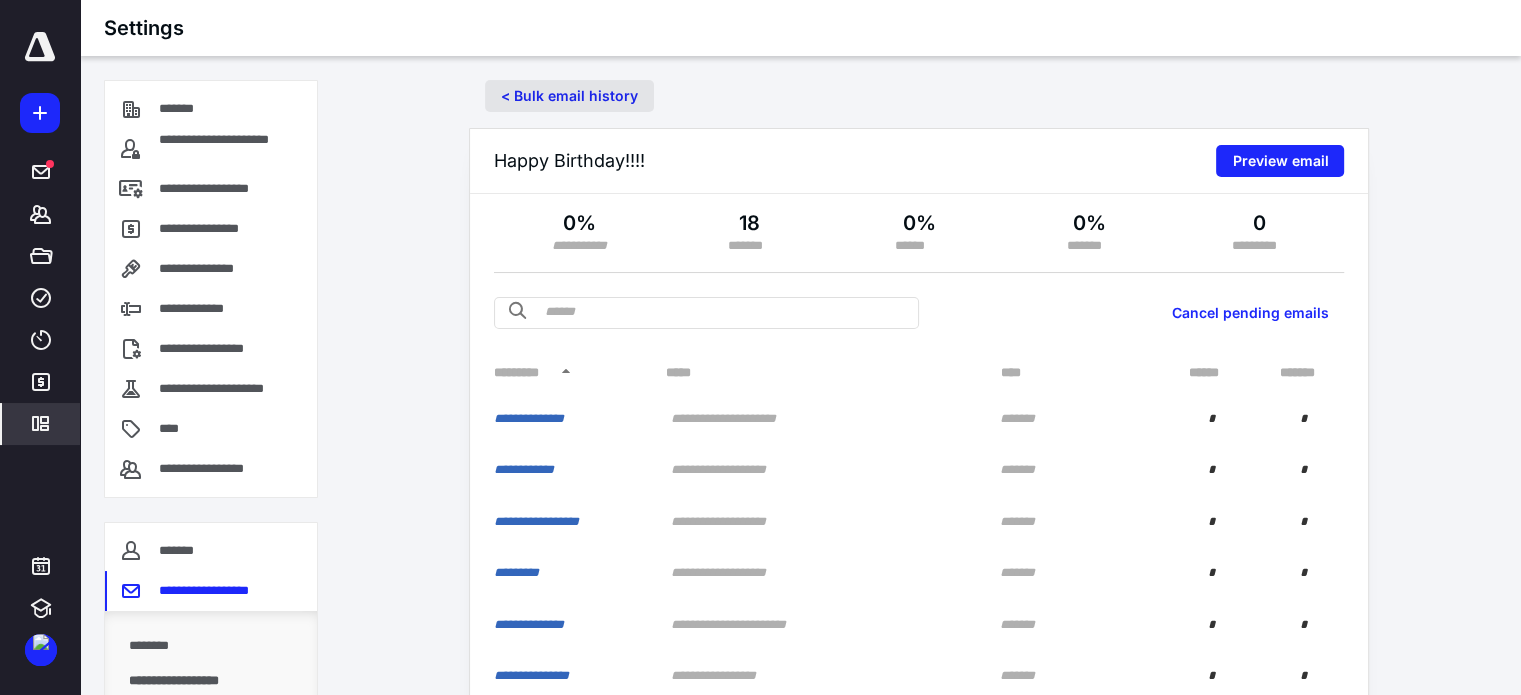click on "< Bulk email history" at bounding box center (569, 96) 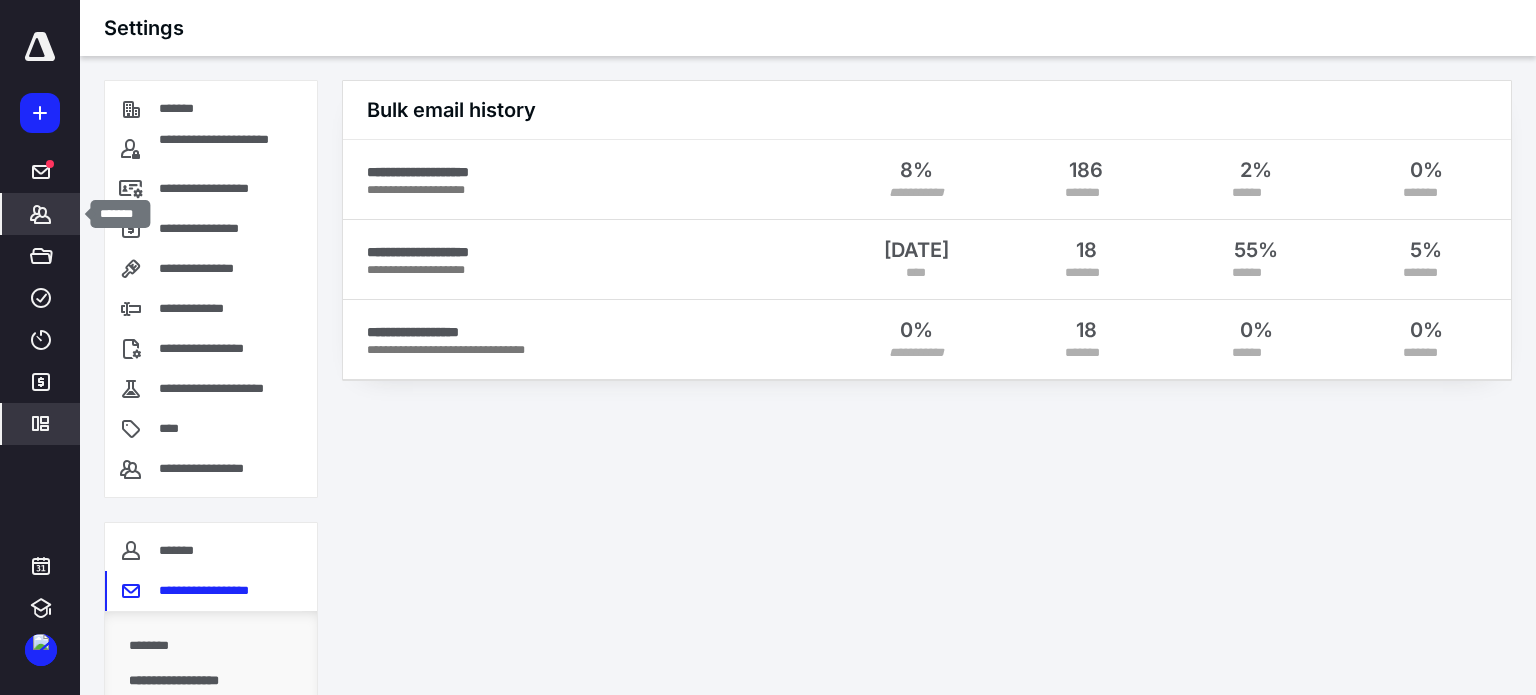 click 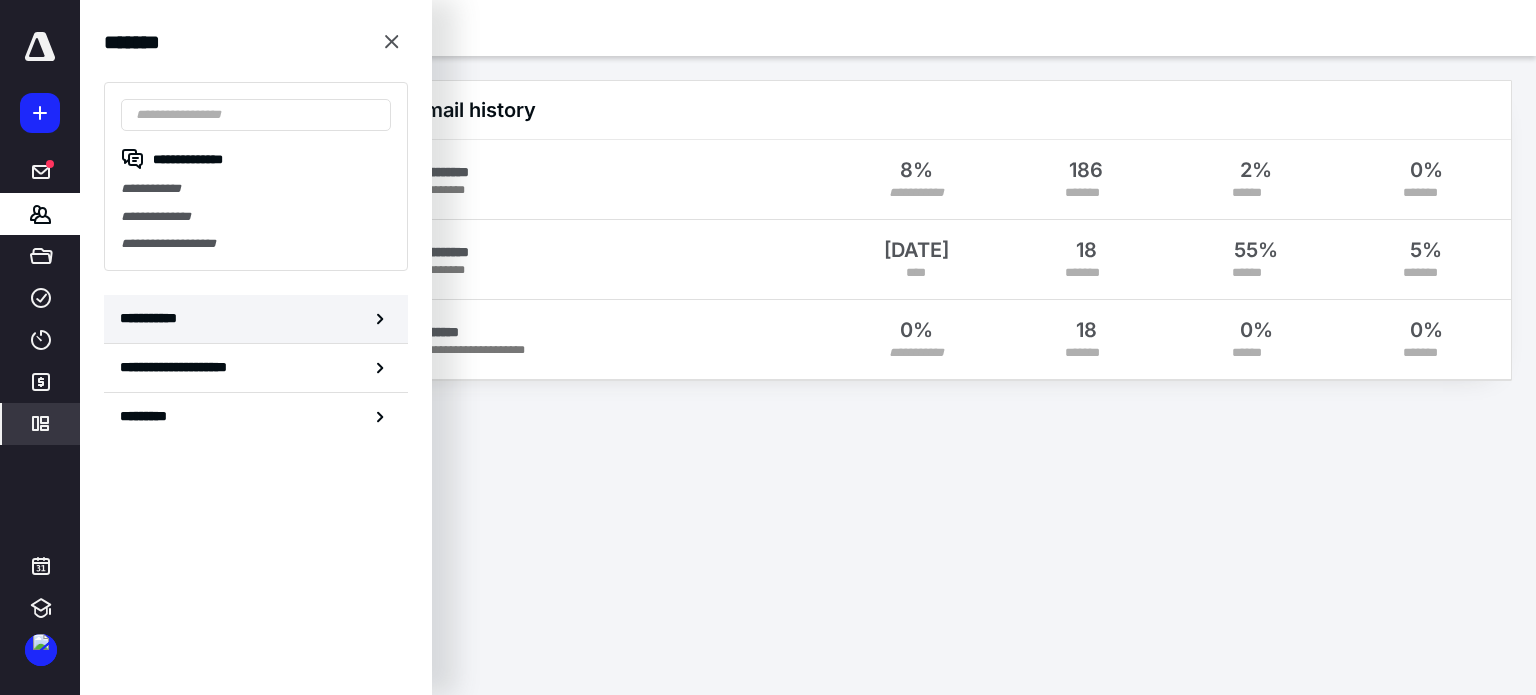 click on "**********" at bounding box center [153, 318] 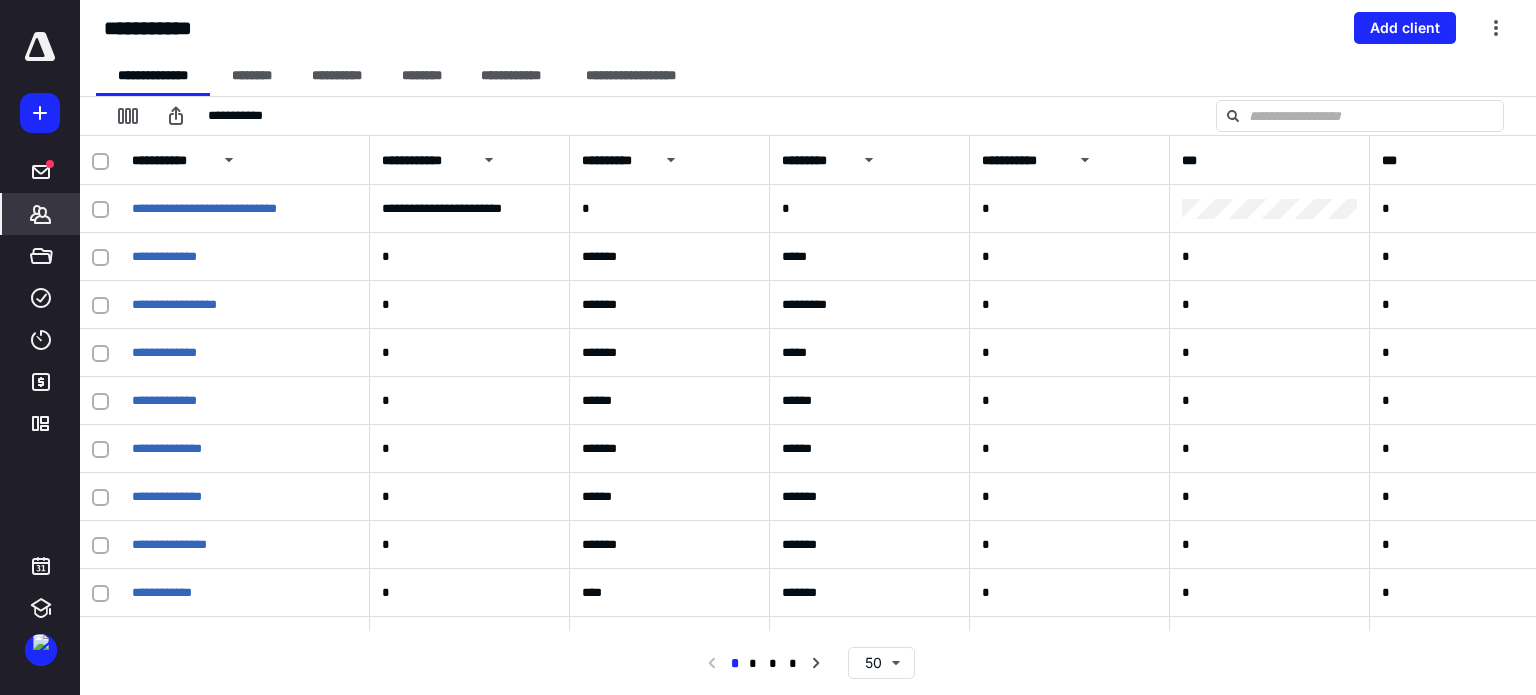 click 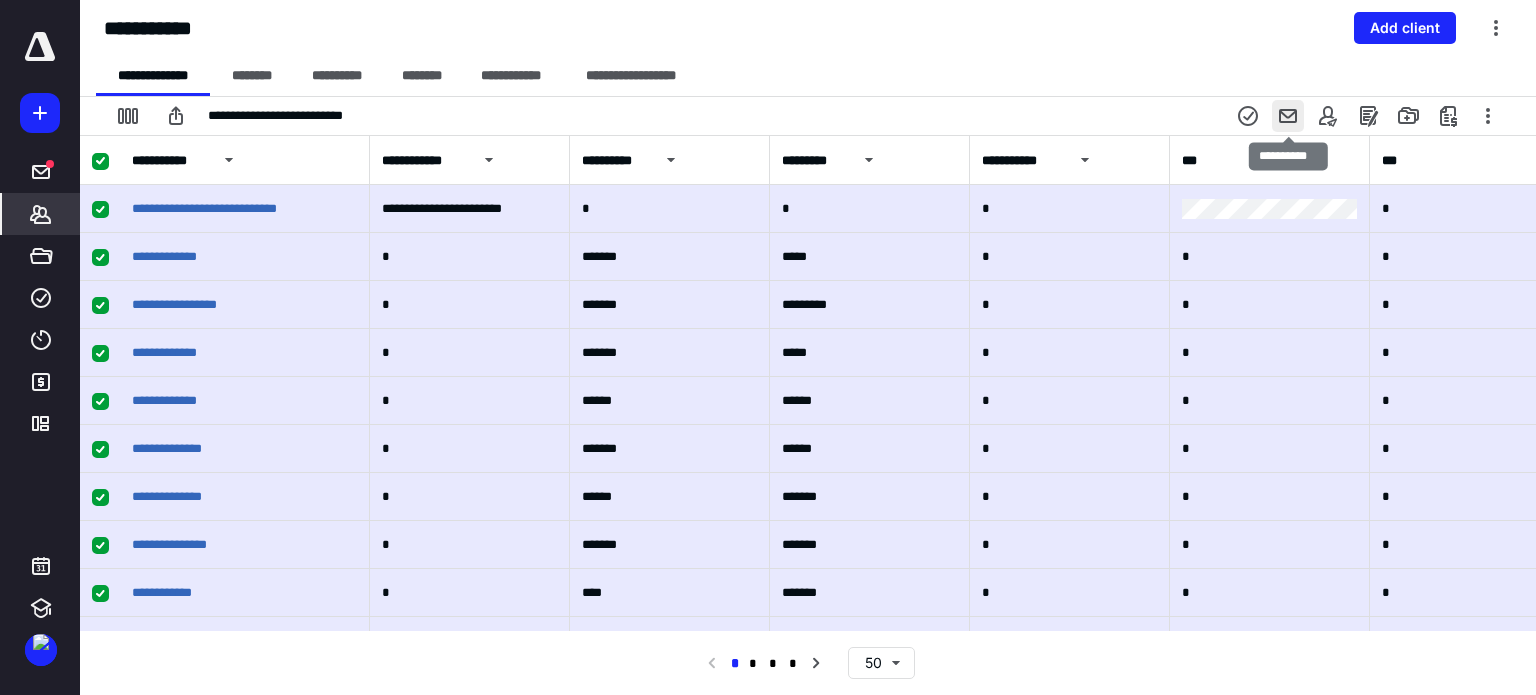 click at bounding box center (1288, 116) 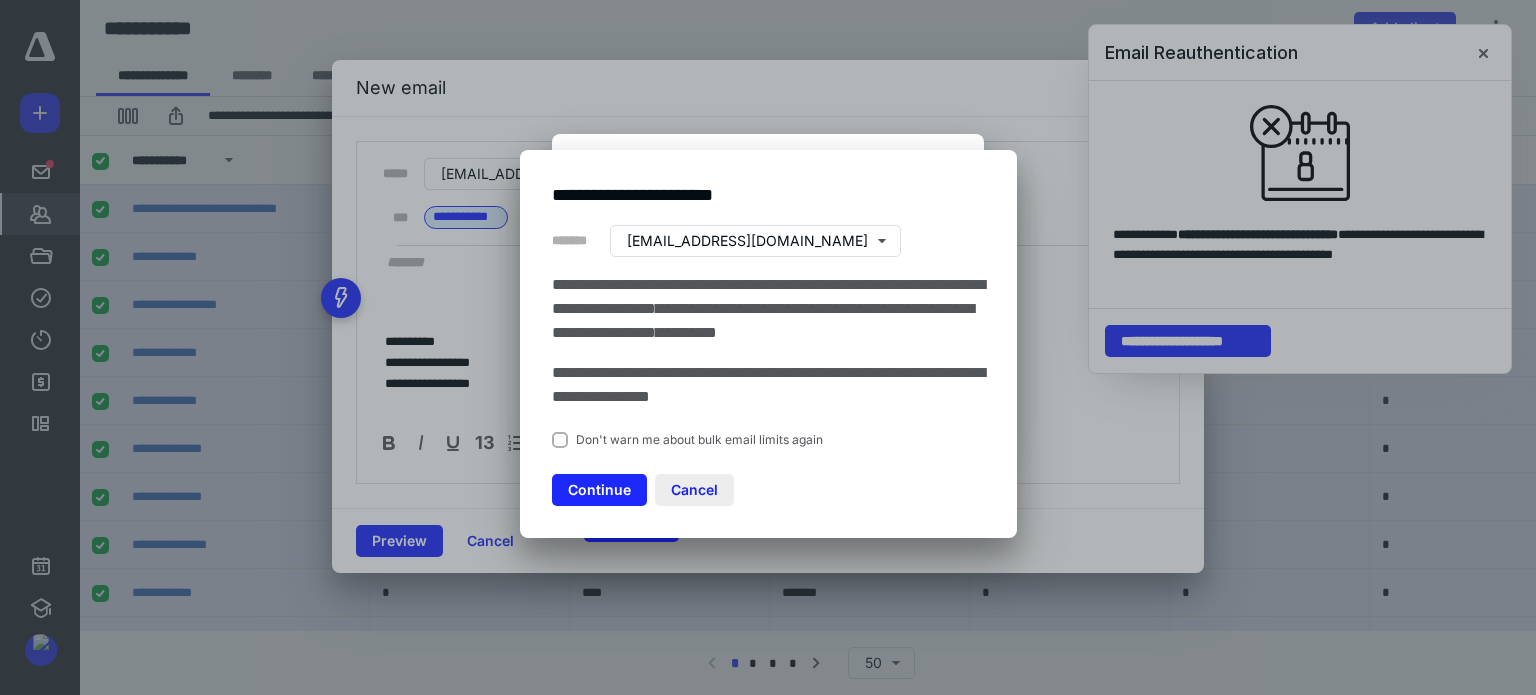 click on "Cancel" at bounding box center [694, 490] 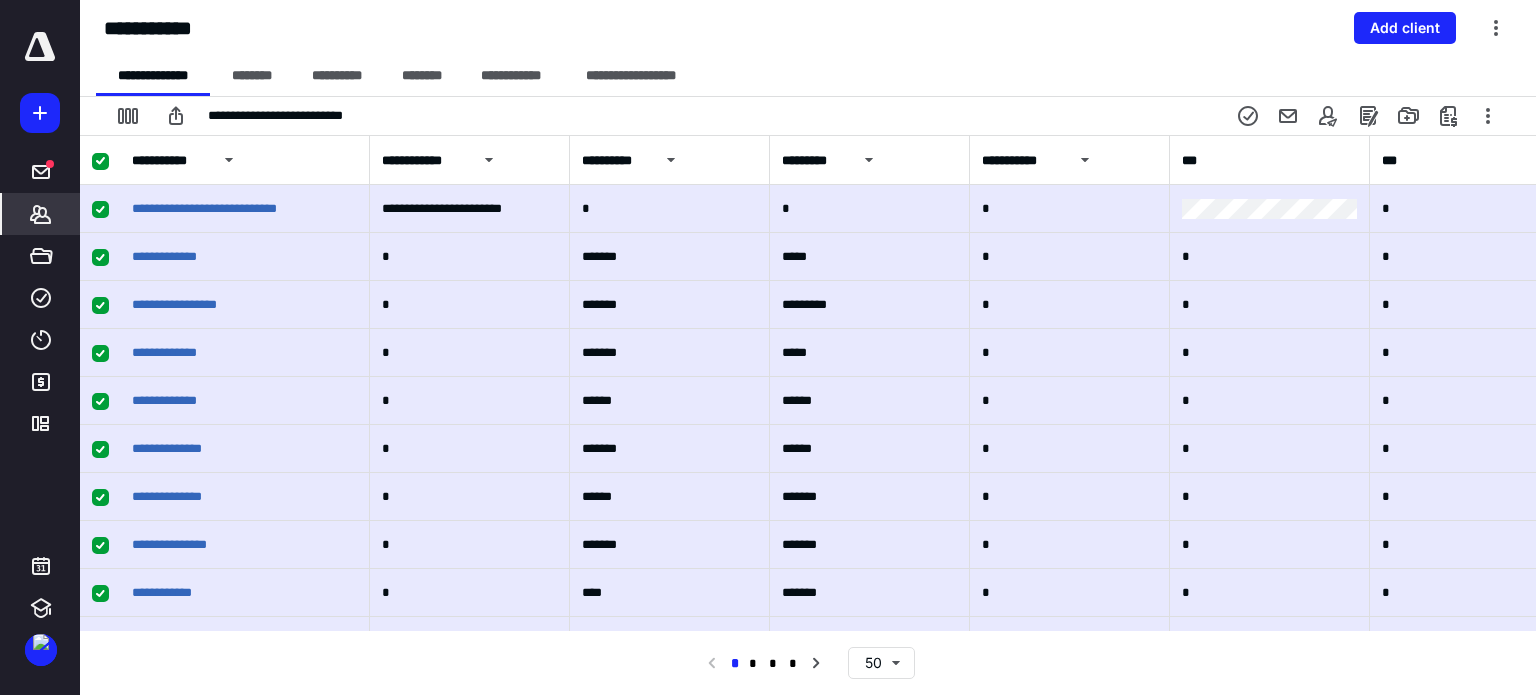 click 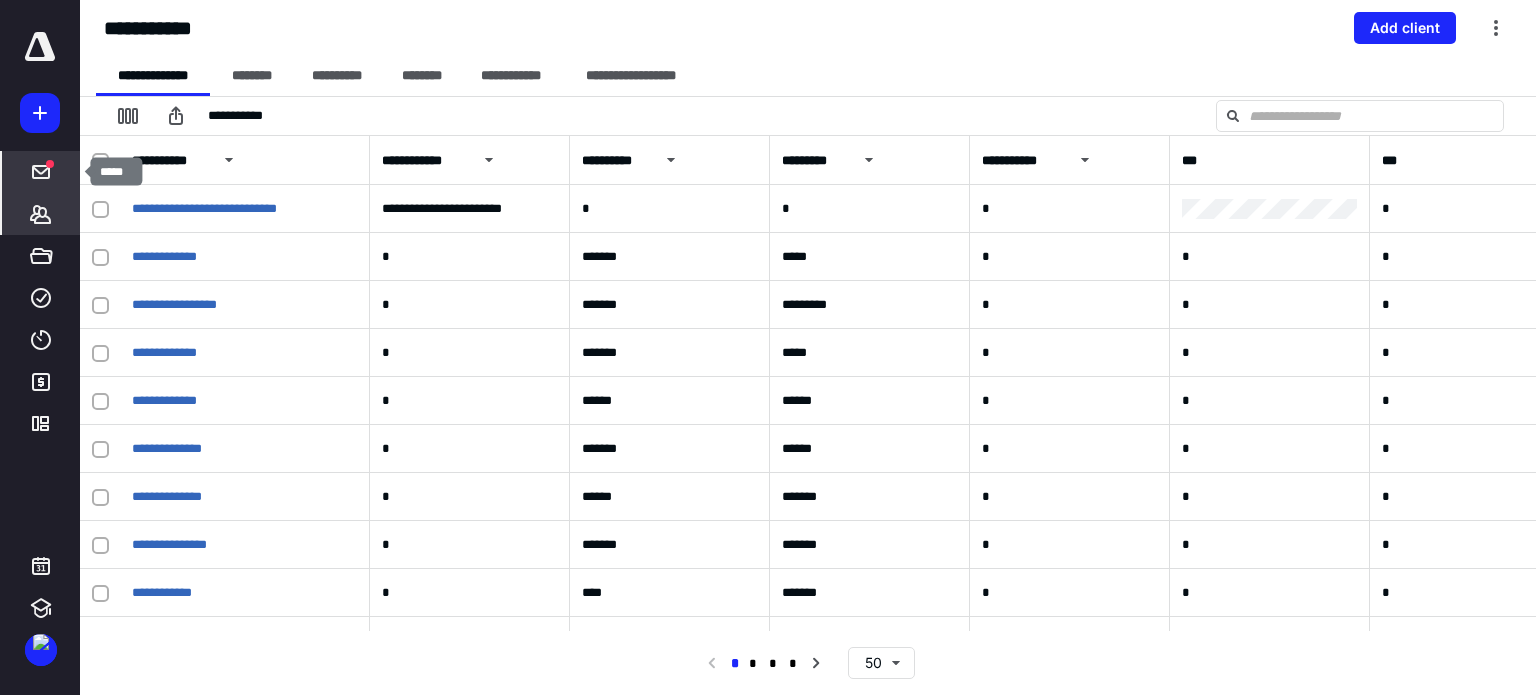 click 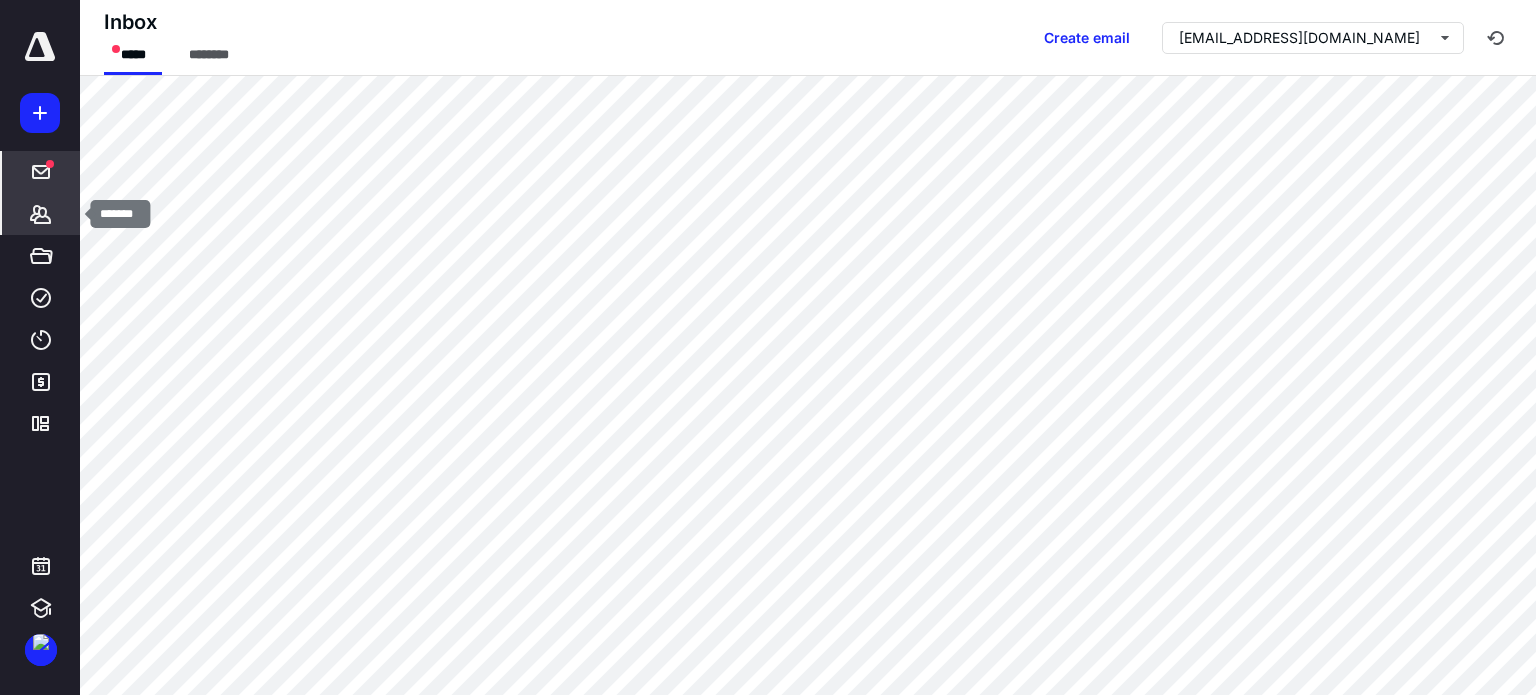click 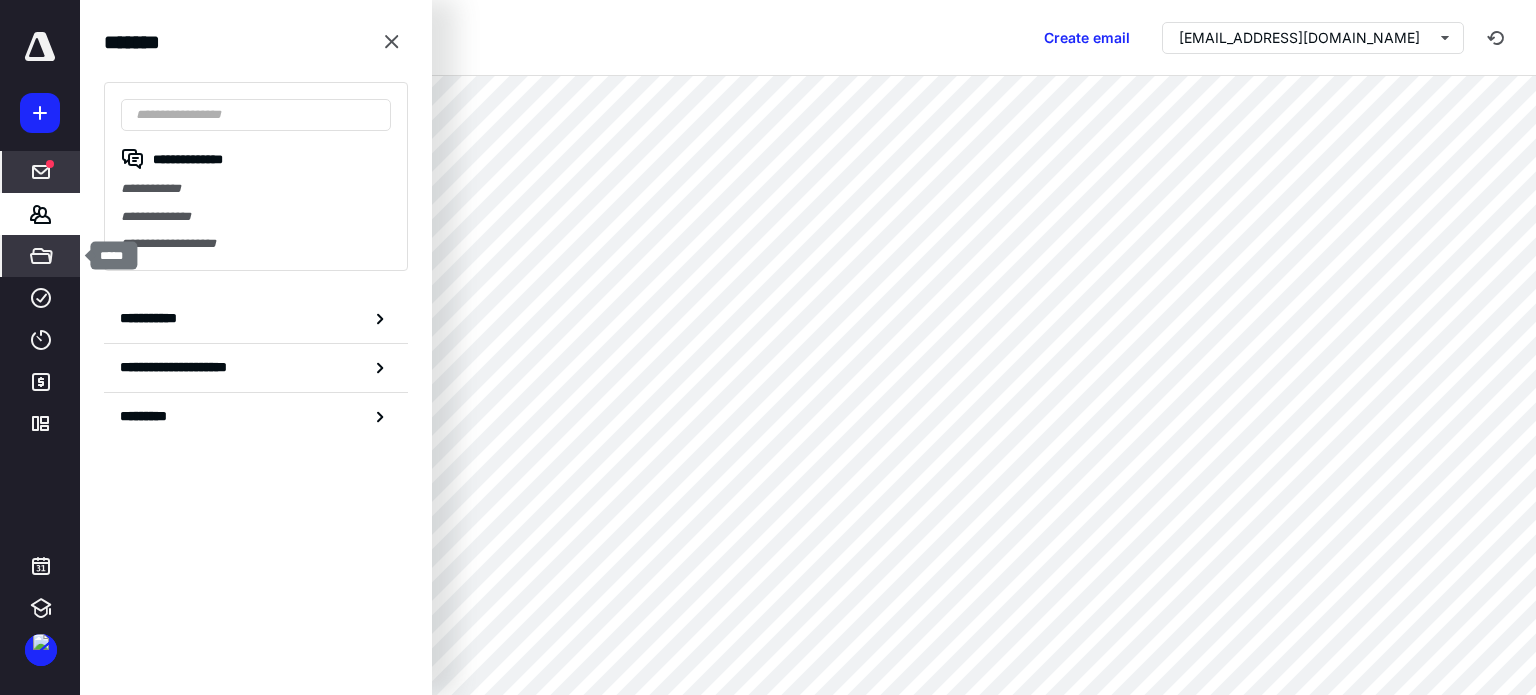 click 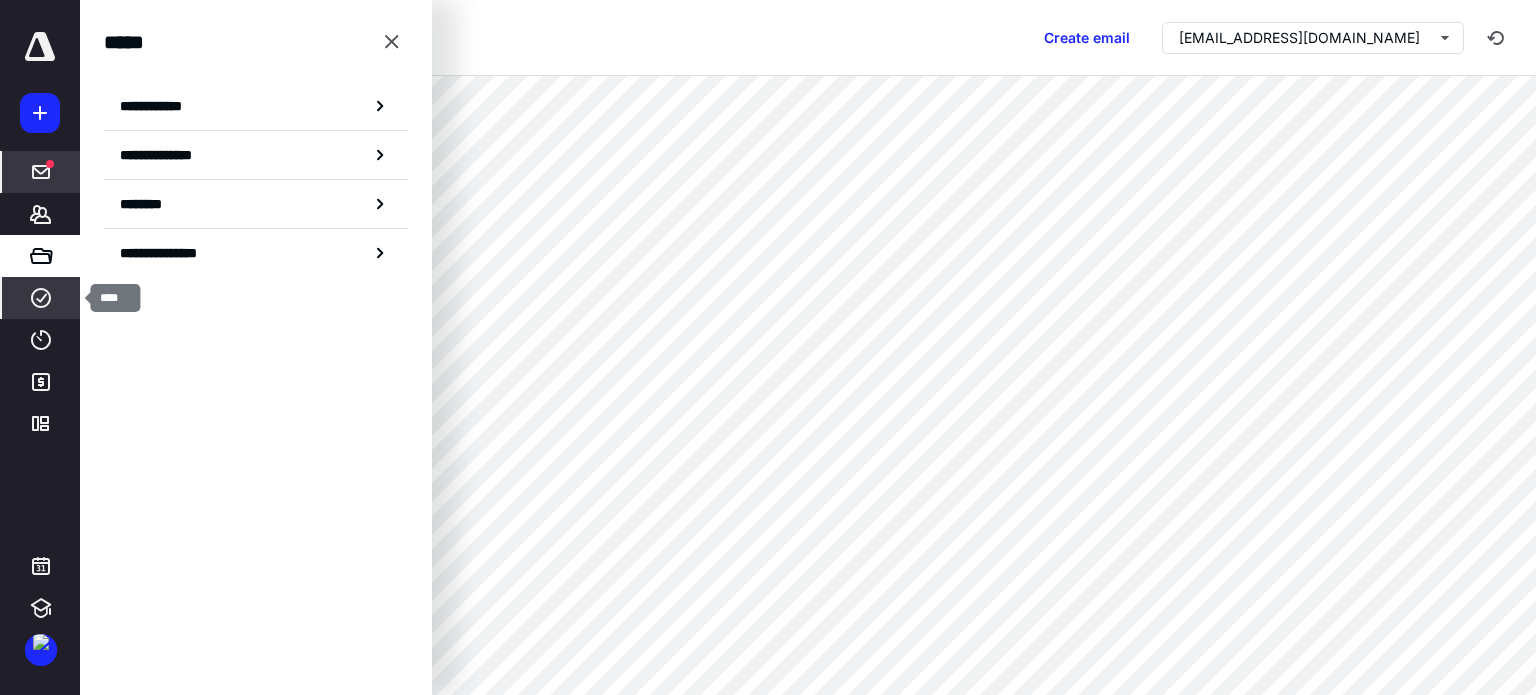 click 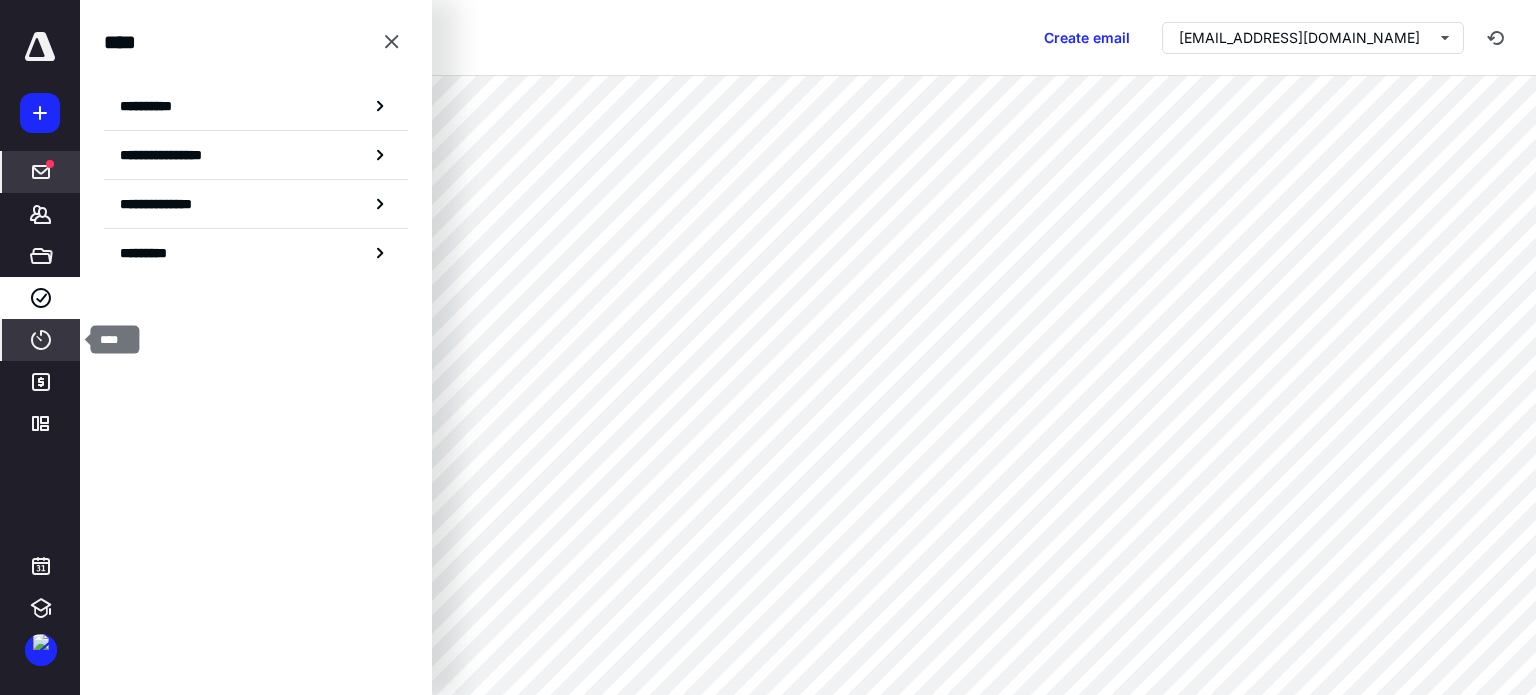 click 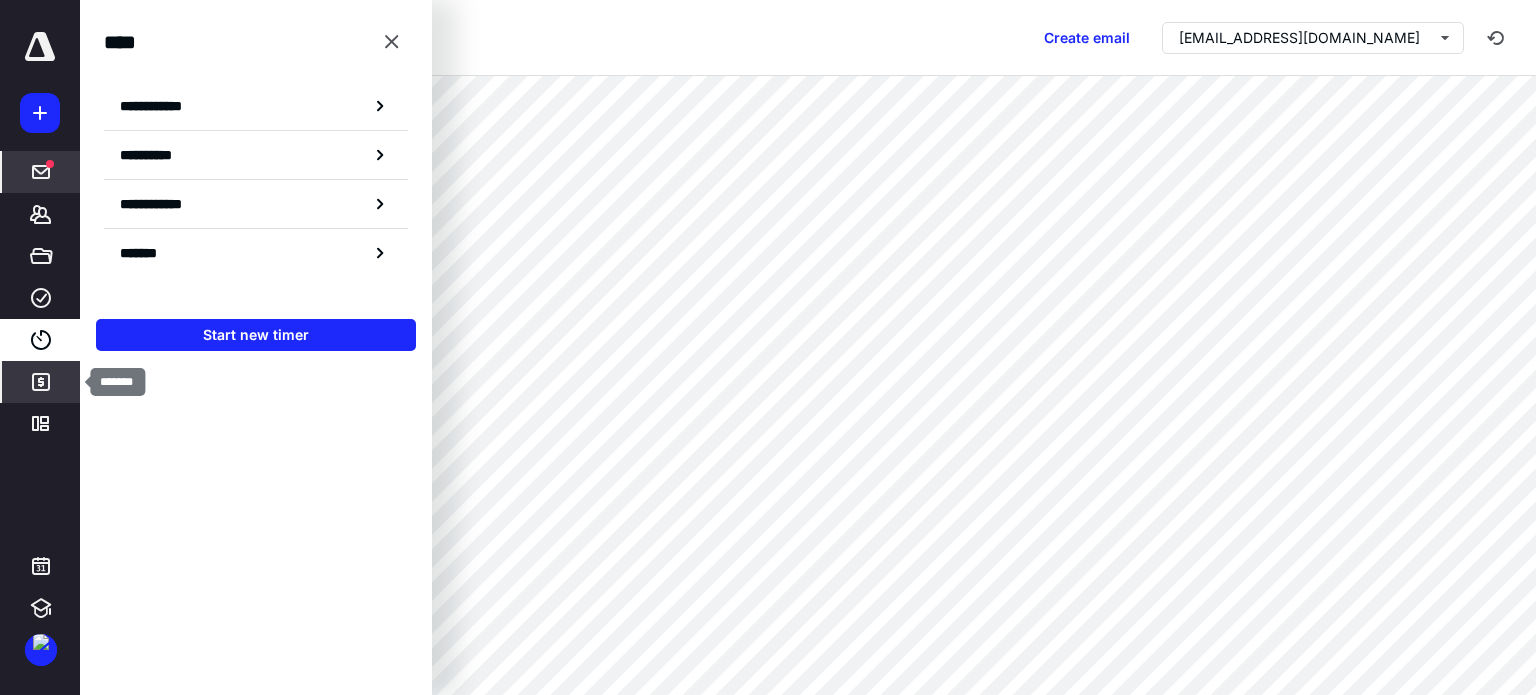click 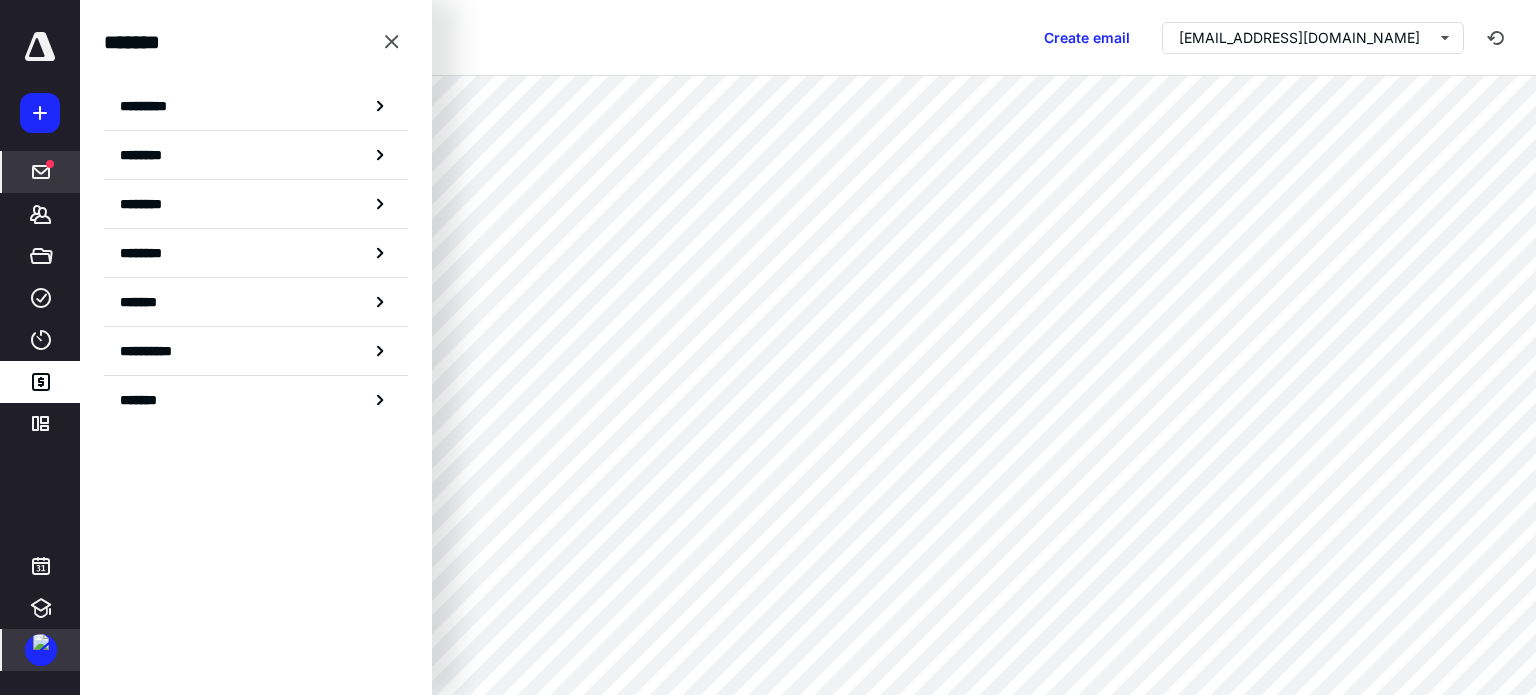 click at bounding box center (41, 642) 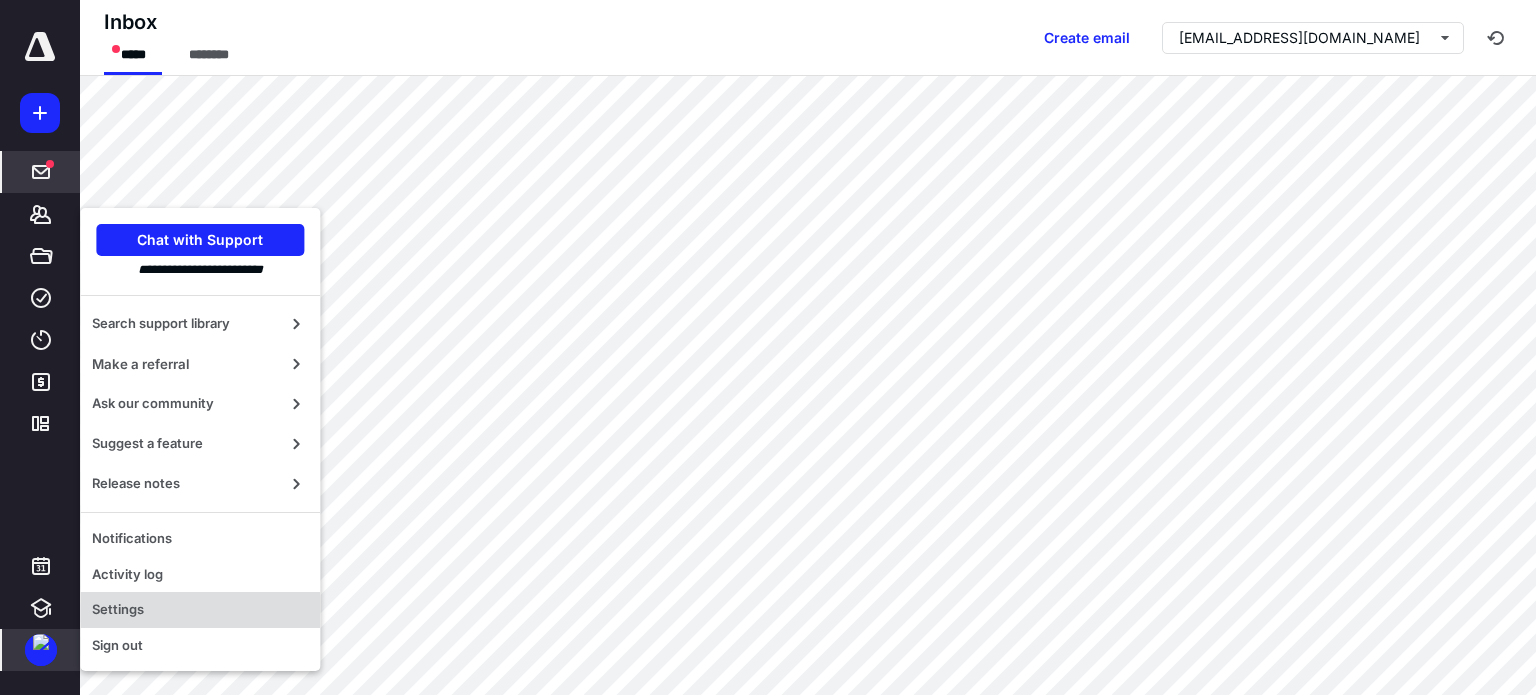 click on "Settings" at bounding box center (200, 610) 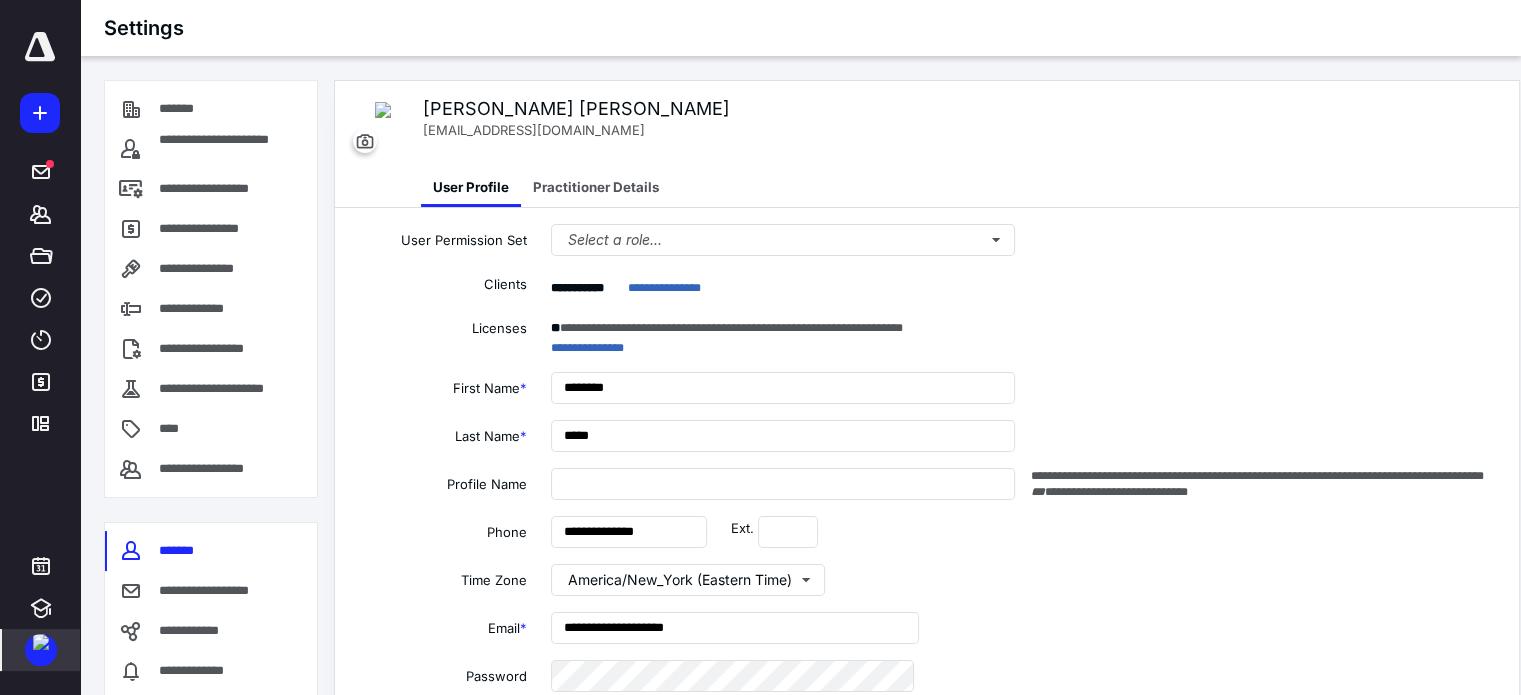 type on "**********" 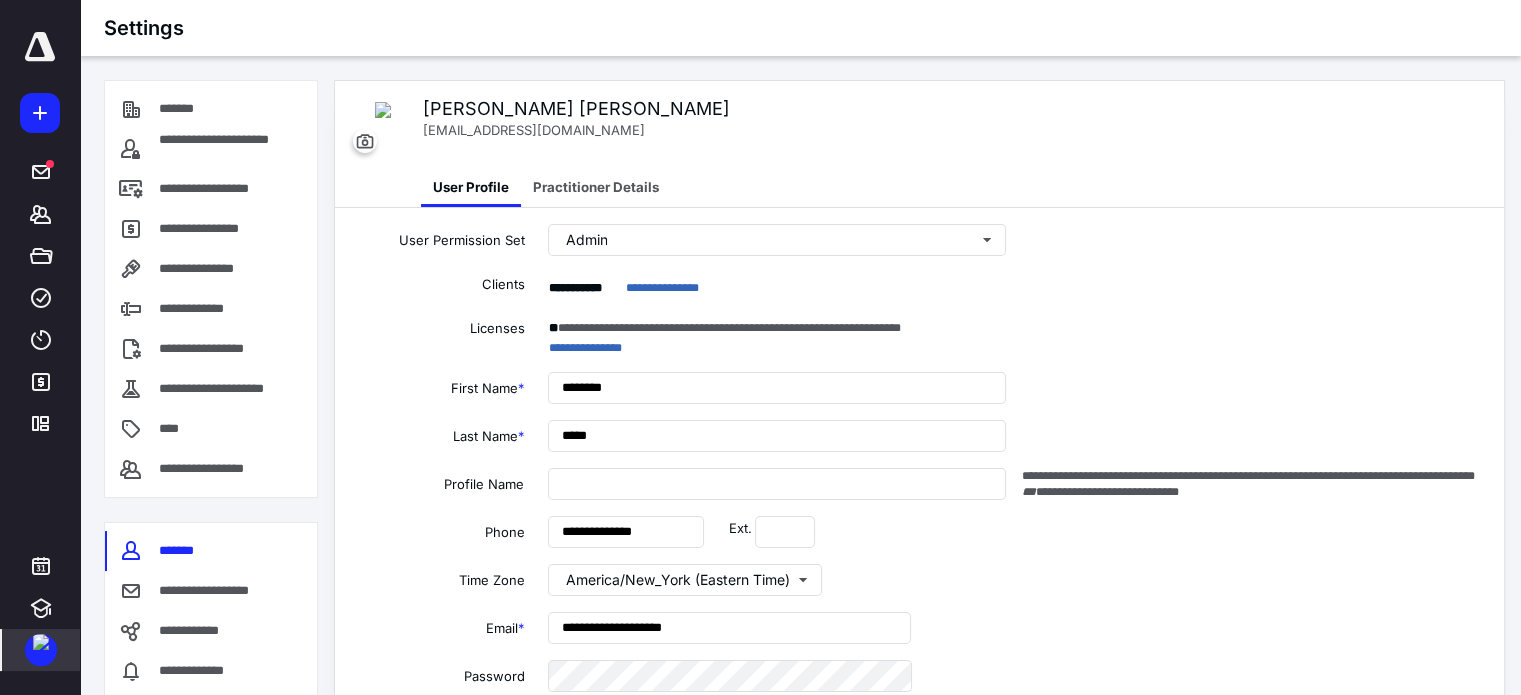 scroll, scrollTop: 28, scrollLeft: 0, axis: vertical 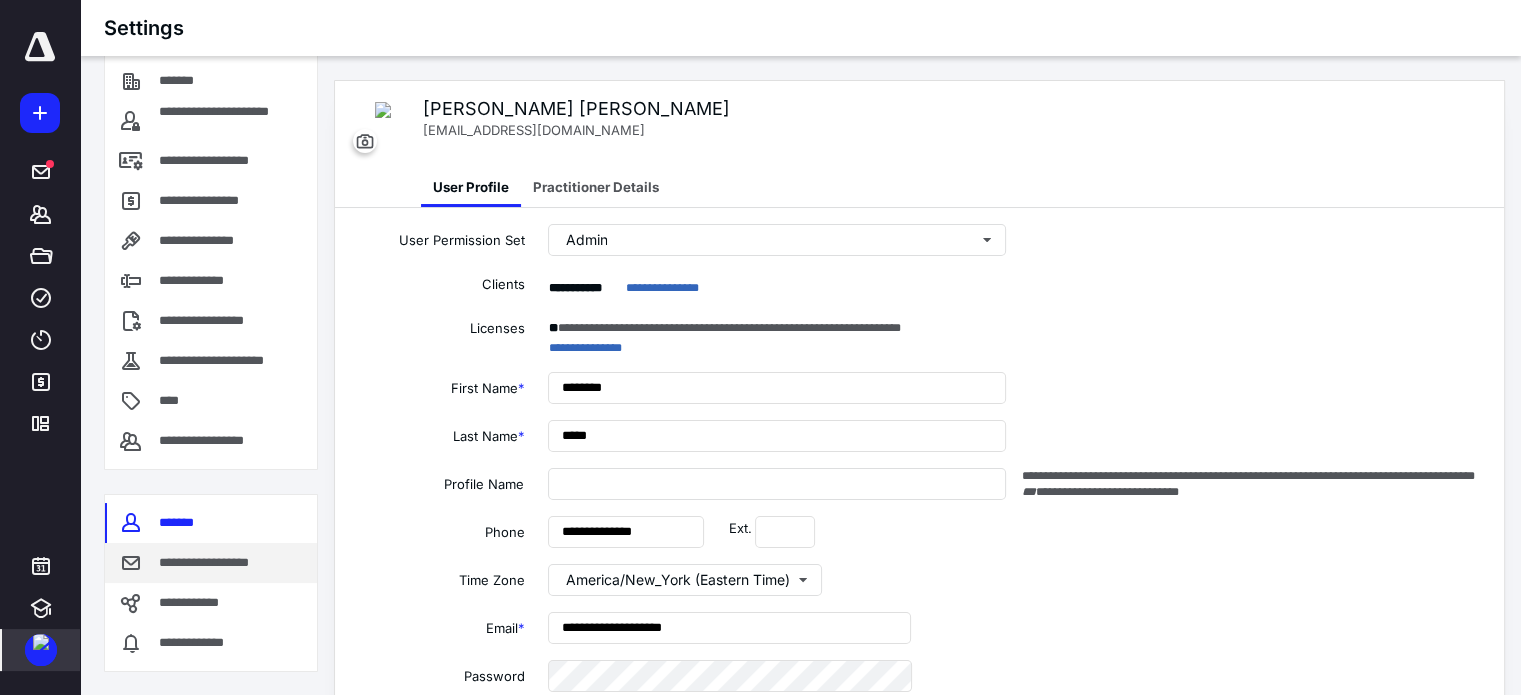 click on "**********" at bounding box center (218, 563) 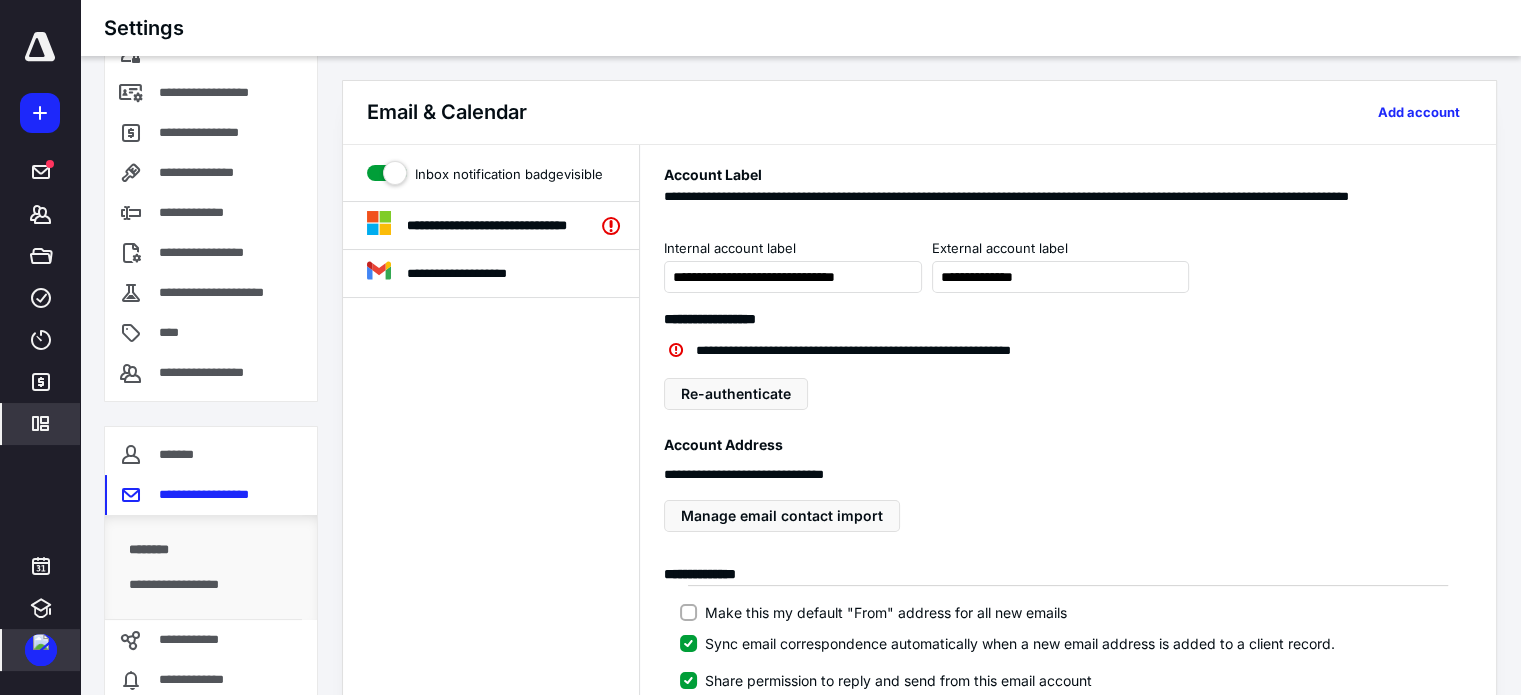 scroll, scrollTop: 132, scrollLeft: 0, axis: vertical 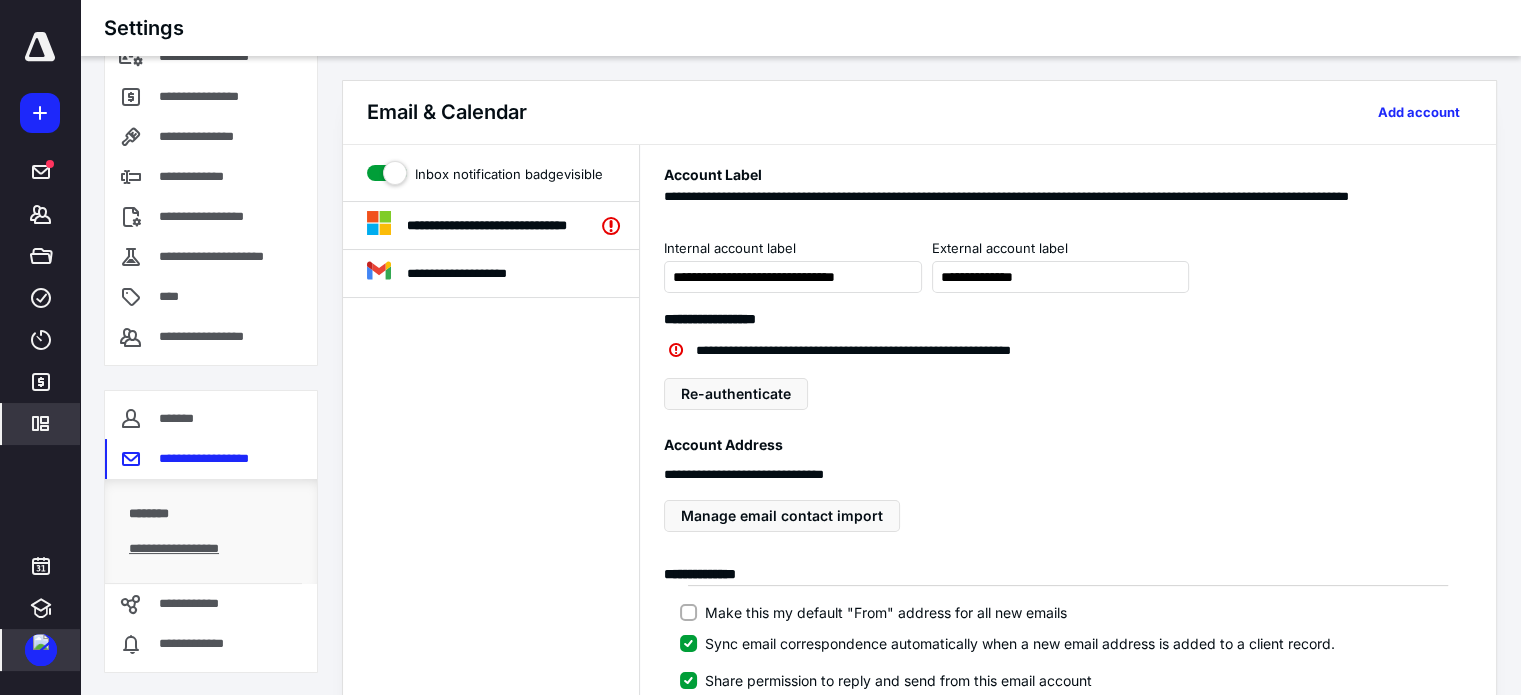 click on "**********" at bounding box center [203, 557] 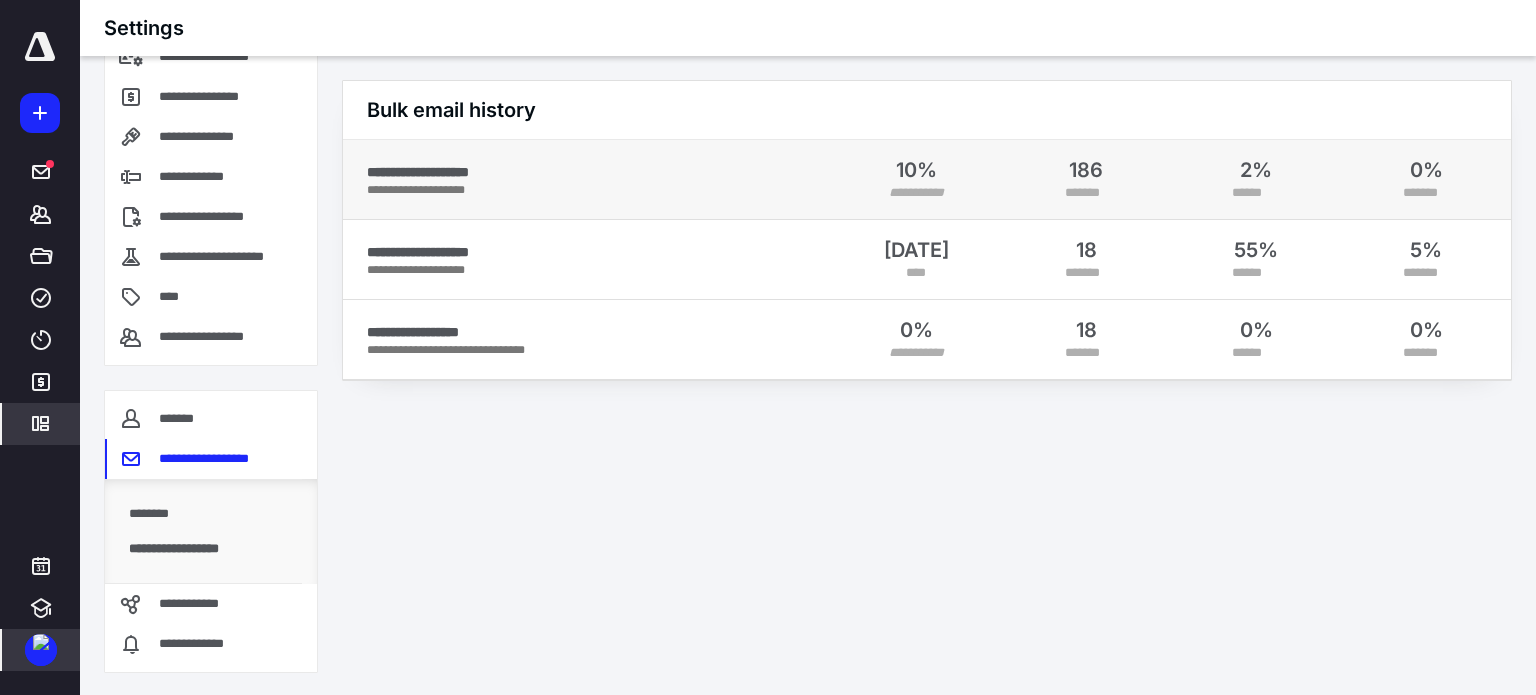 click on "**********" at bounding box center (599, 190) 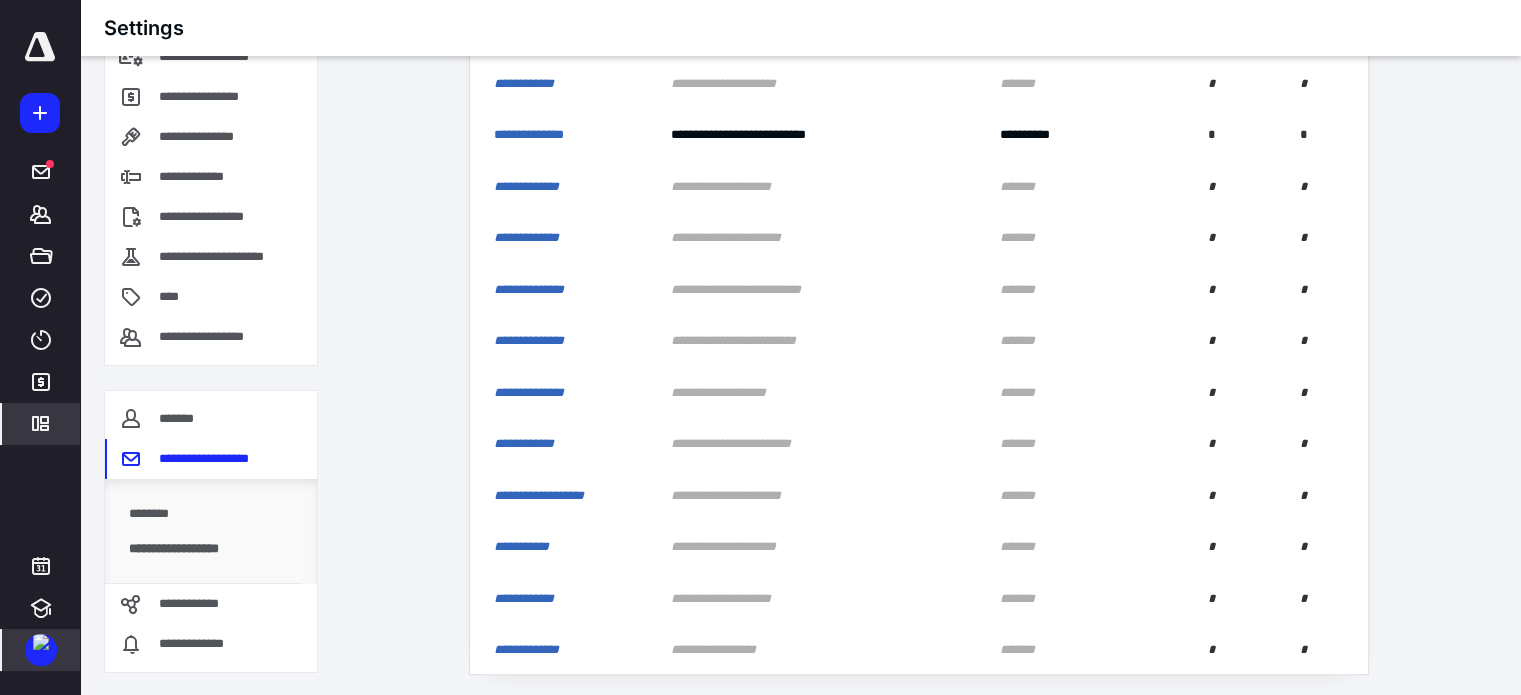 scroll, scrollTop: 337, scrollLeft: 0, axis: vertical 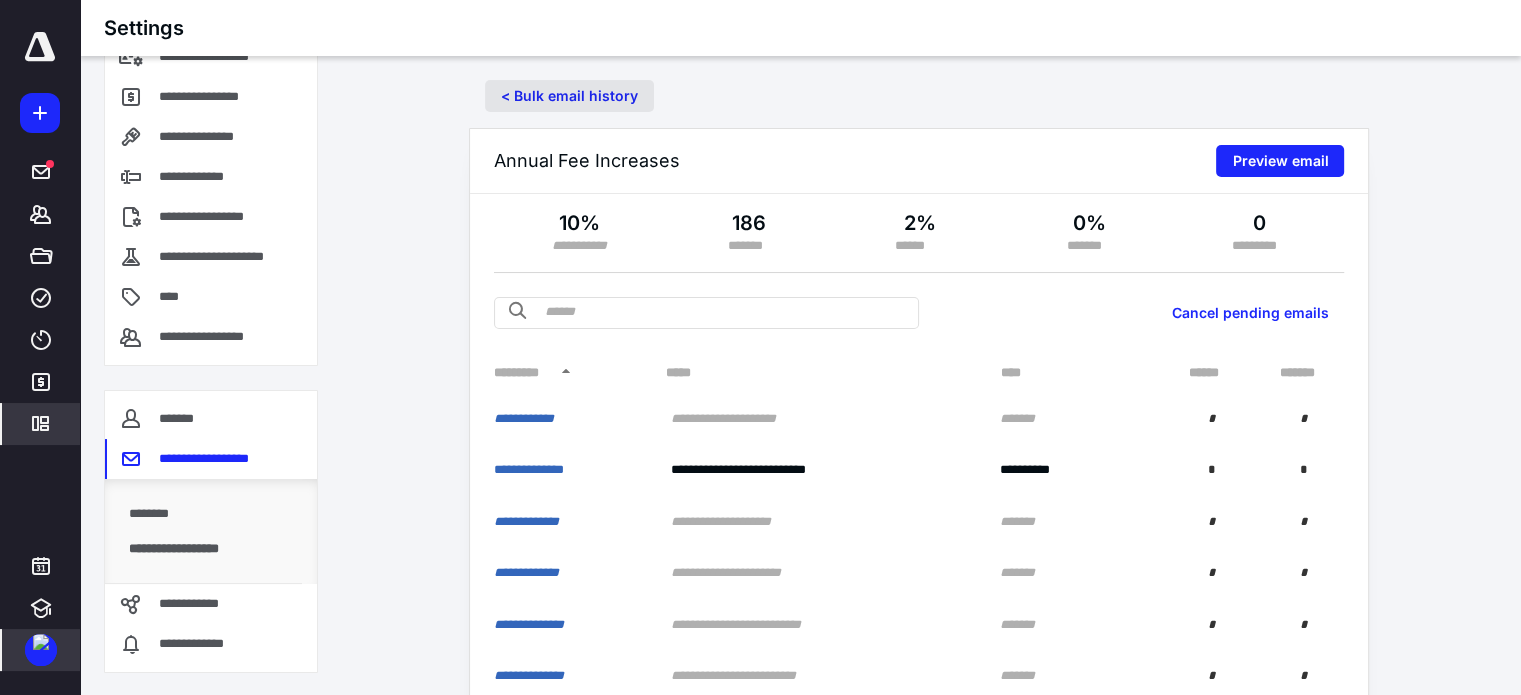 click on "< Bulk email history" at bounding box center [569, 96] 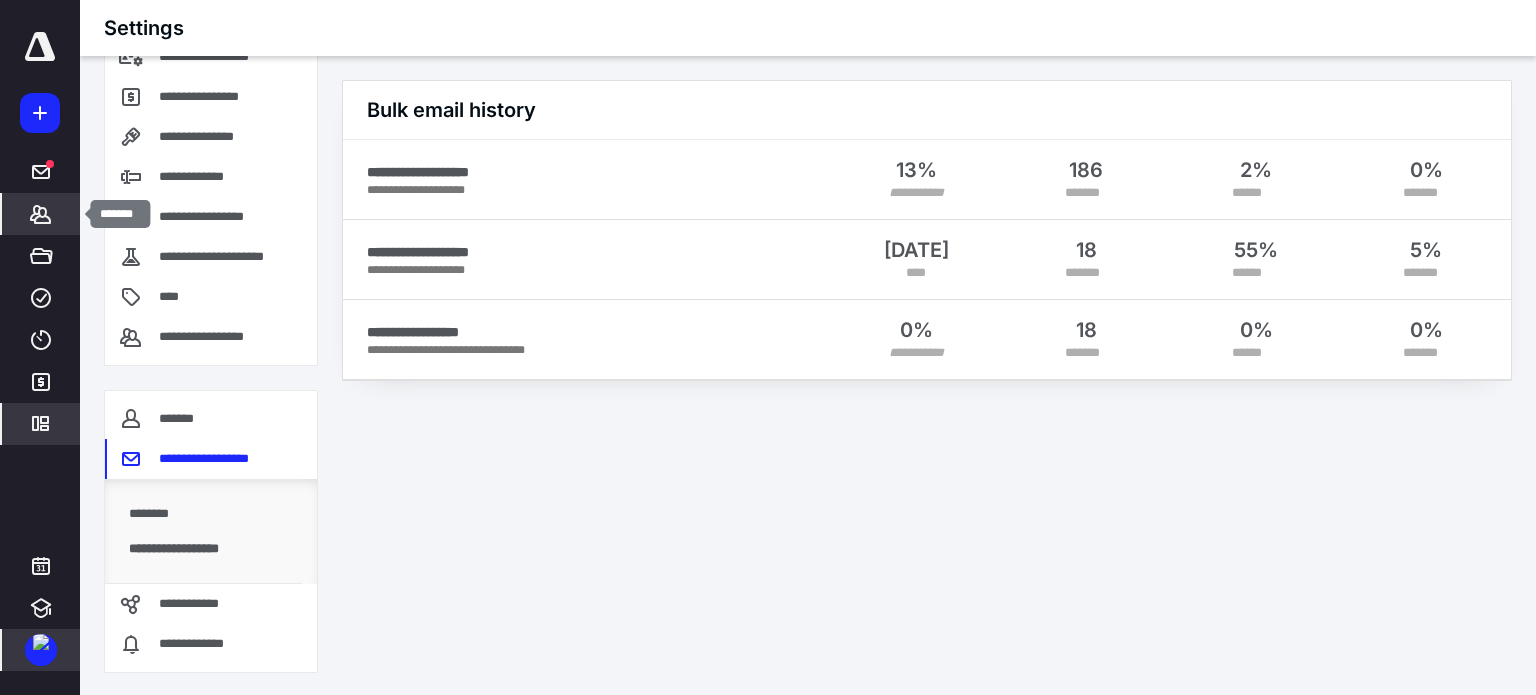 click 